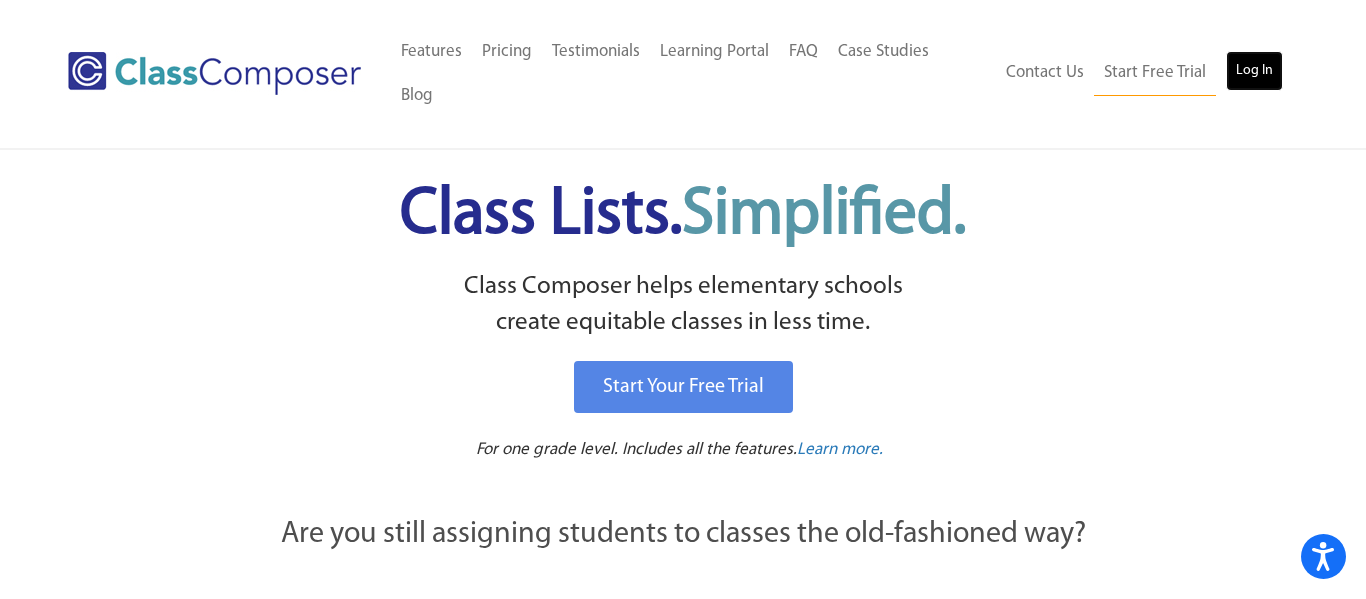 click on "Log In" at bounding box center (1254, 71) 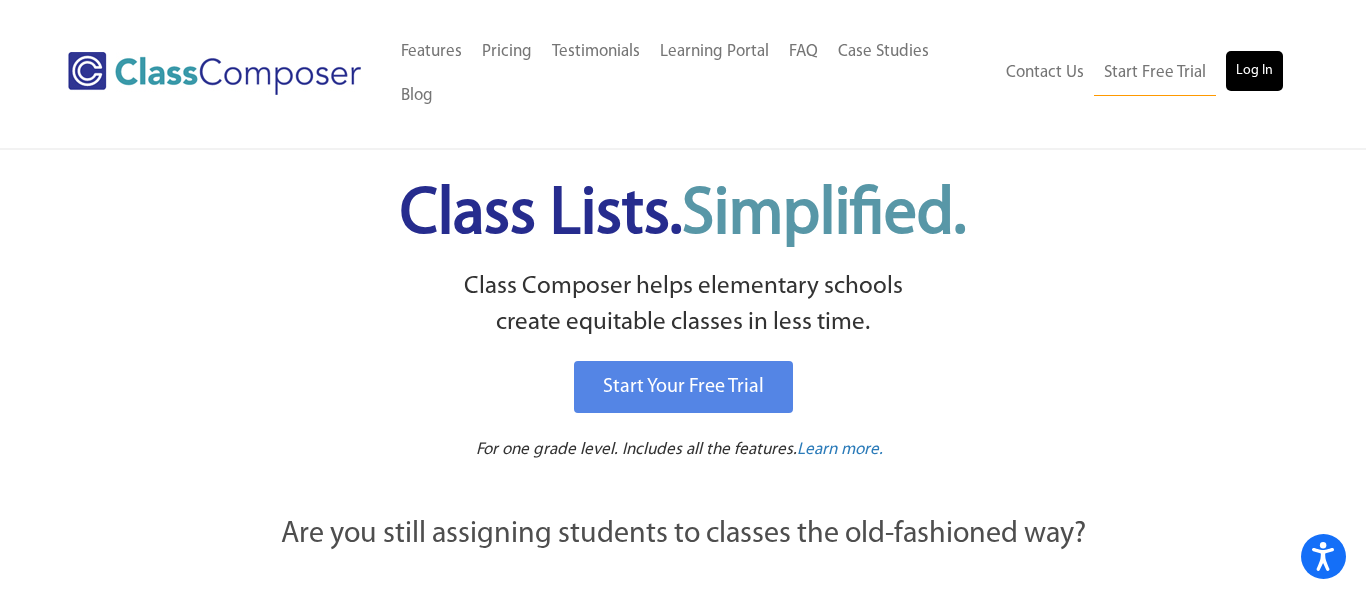scroll, scrollTop: 0, scrollLeft: 0, axis: both 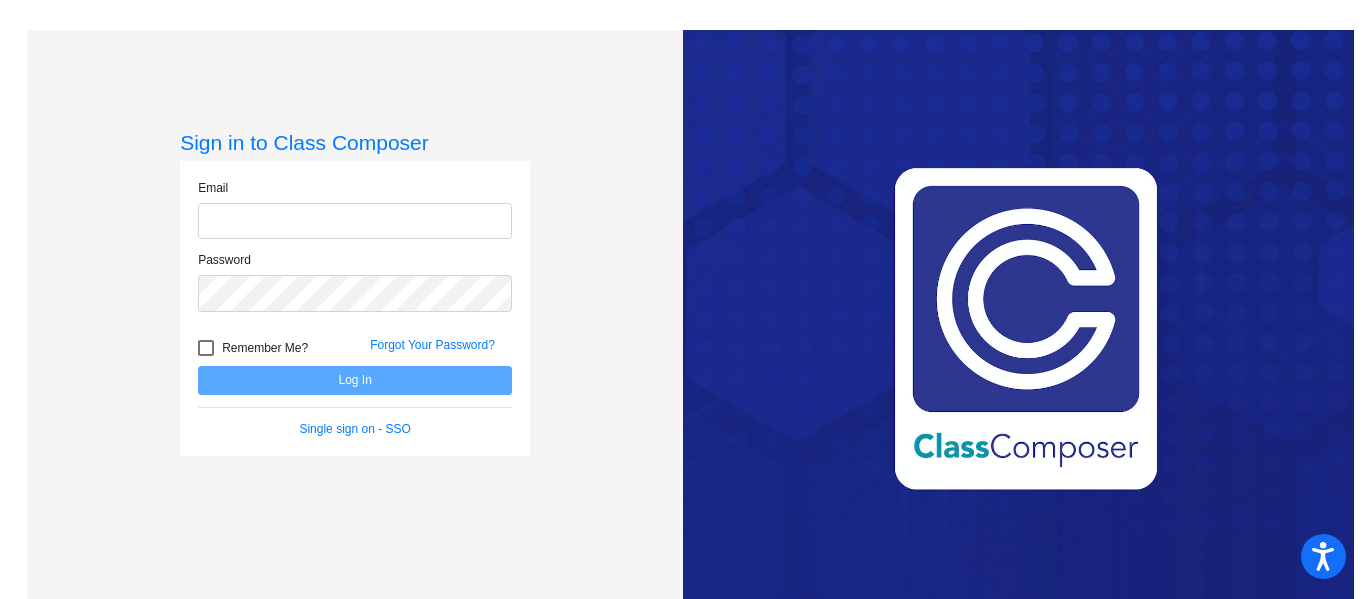 type on "[EMAIL]" 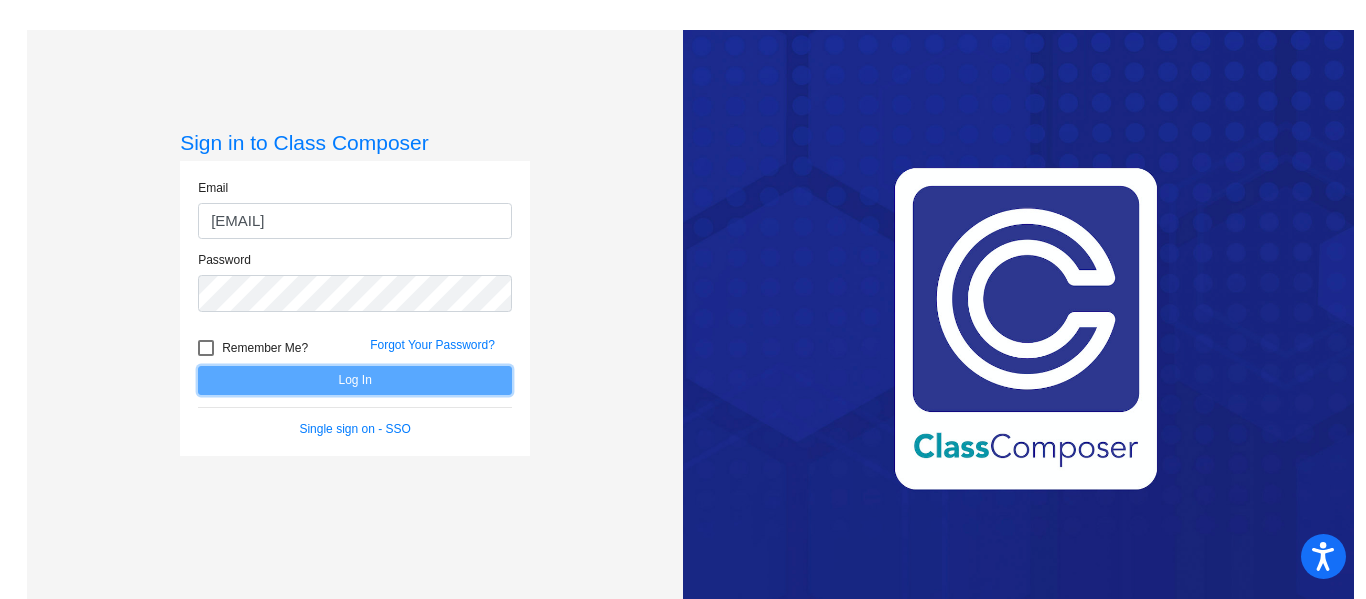 click on "Log In" 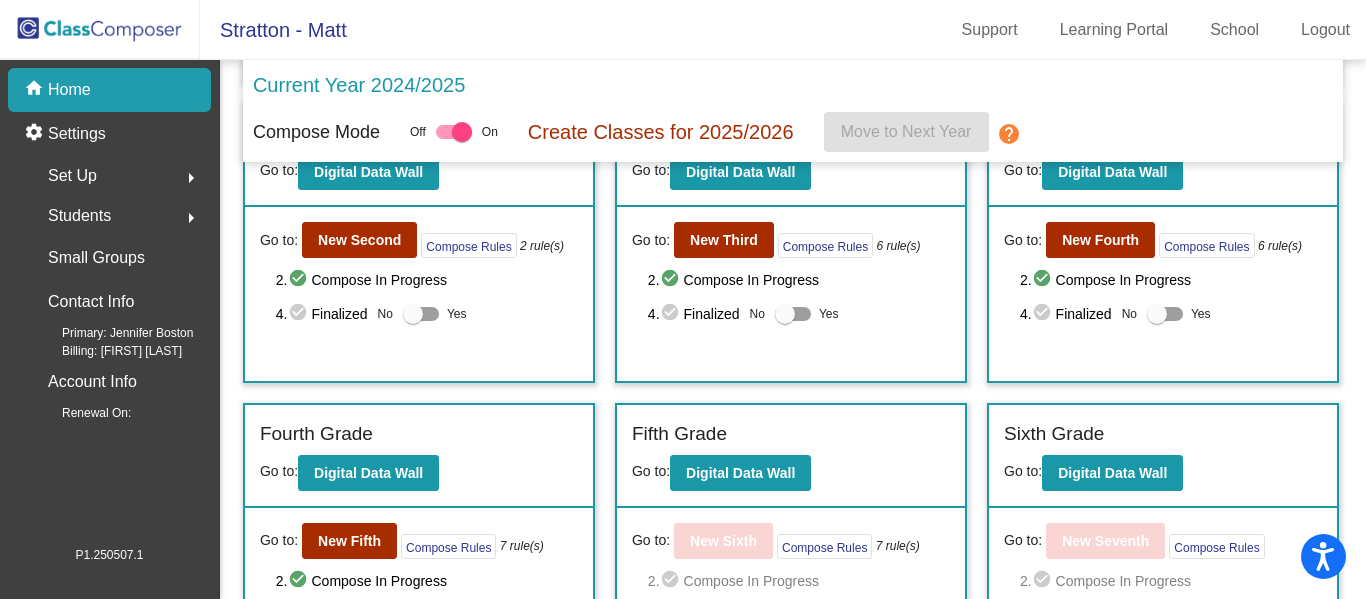 scroll, scrollTop: 491, scrollLeft: 0, axis: vertical 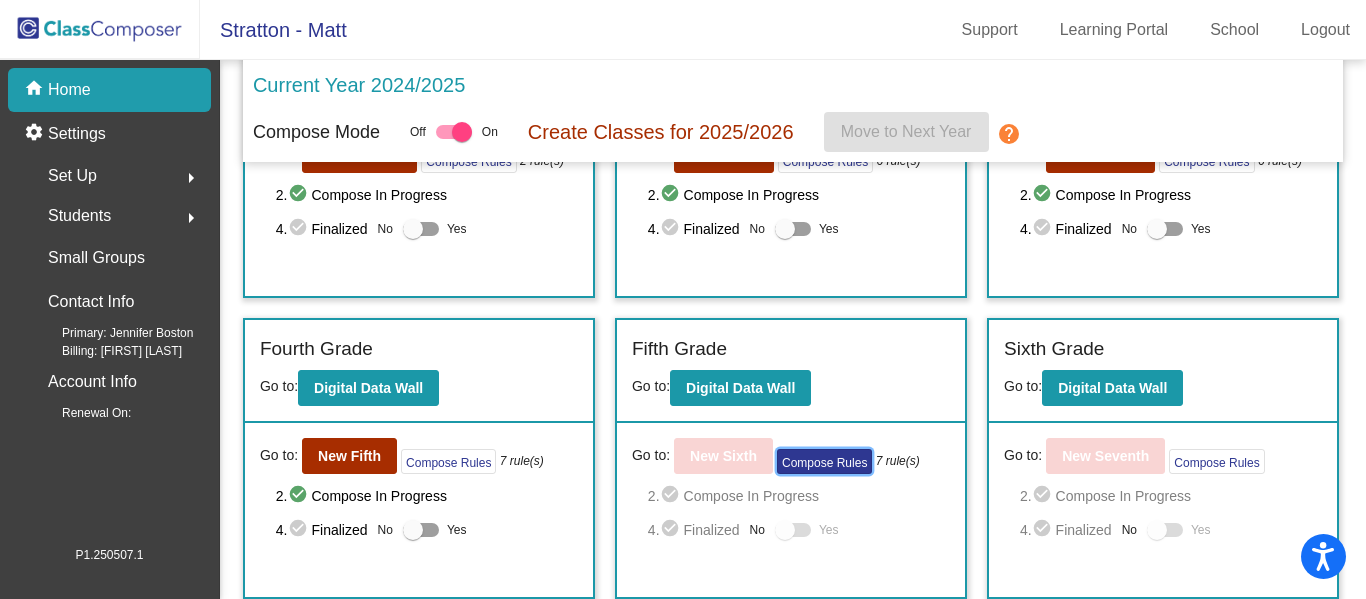 click on "Compose Rules" 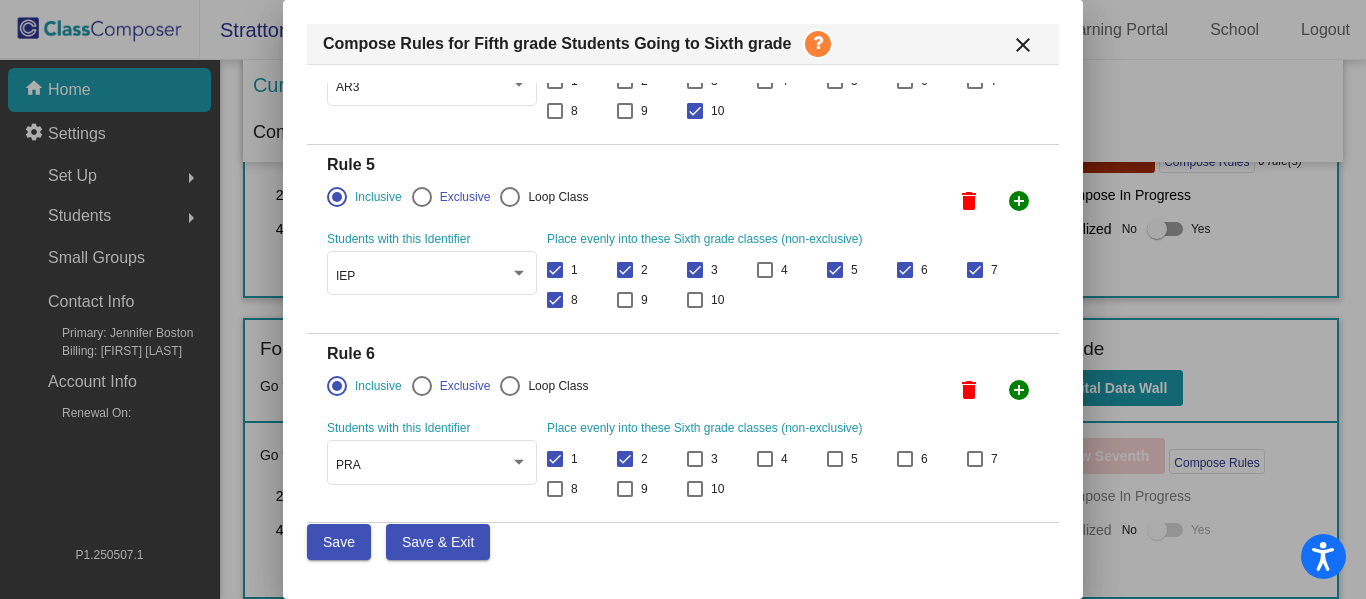 scroll, scrollTop: 711, scrollLeft: 0, axis: vertical 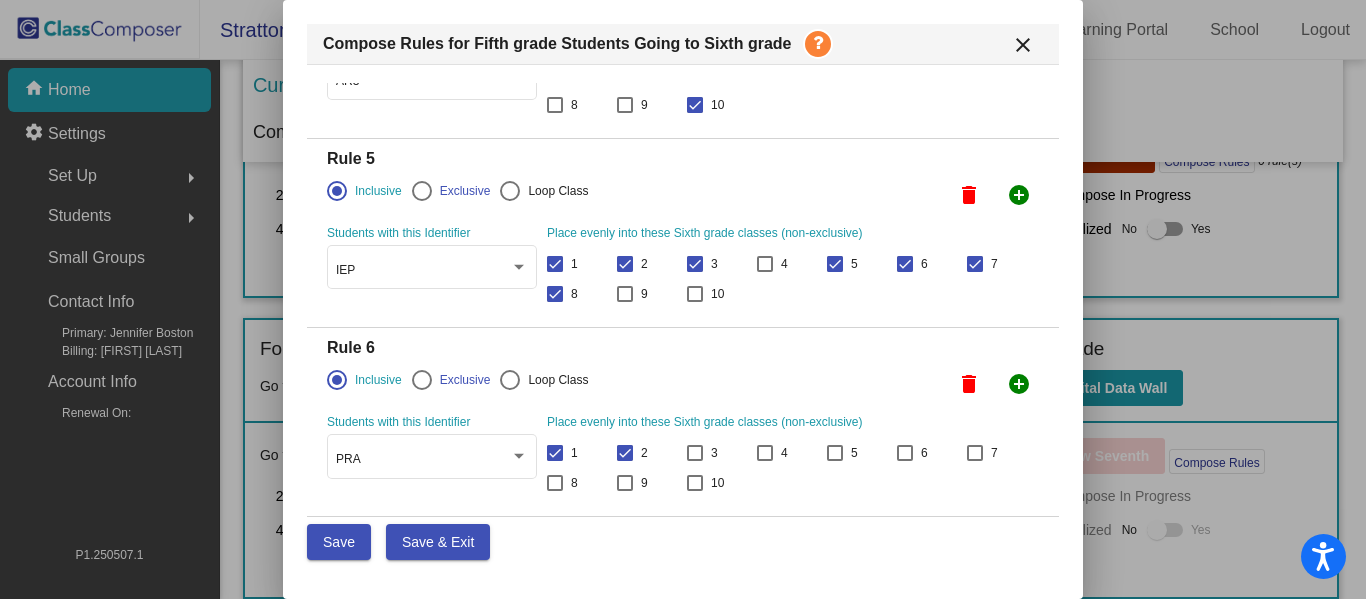 click on "Save & Exit" at bounding box center (438, 542) 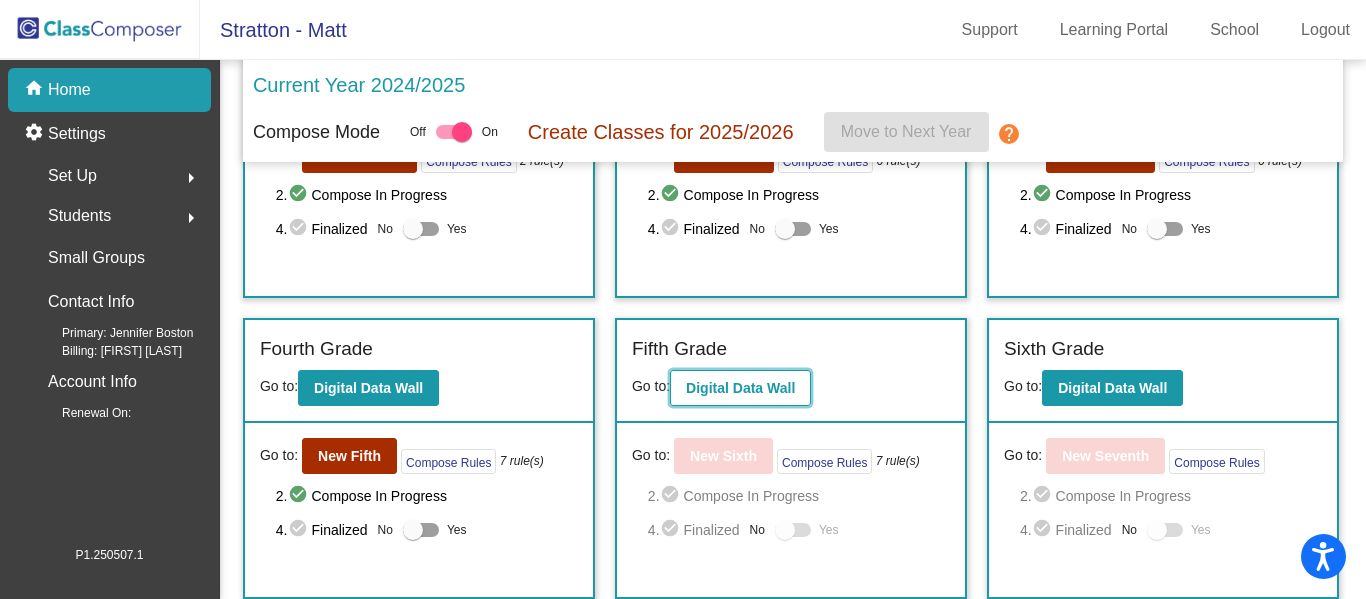 click on "Digital Data Wall" 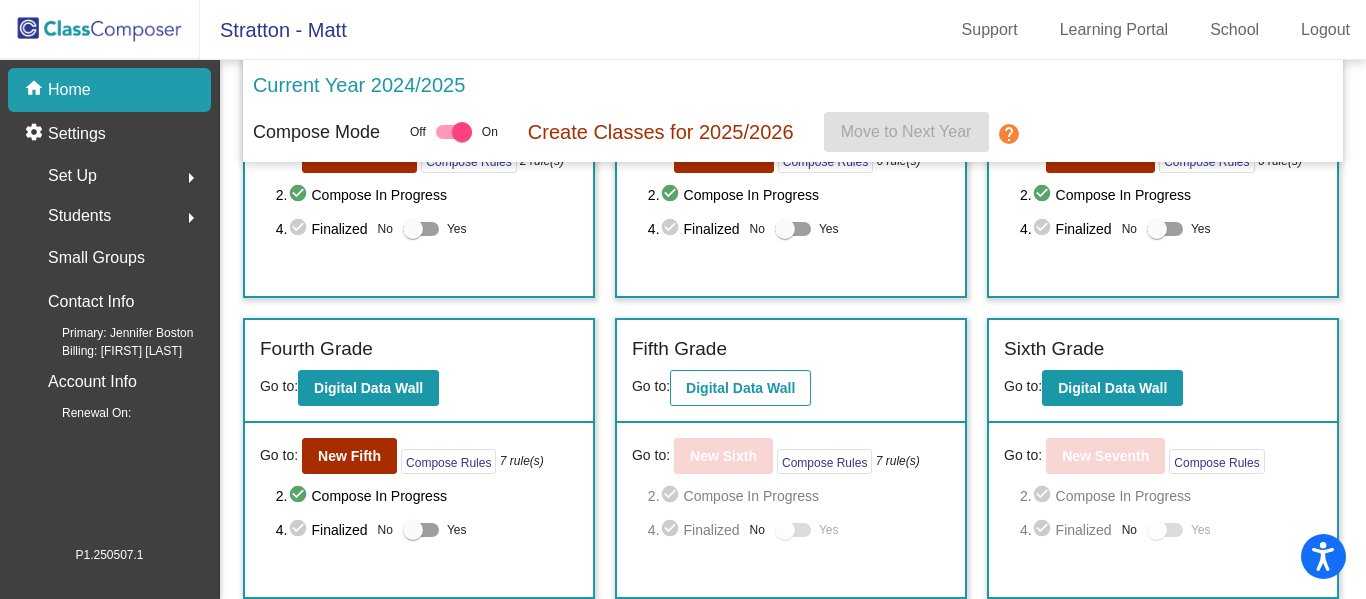 scroll, scrollTop: 0, scrollLeft: 0, axis: both 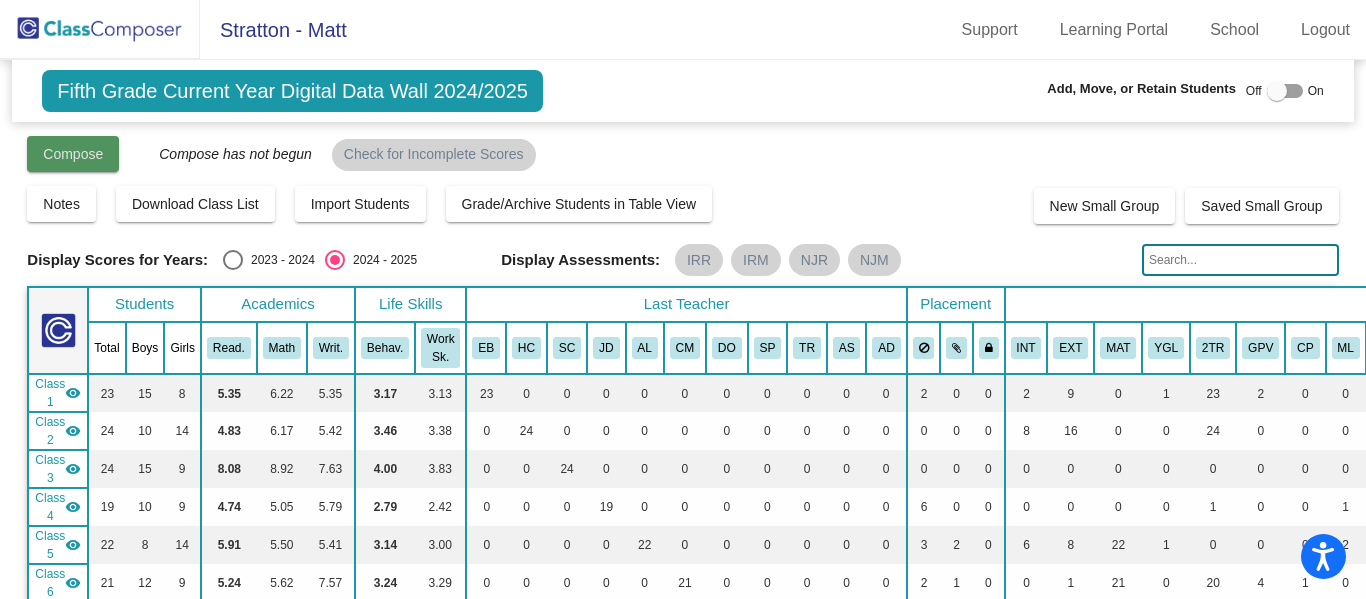 click on "Compose" 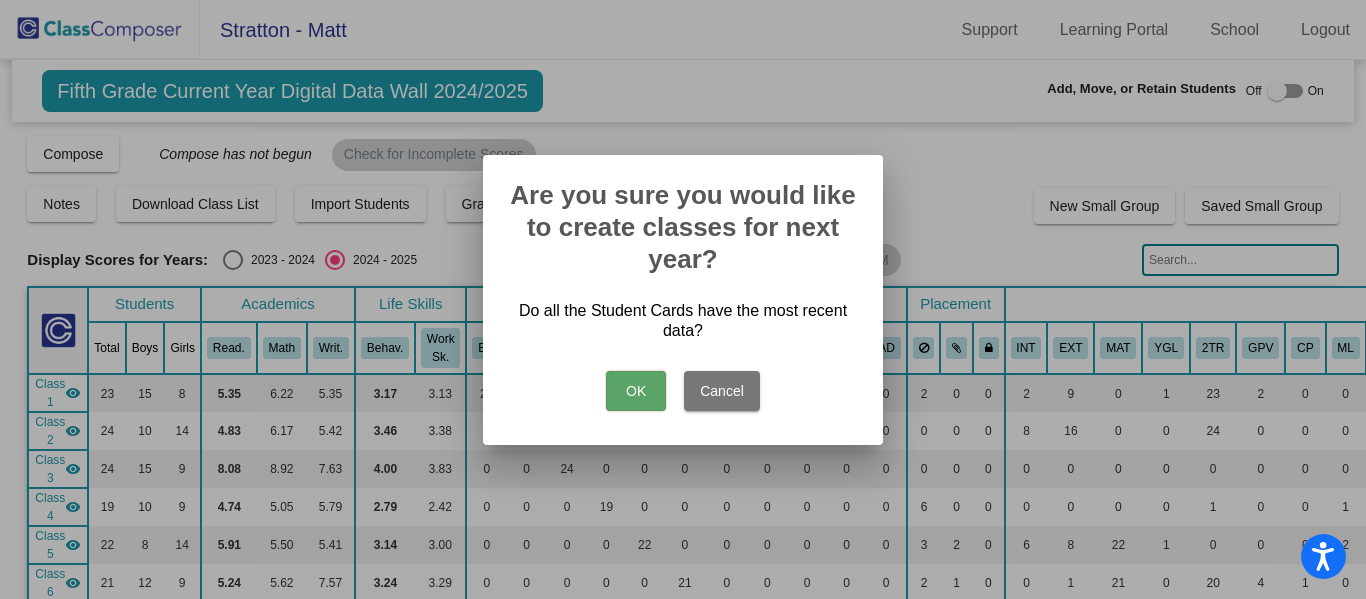 click on "OK" at bounding box center [636, 391] 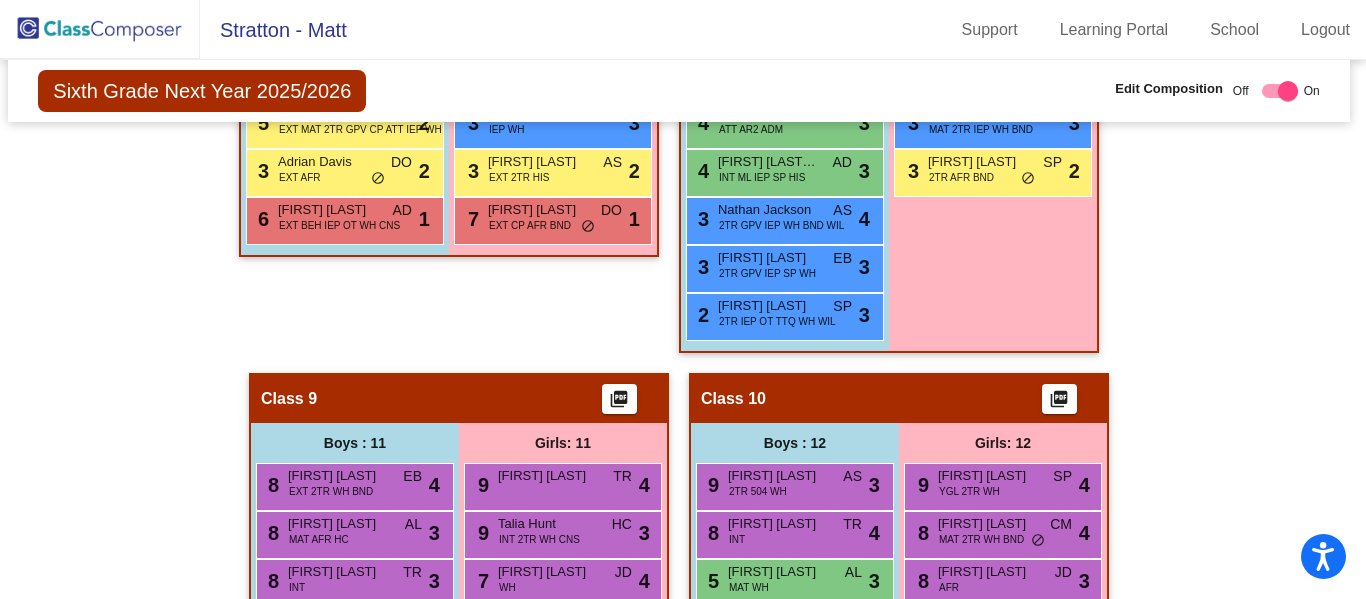 scroll, scrollTop: 3253, scrollLeft: 3, axis: both 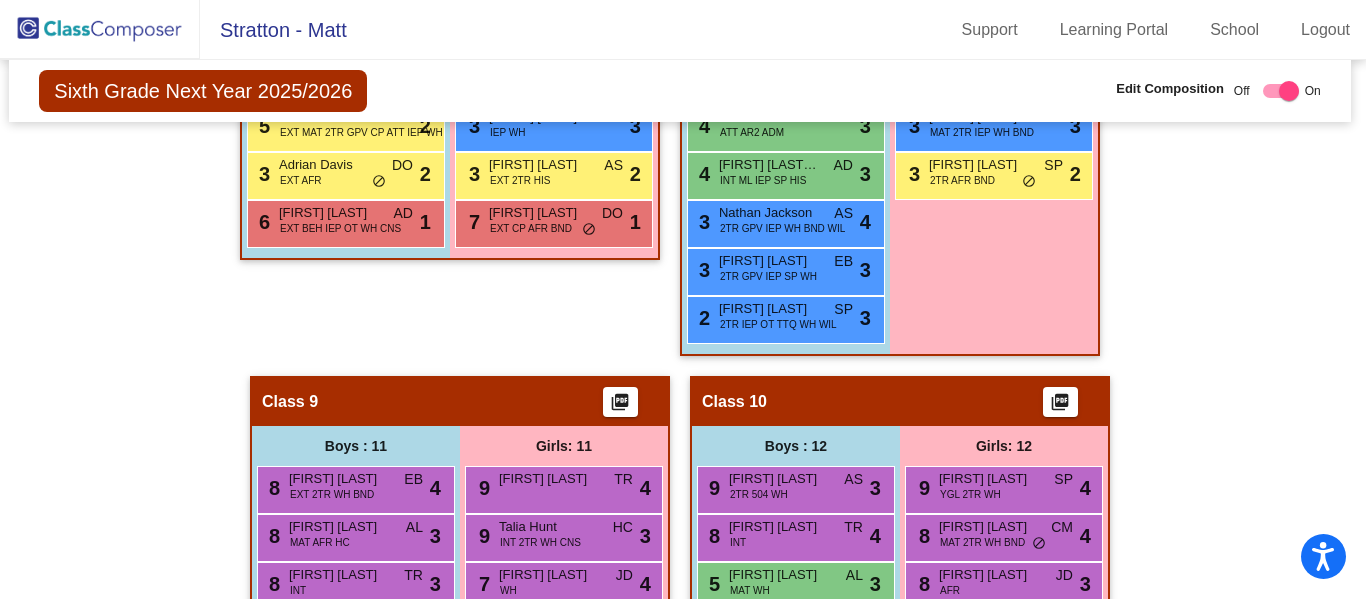 click on "[FIRST] [LAST]" at bounding box center (779, 479) 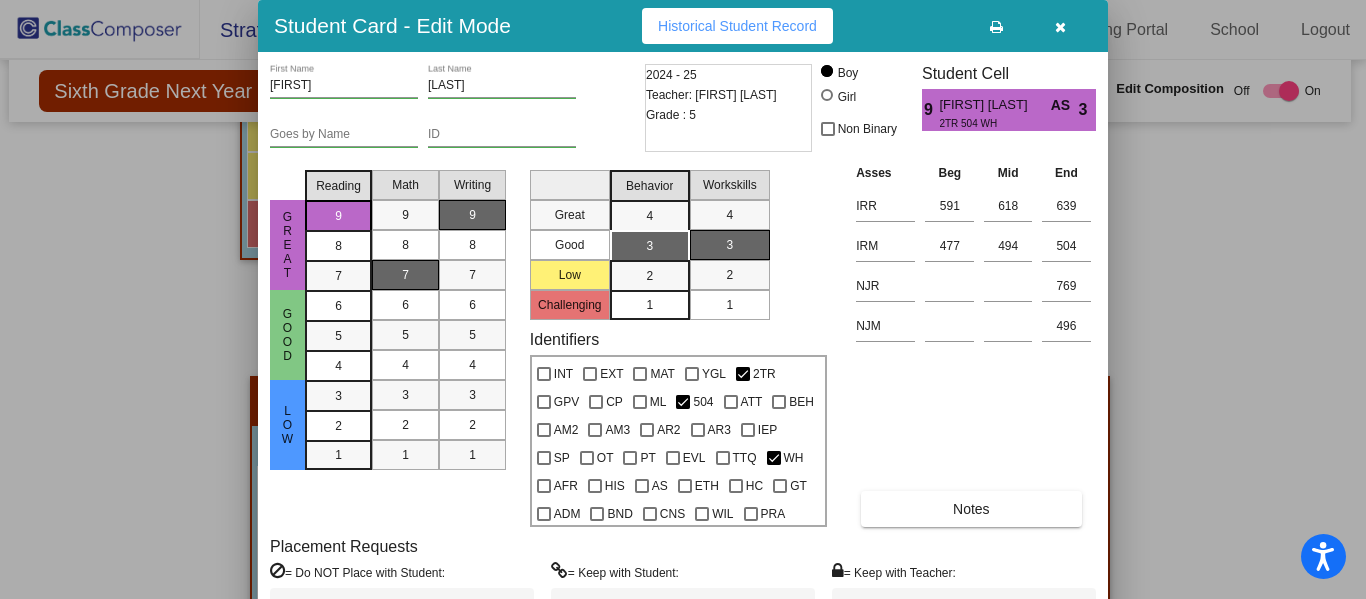 click at bounding box center [1060, 27] 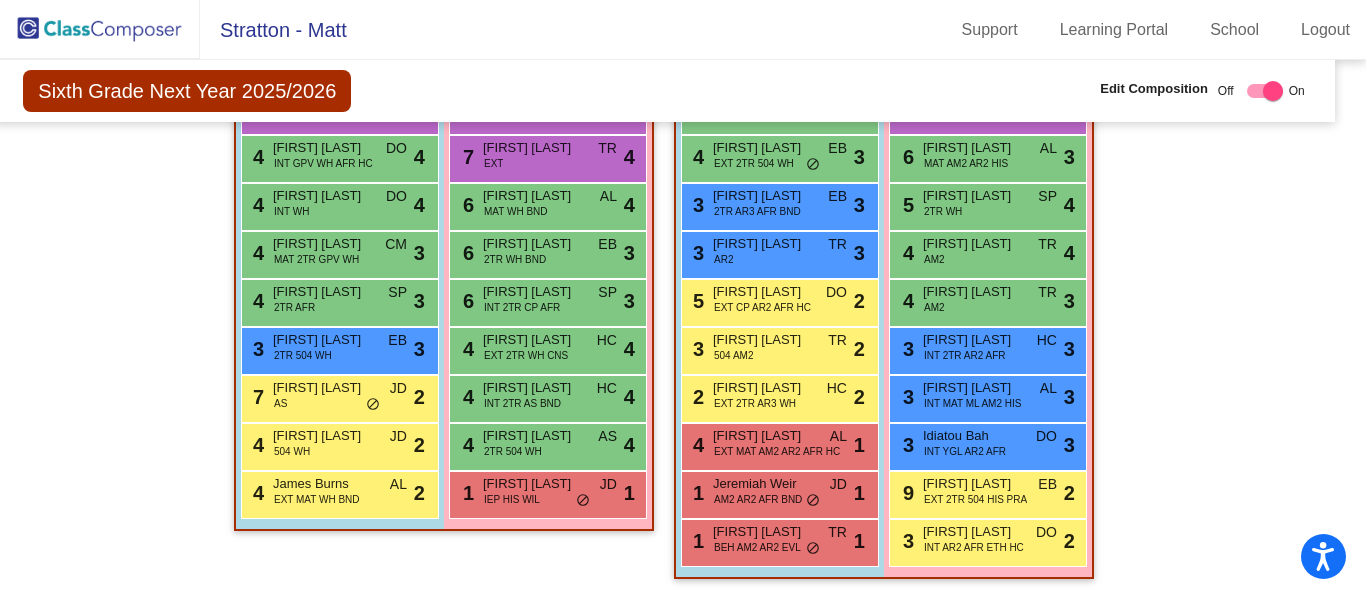 scroll, scrollTop: 3732, scrollLeft: 19, axis: both 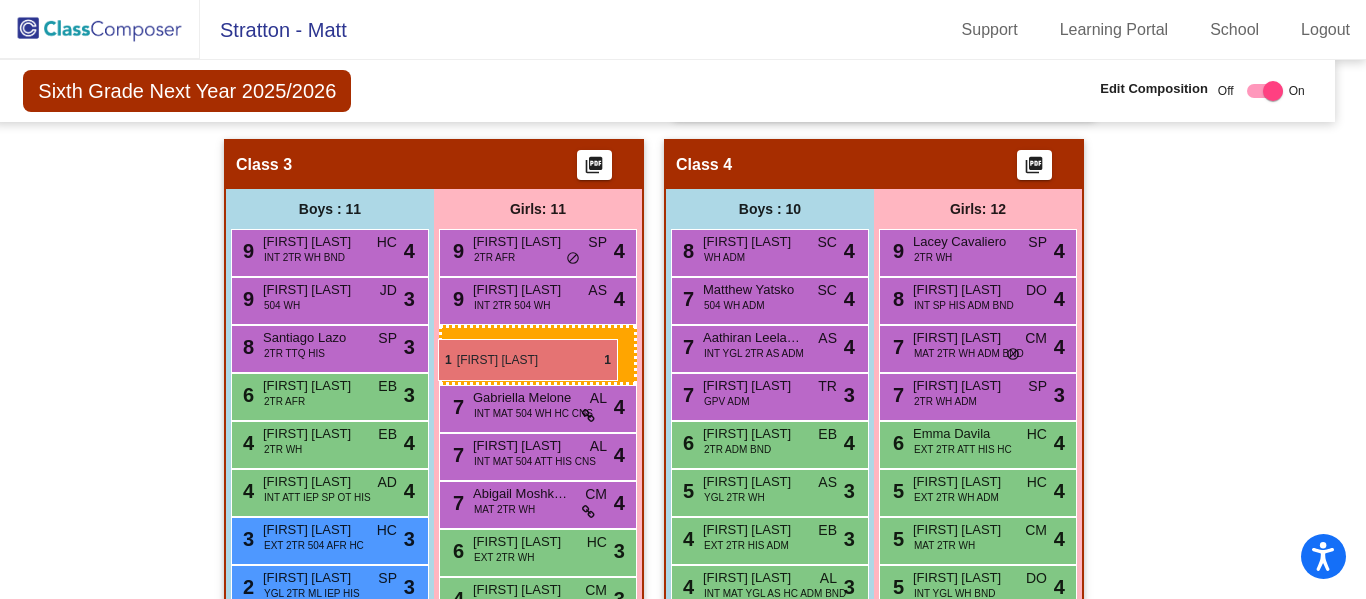 drag, startPoint x: 519, startPoint y: 504, endPoint x: 438, endPoint y: 340, distance: 182.91255 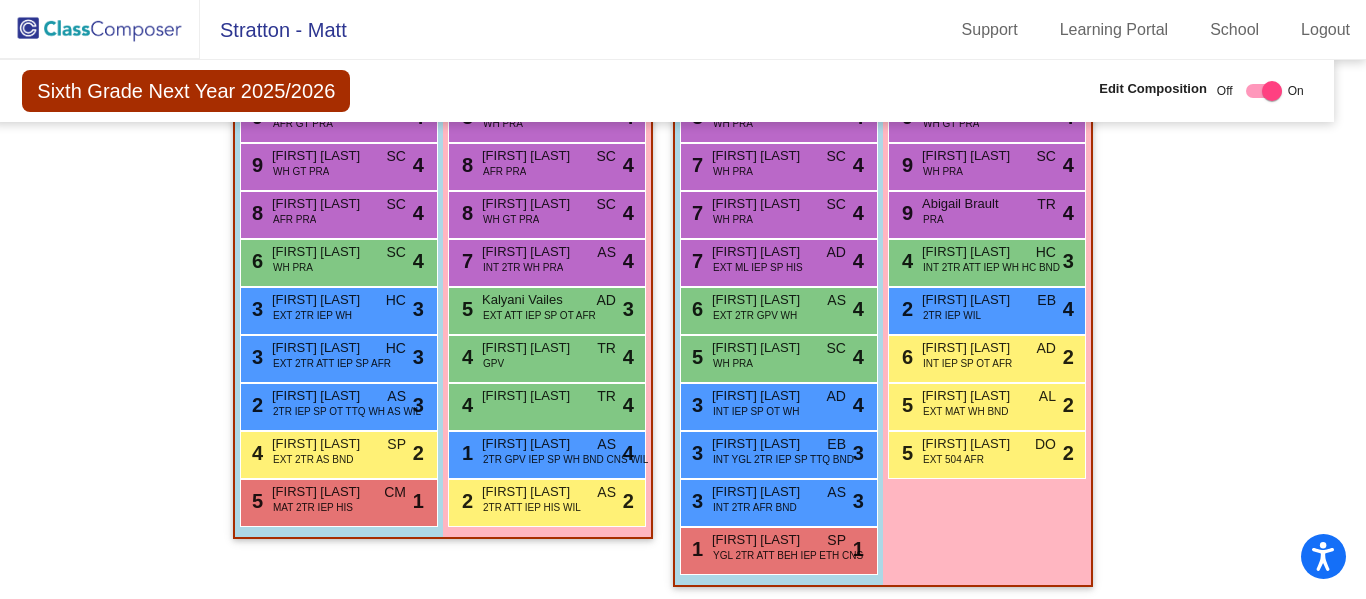 scroll, scrollTop: 0, scrollLeft: 20, axis: horizontal 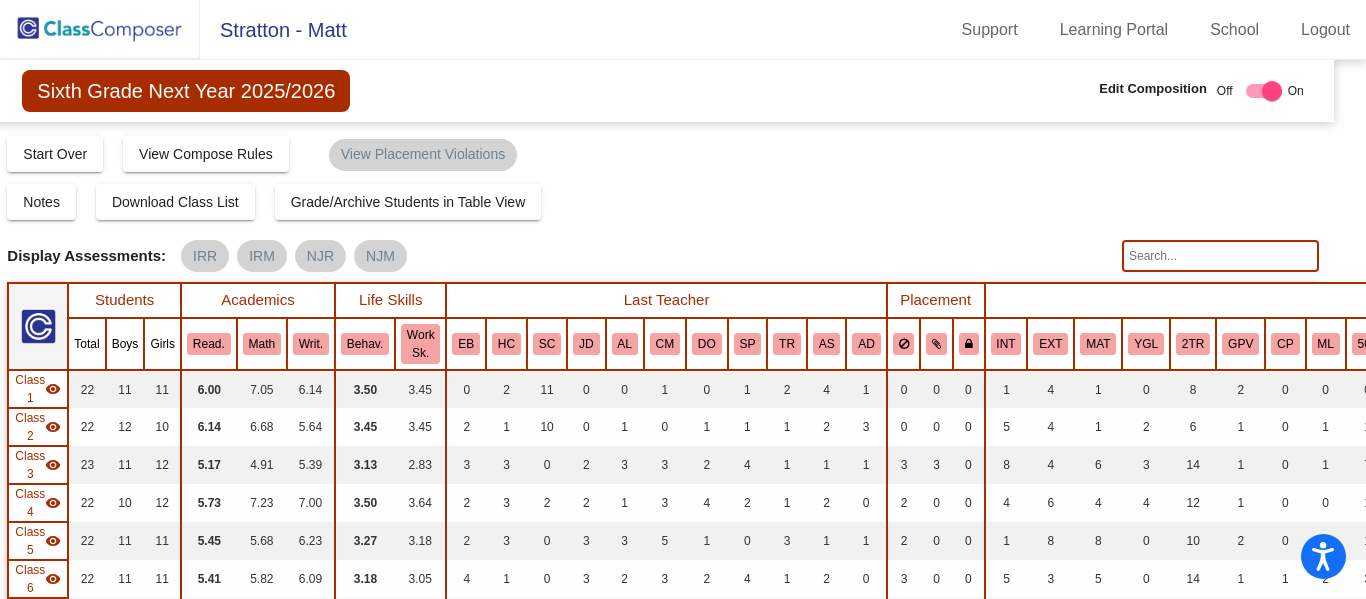 click 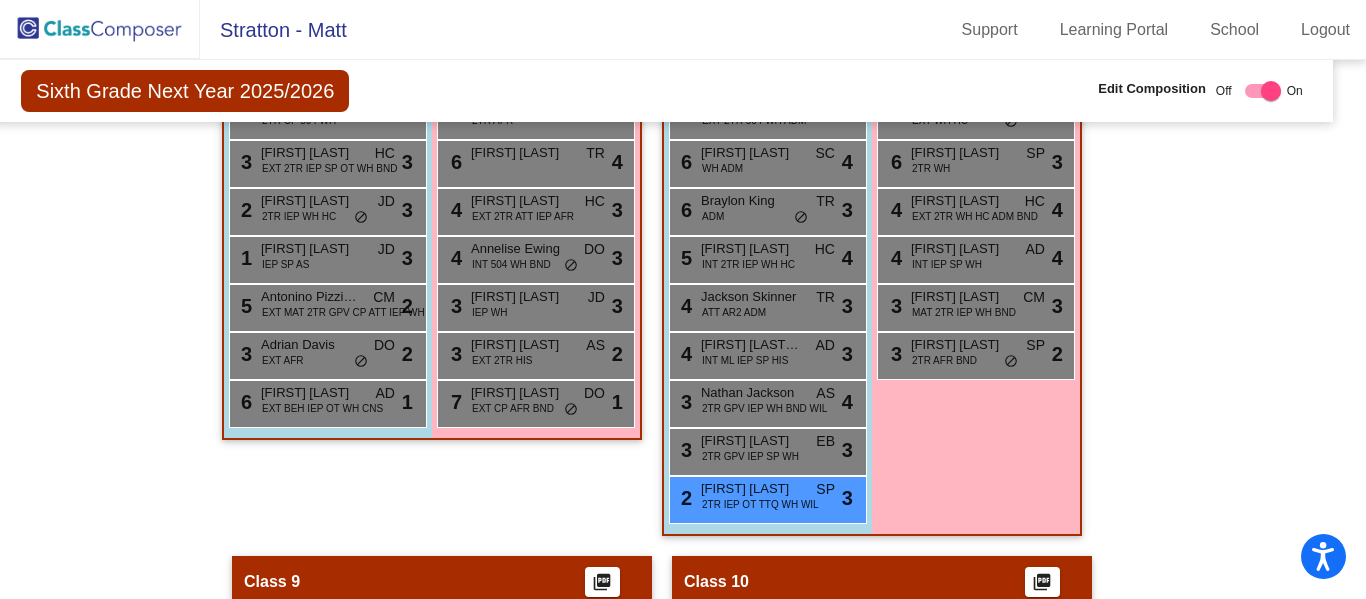 scroll, scrollTop: 3078, scrollLeft: 21, axis: both 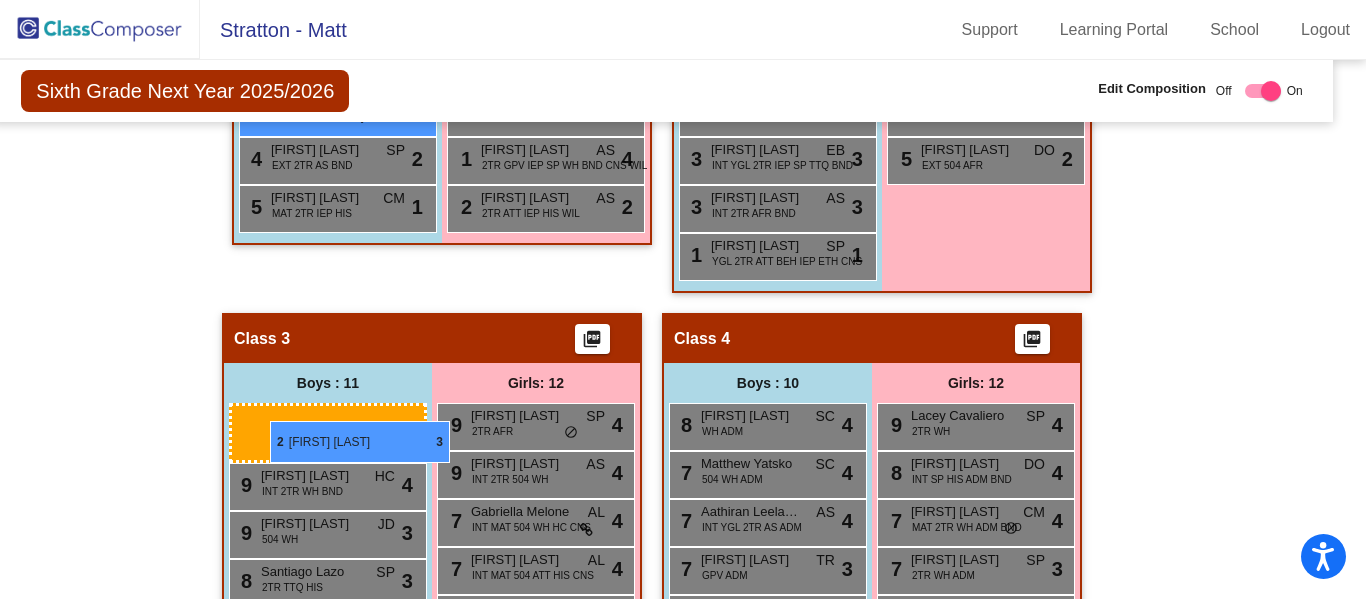 drag, startPoint x: 743, startPoint y: 491, endPoint x: 269, endPoint y: 421, distance: 479.1409 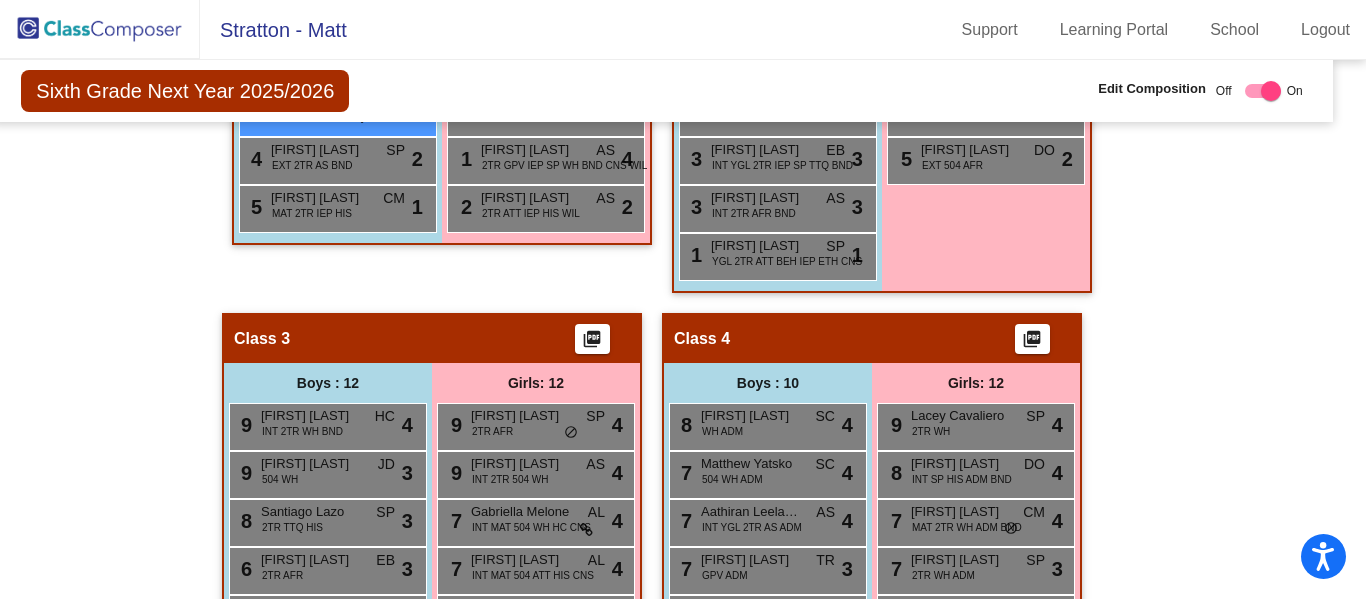 scroll, scrollTop: 0, scrollLeft: 21, axis: horizontal 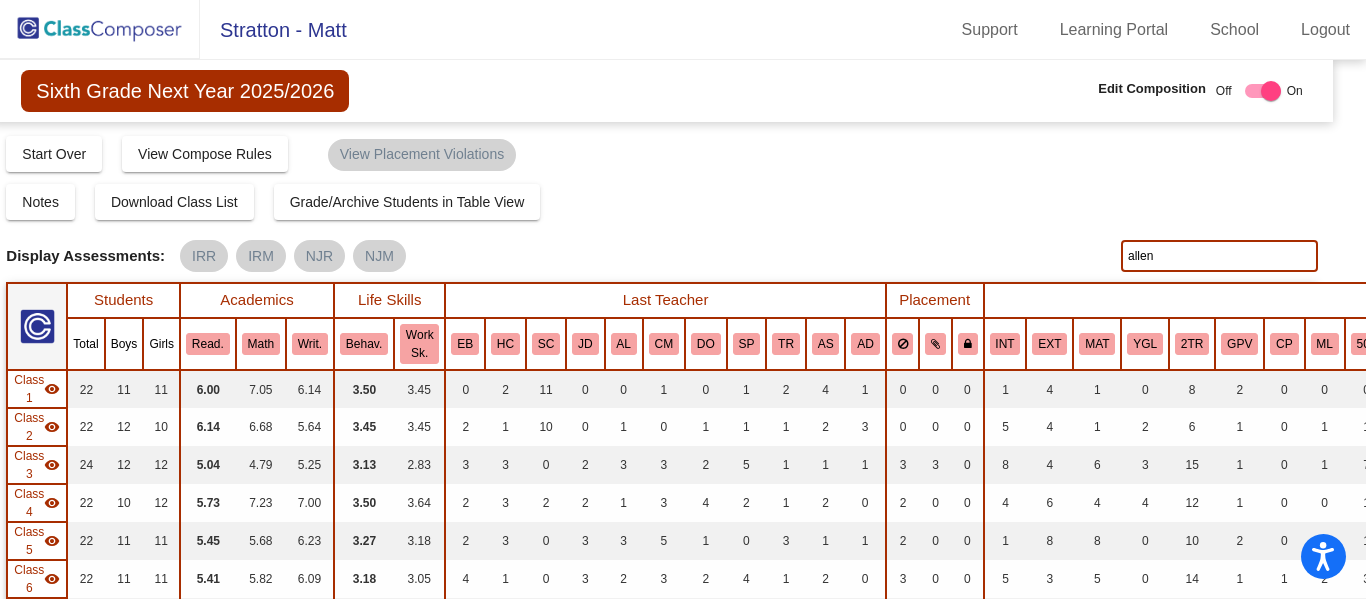 drag, startPoint x: 1193, startPoint y: 253, endPoint x: 1072, endPoint y: 252, distance: 121.004135 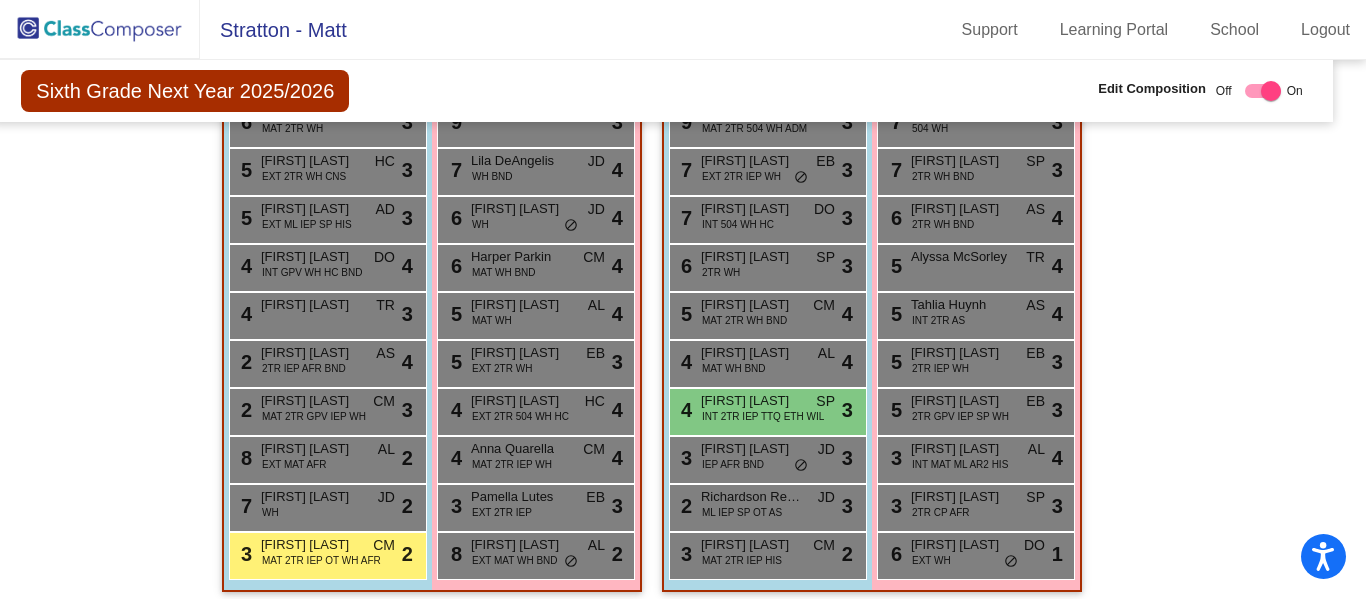 scroll, scrollTop: 2270, scrollLeft: 21, axis: both 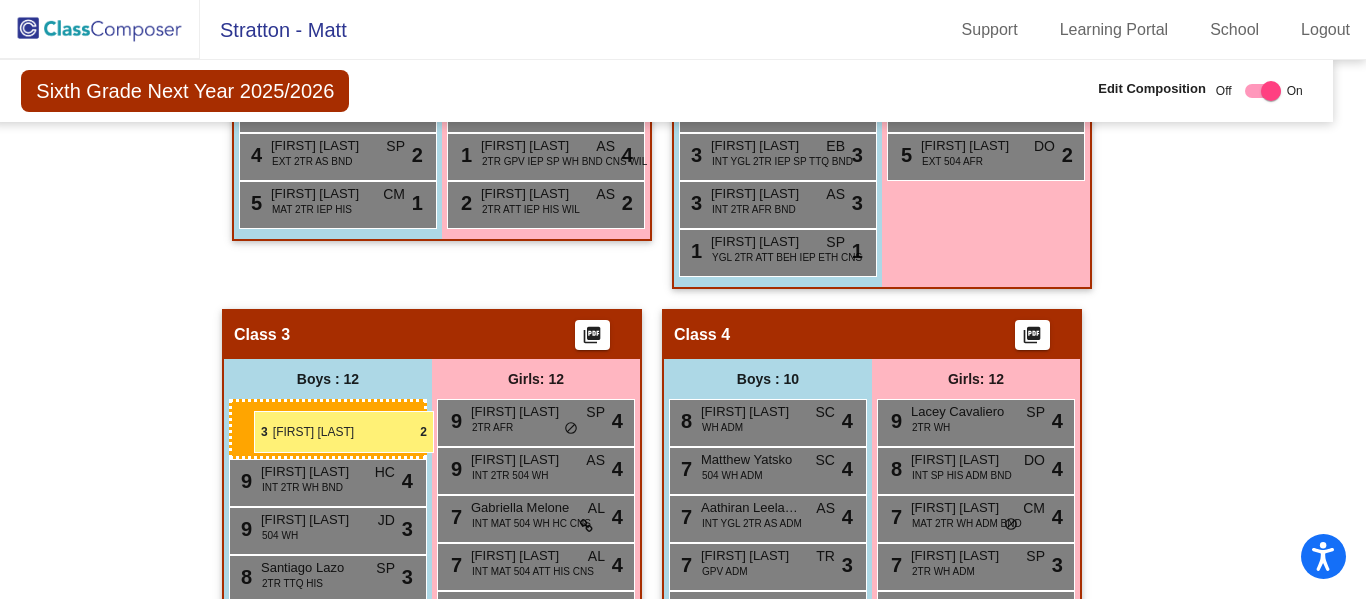 drag, startPoint x: 295, startPoint y: 548, endPoint x: 254, endPoint y: 412, distance: 142.04576 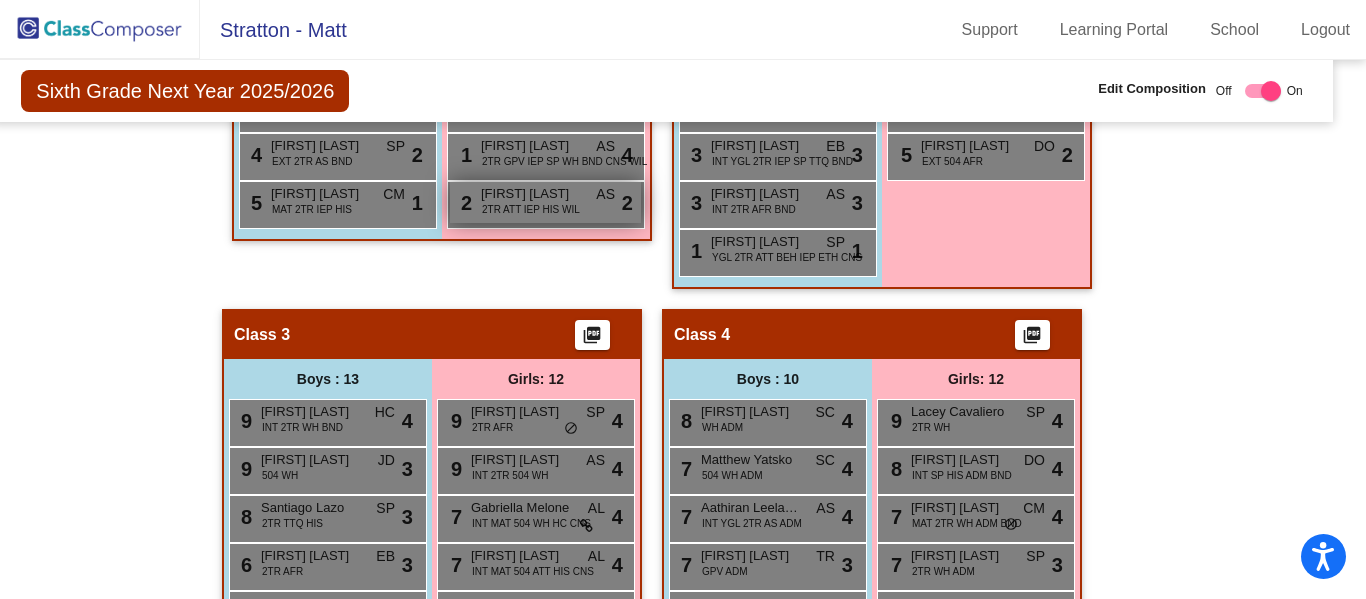 scroll, scrollTop: 0, scrollLeft: 21, axis: horizontal 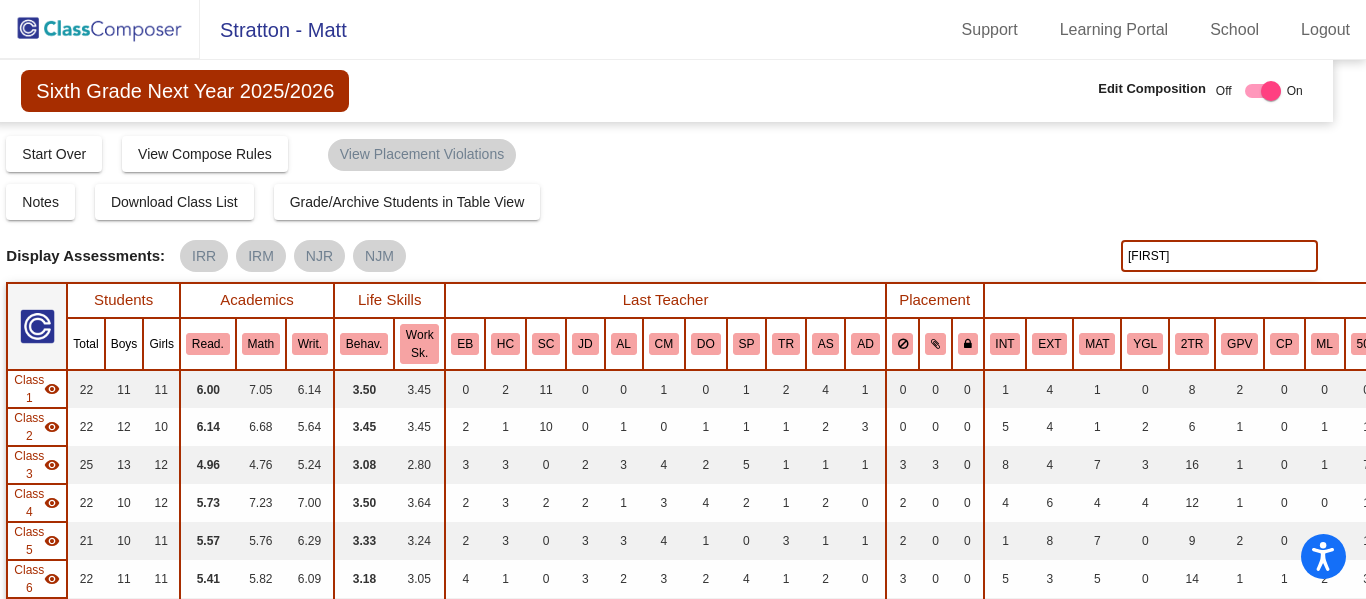 drag, startPoint x: 1167, startPoint y: 260, endPoint x: 1085, endPoint y: 252, distance: 82.38932 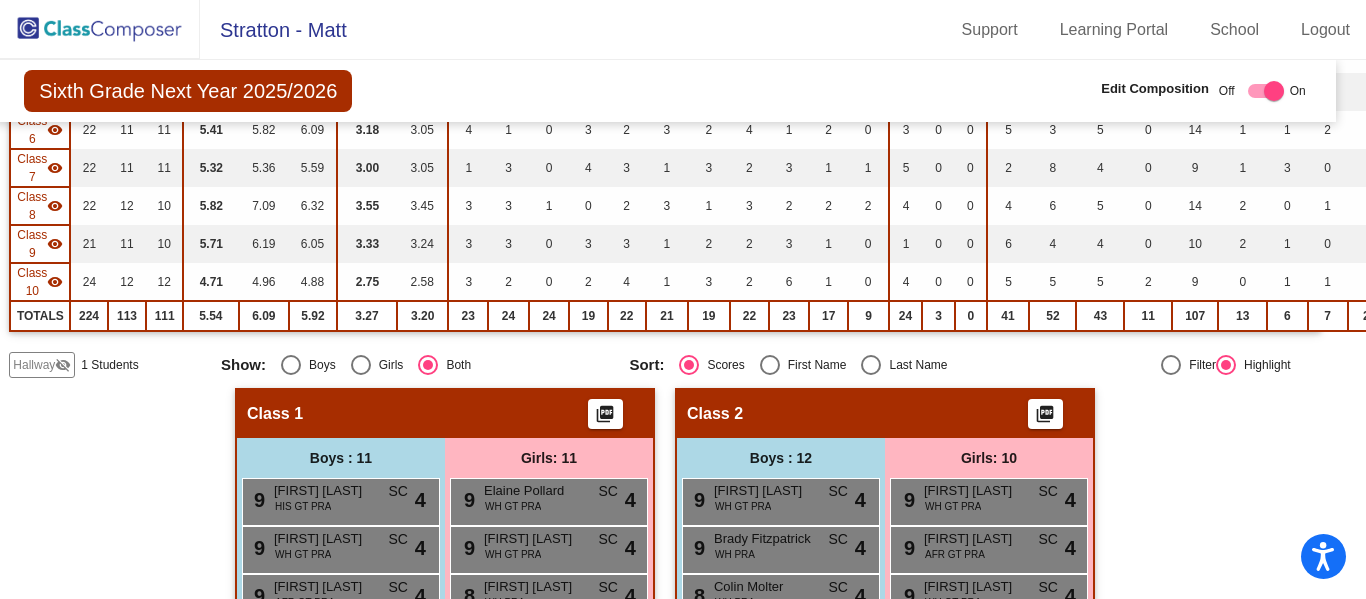 scroll, scrollTop: 0, scrollLeft: 18, axis: horizontal 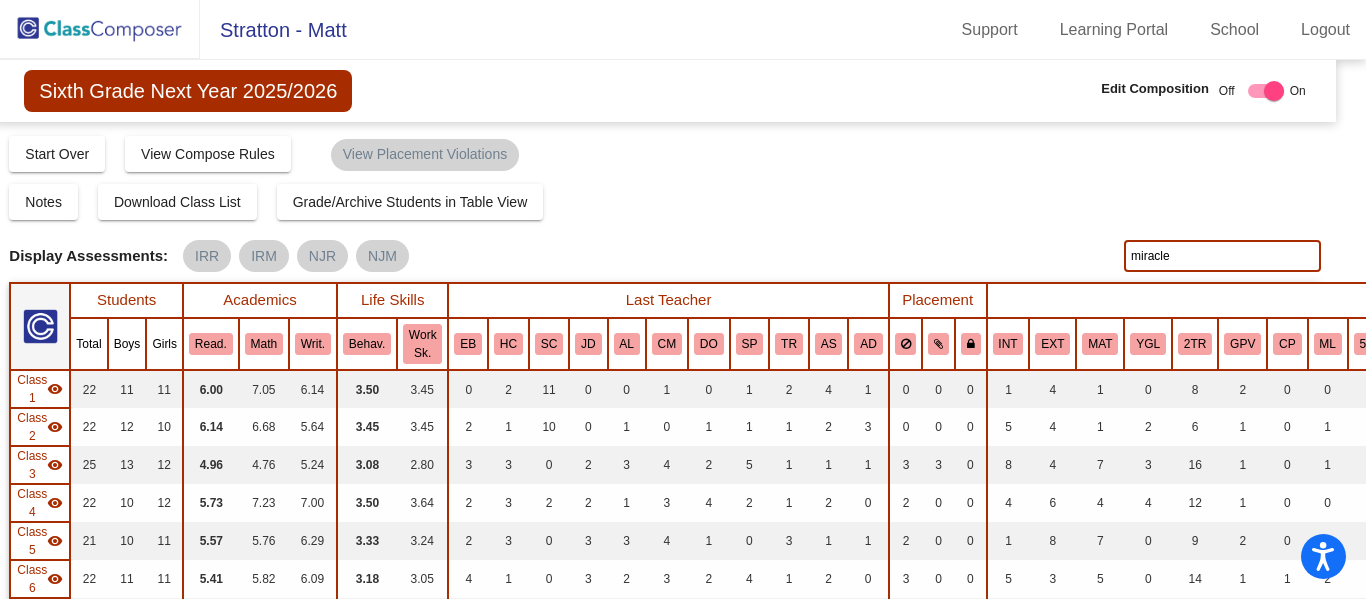 drag, startPoint x: 1190, startPoint y: 260, endPoint x: 1119, endPoint y: 248, distance: 72.00694 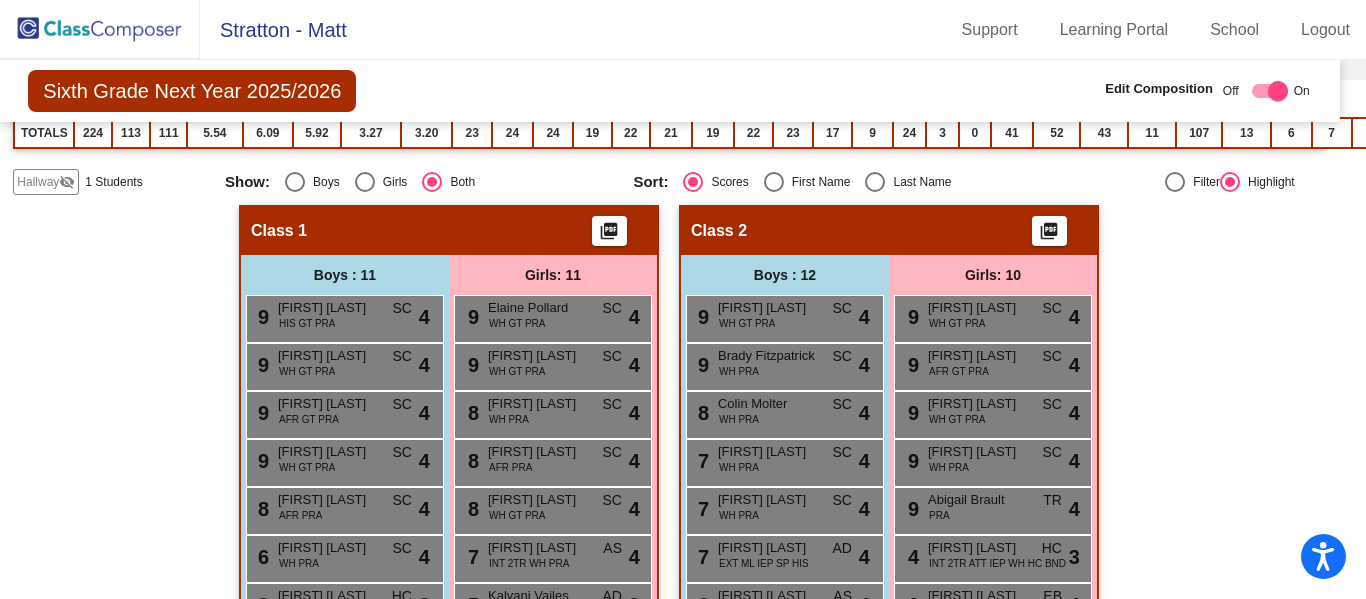 scroll, scrollTop: 0, scrollLeft: 14, axis: horizontal 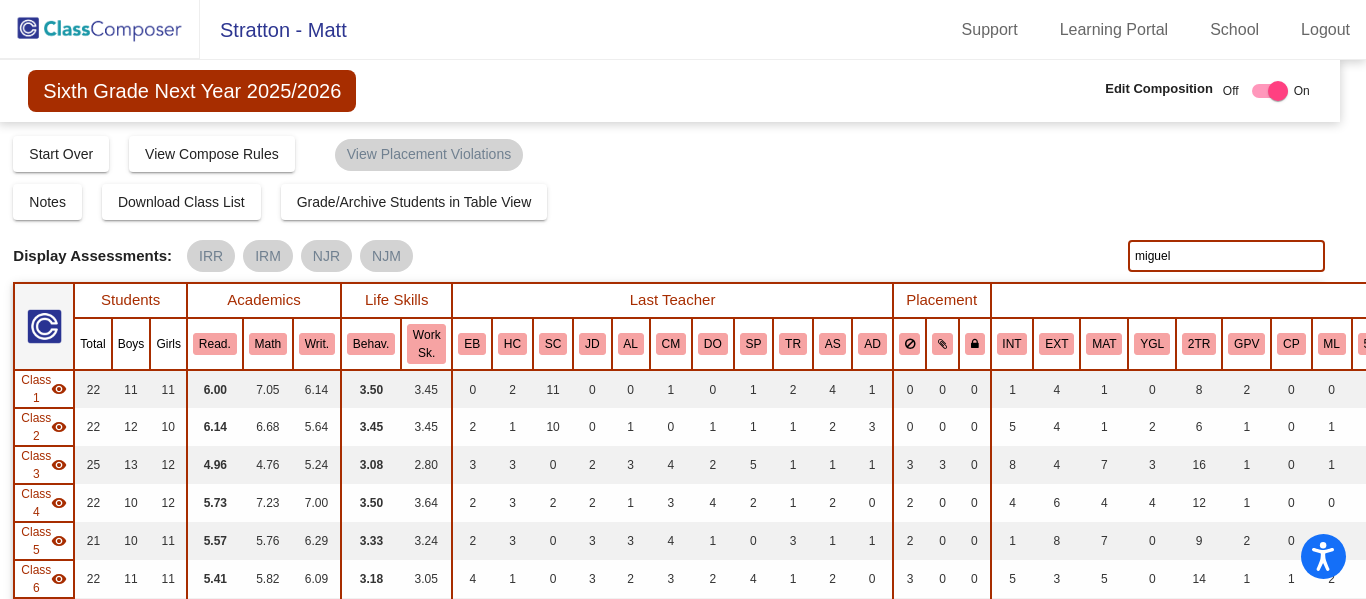 drag, startPoint x: 1189, startPoint y: 268, endPoint x: 1072, endPoint y: 247, distance: 118.869675 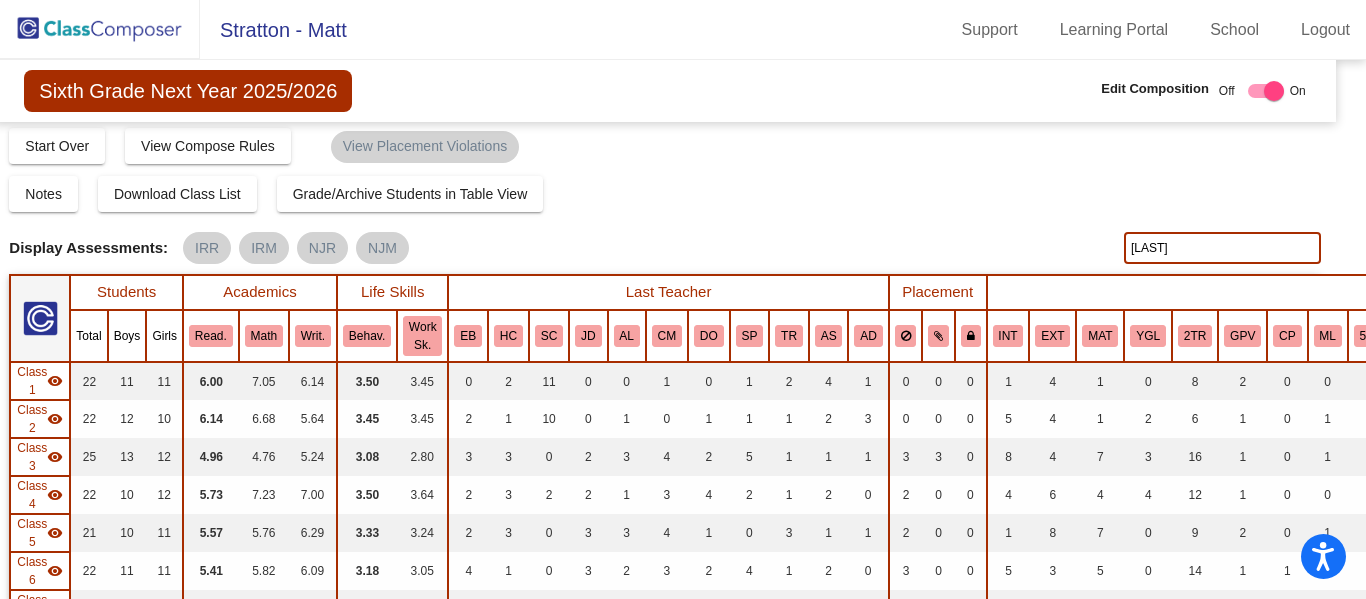 scroll, scrollTop: 0, scrollLeft: 18, axis: horizontal 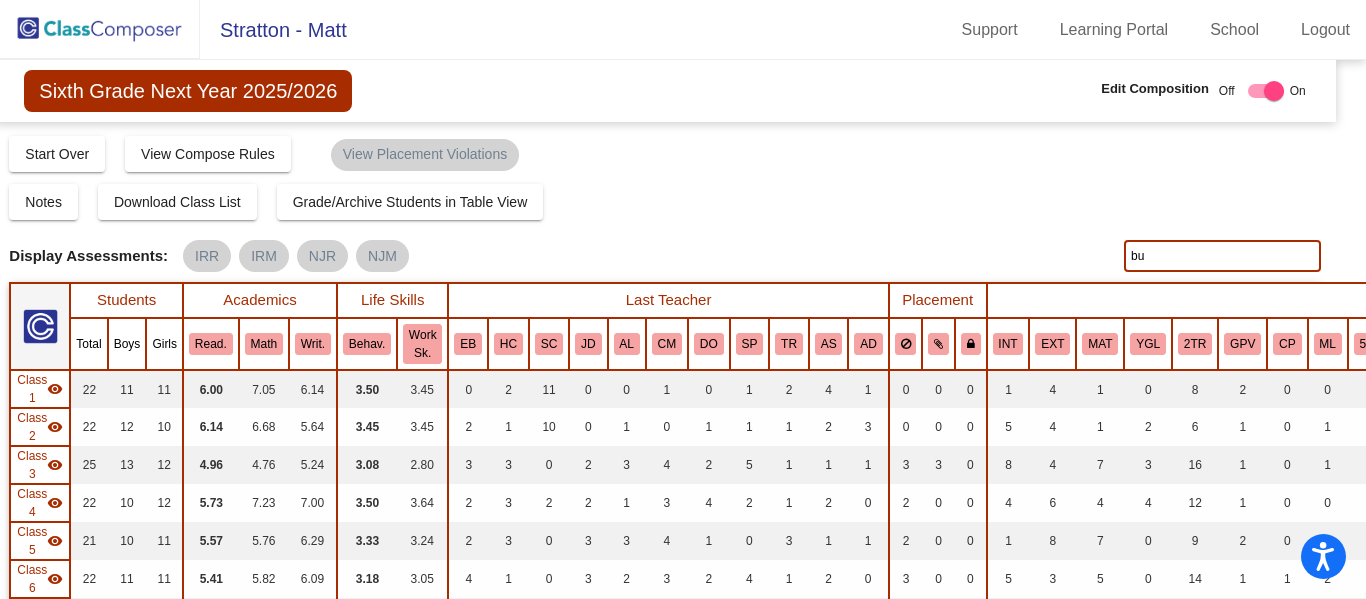 type on "b" 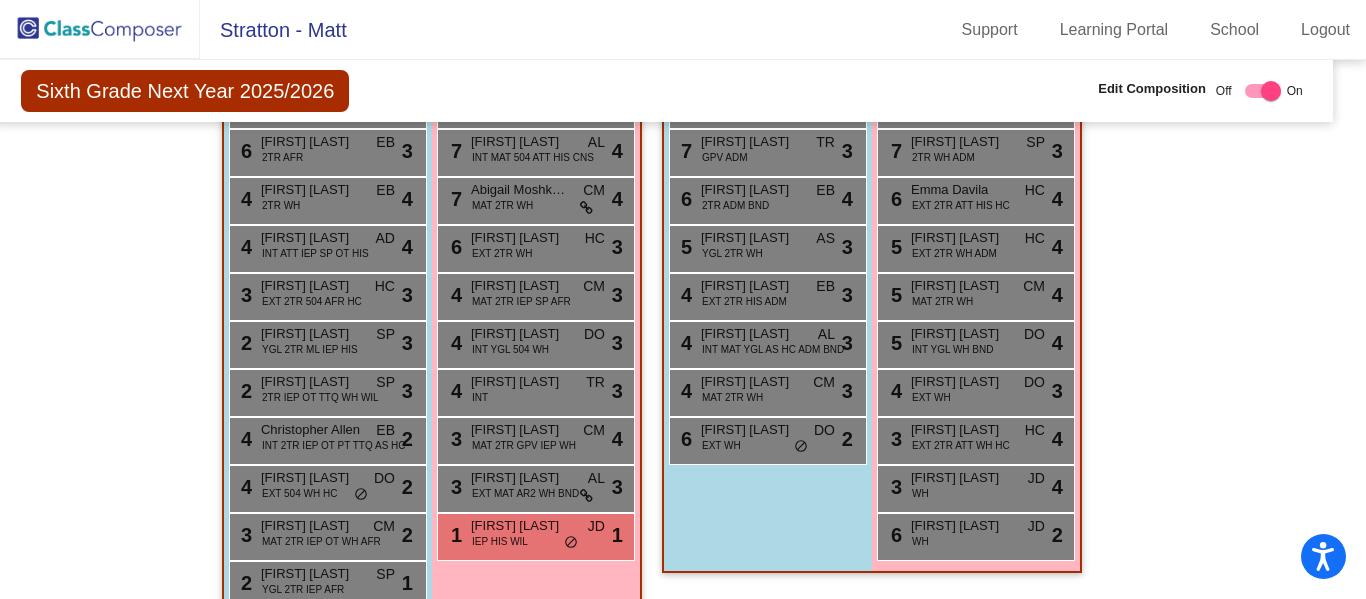 scroll, scrollTop: 1639, scrollLeft: 21, axis: both 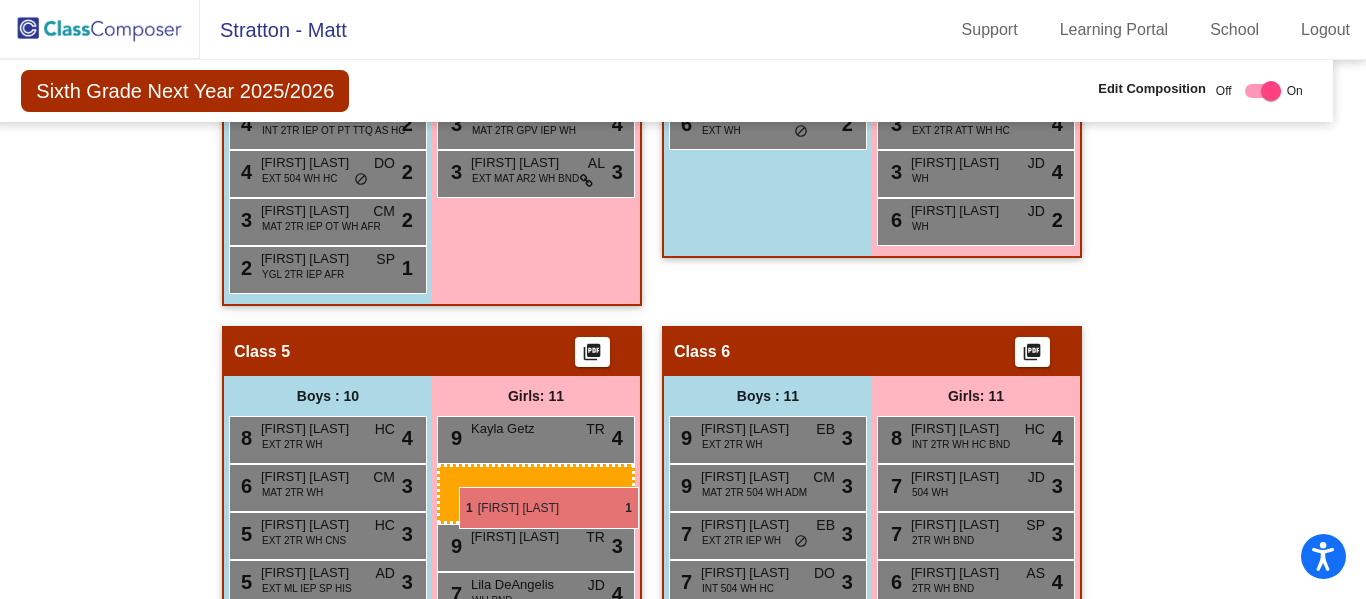 drag, startPoint x: 521, startPoint y: 533, endPoint x: 457, endPoint y: 484, distance: 80.60397 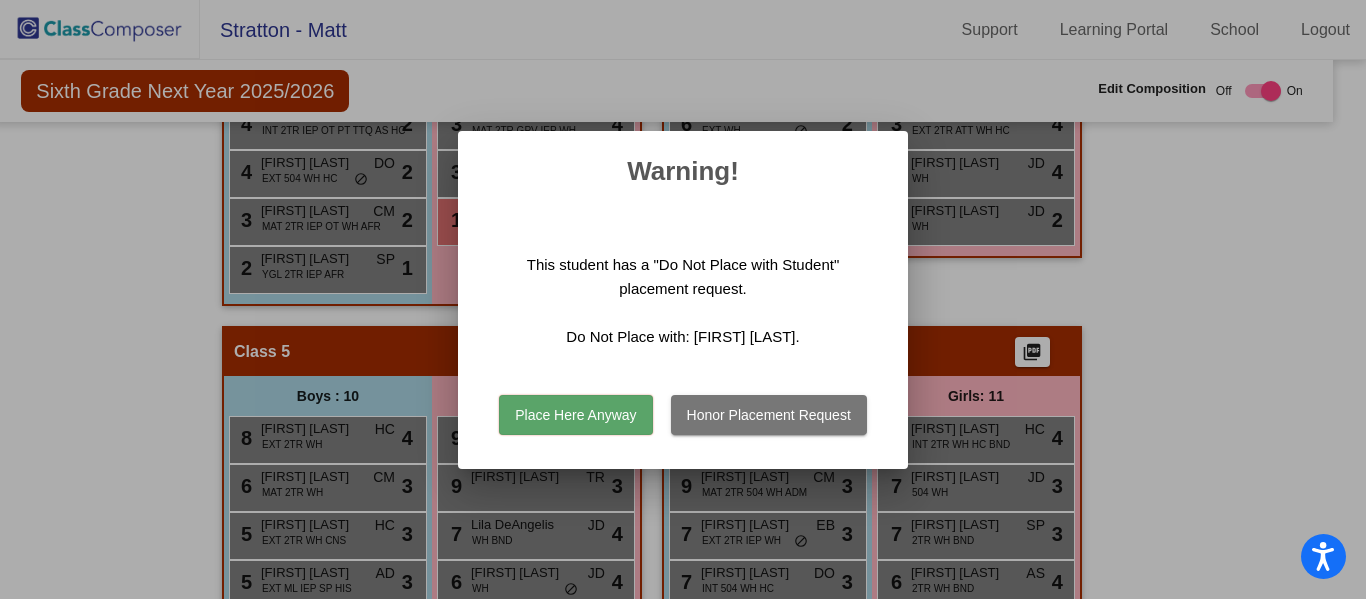 click on "Place Here Anyway" at bounding box center (575, 415) 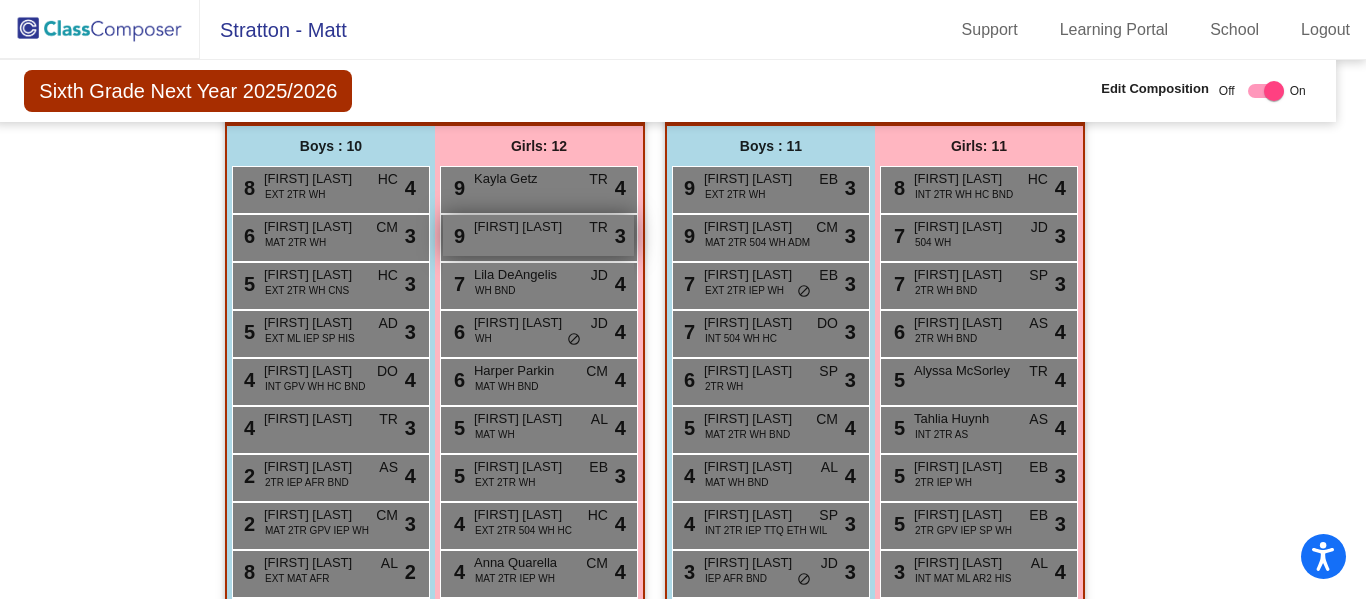 scroll, scrollTop: 2205, scrollLeft: 16, axis: both 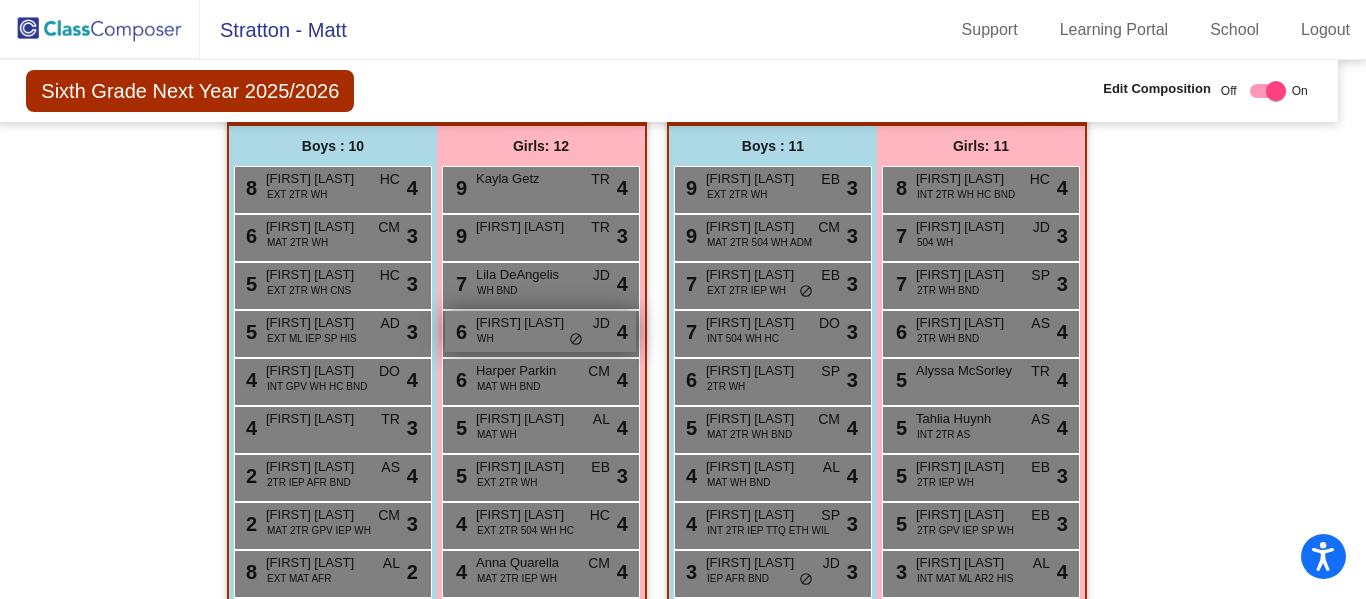 click on "6 Samantha Bilz WH JD lock do_not_disturb_alt 4" at bounding box center (540, 331) 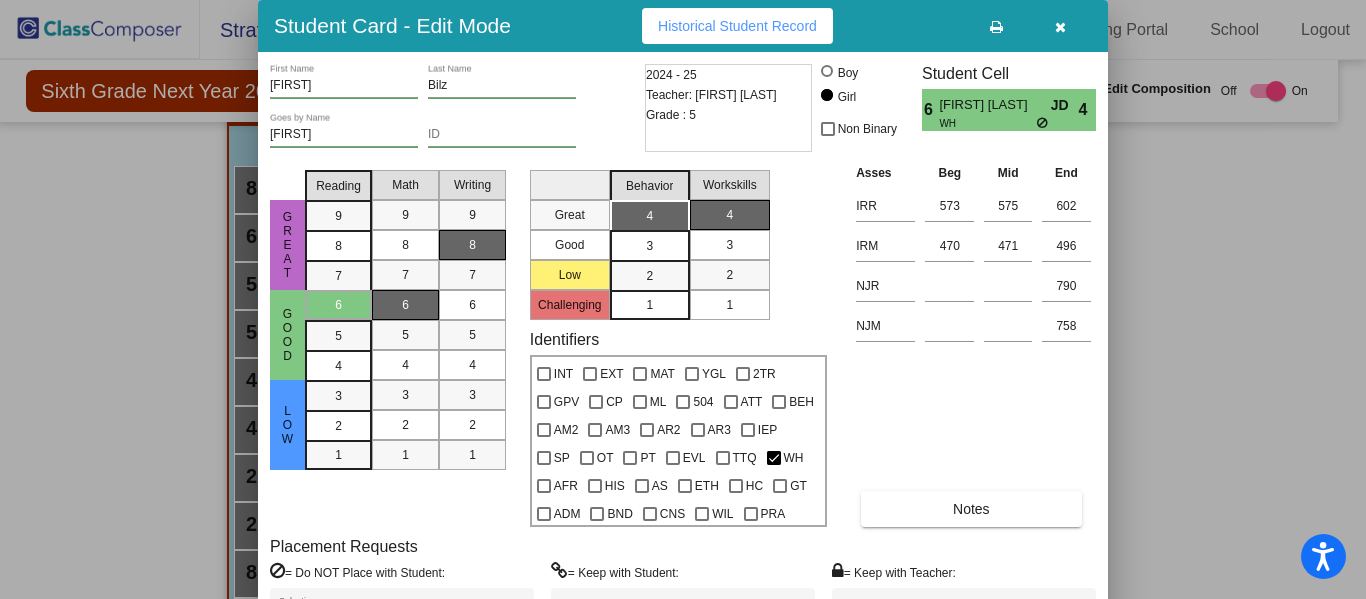 click at bounding box center [1060, 26] 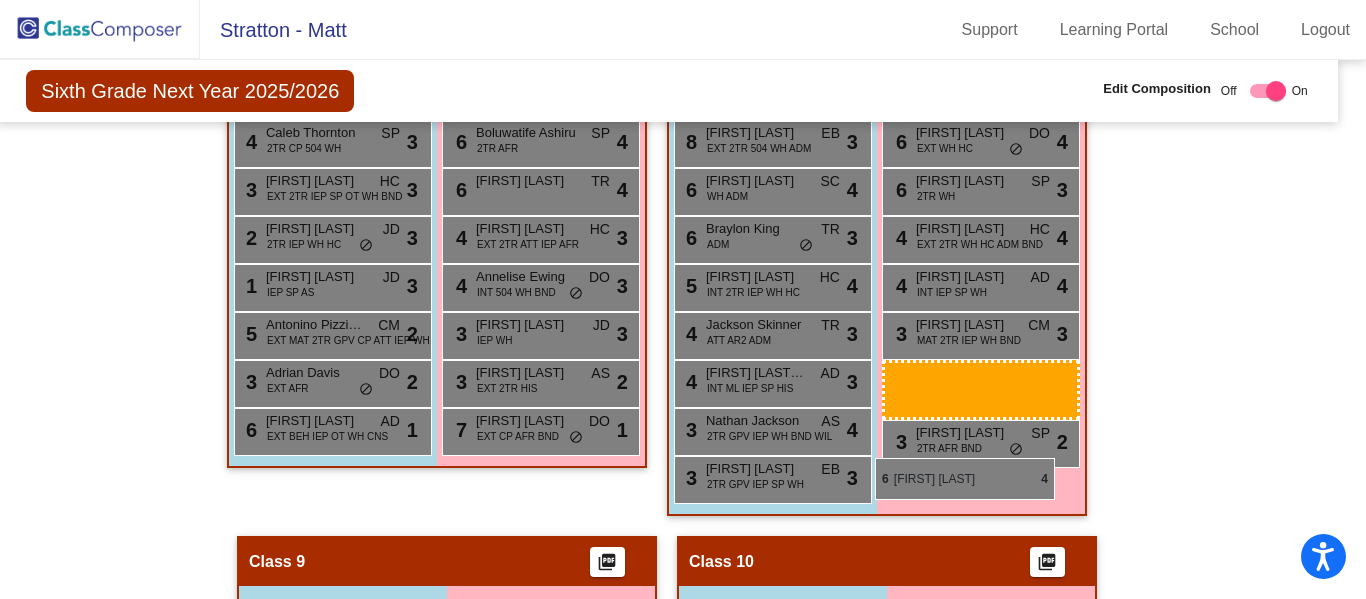 scroll, scrollTop: 3033, scrollLeft: 16, axis: both 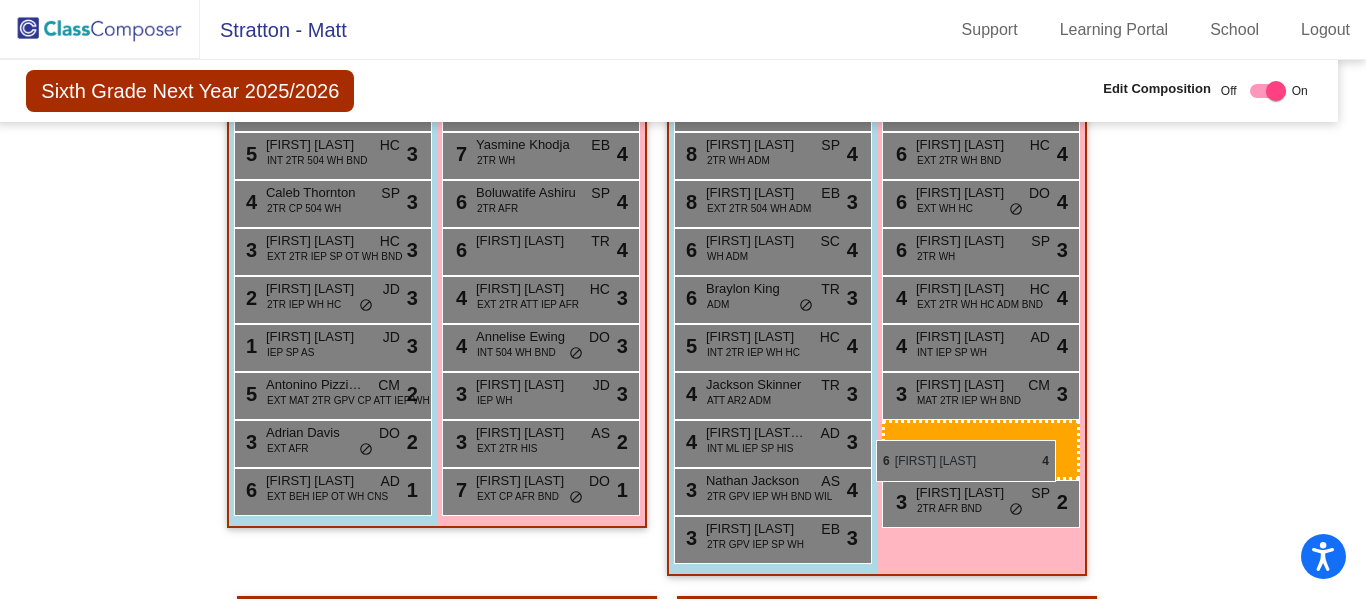 drag, startPoint x: 509, startPoint y: 330, endPoint x: 876, endPoint y: 440, distance: 383.13052 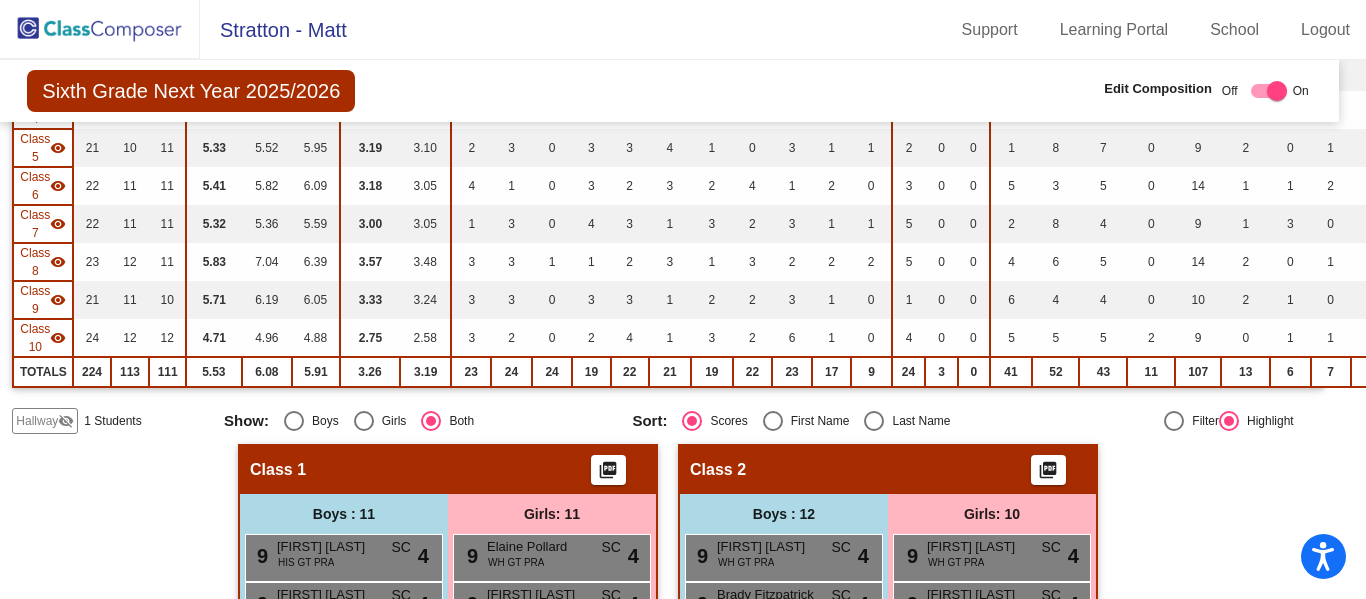 scroll, scrollTop: 0, scrollLeft: 15, axis: horizontal 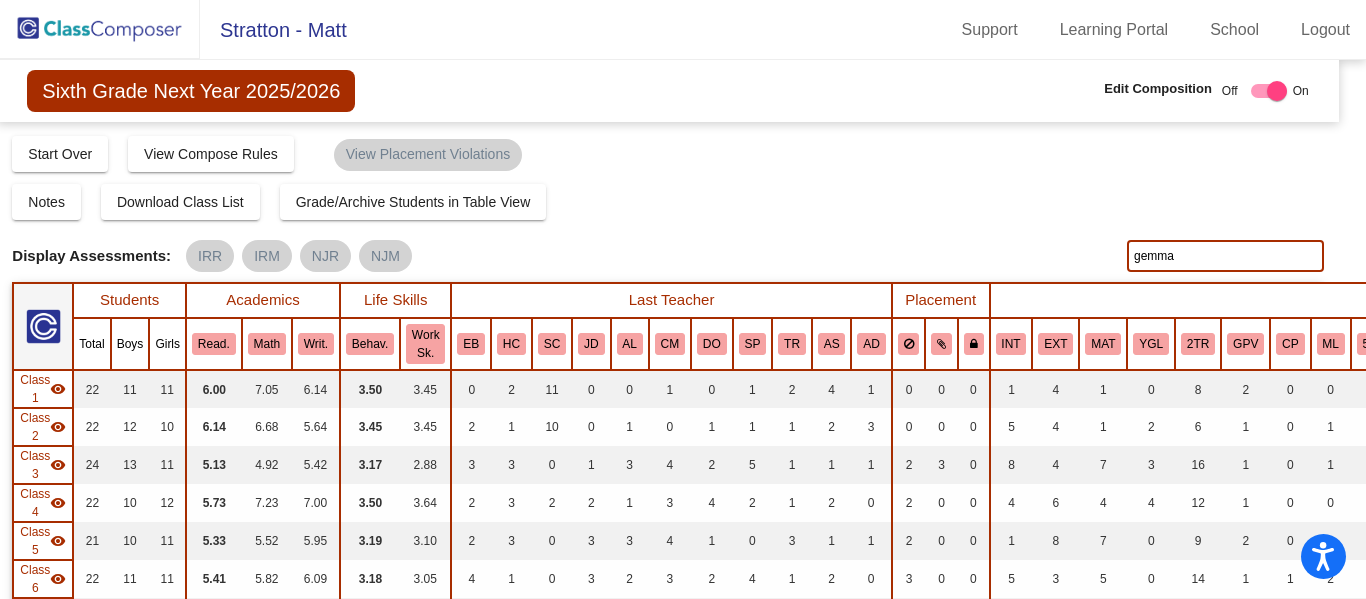 drag, startPoint x: 1173, startPoint y: 269, endPoint x: 1028, endPoint y: 228, distance: 150.6851 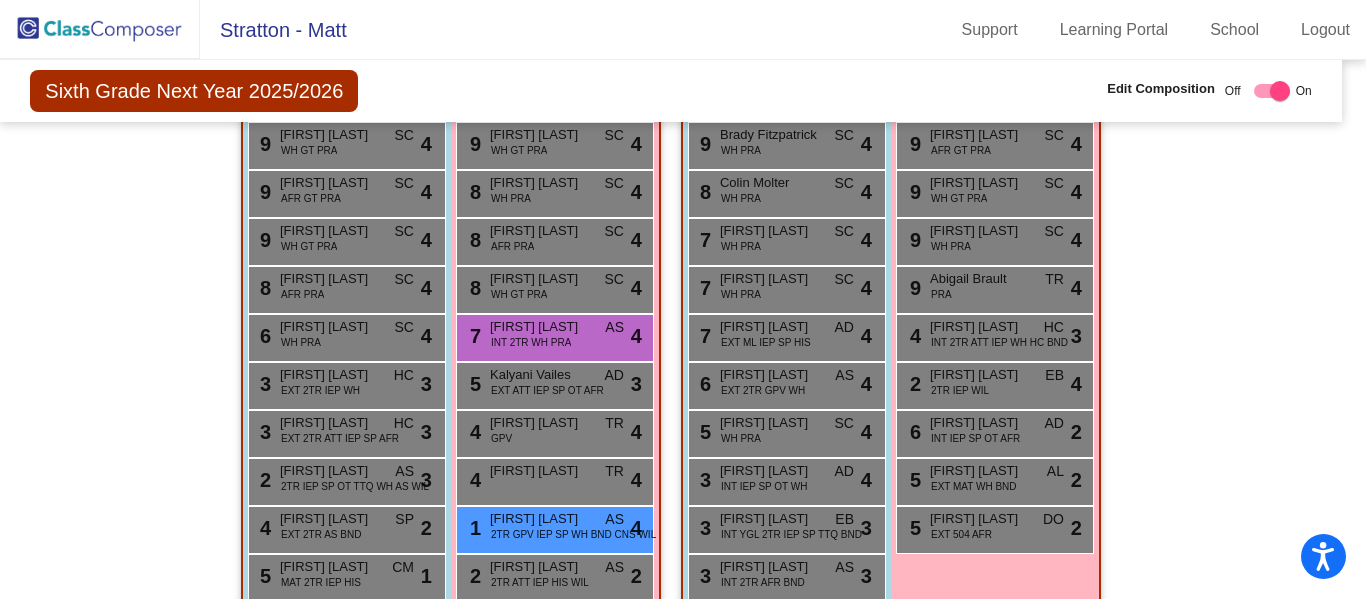 scroll, scrollTop: 854, scrollLeft: 12, axis: both 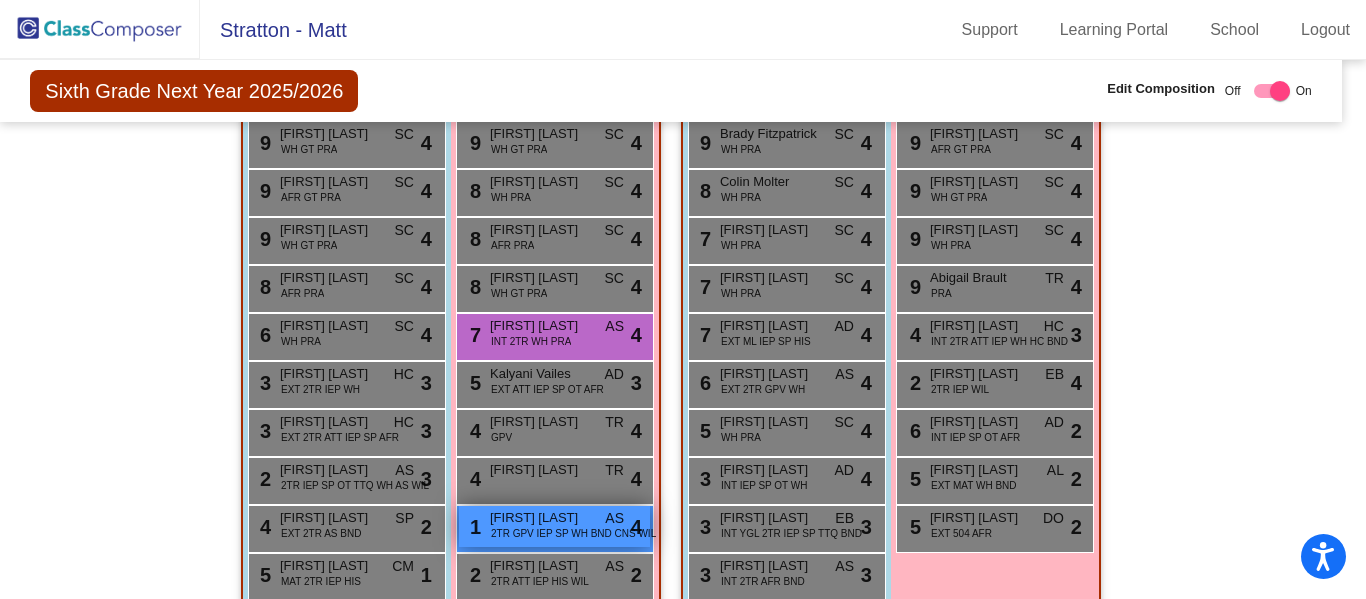 click on "2TR GPV IEP SP WH BND CNS WIL" at bounding box center [573, 533] 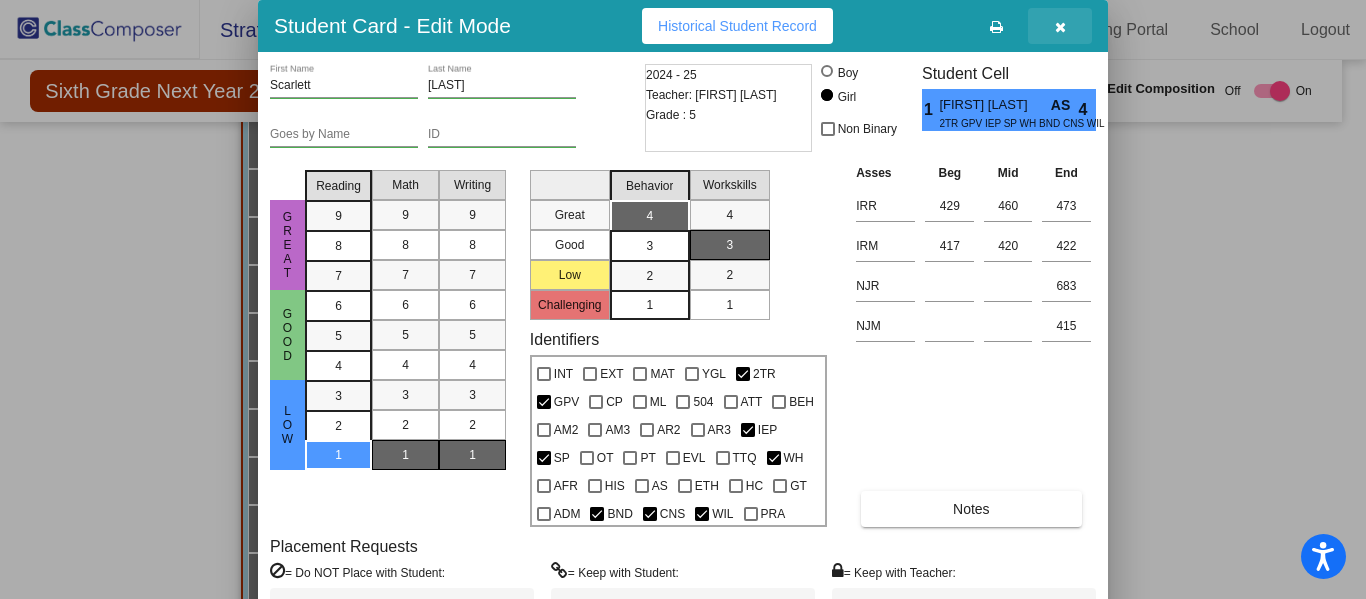 click at bounding box center (1060, 26) 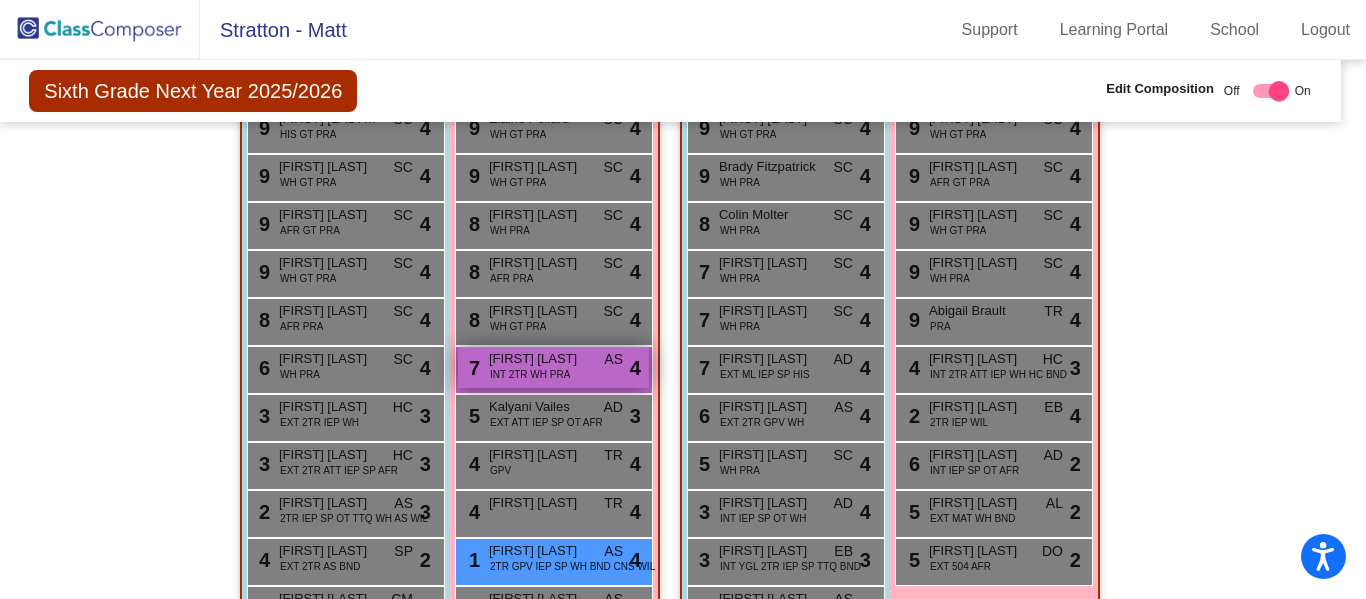 scroll, scrollTop: 818, scrollLeft: 10, axis: both 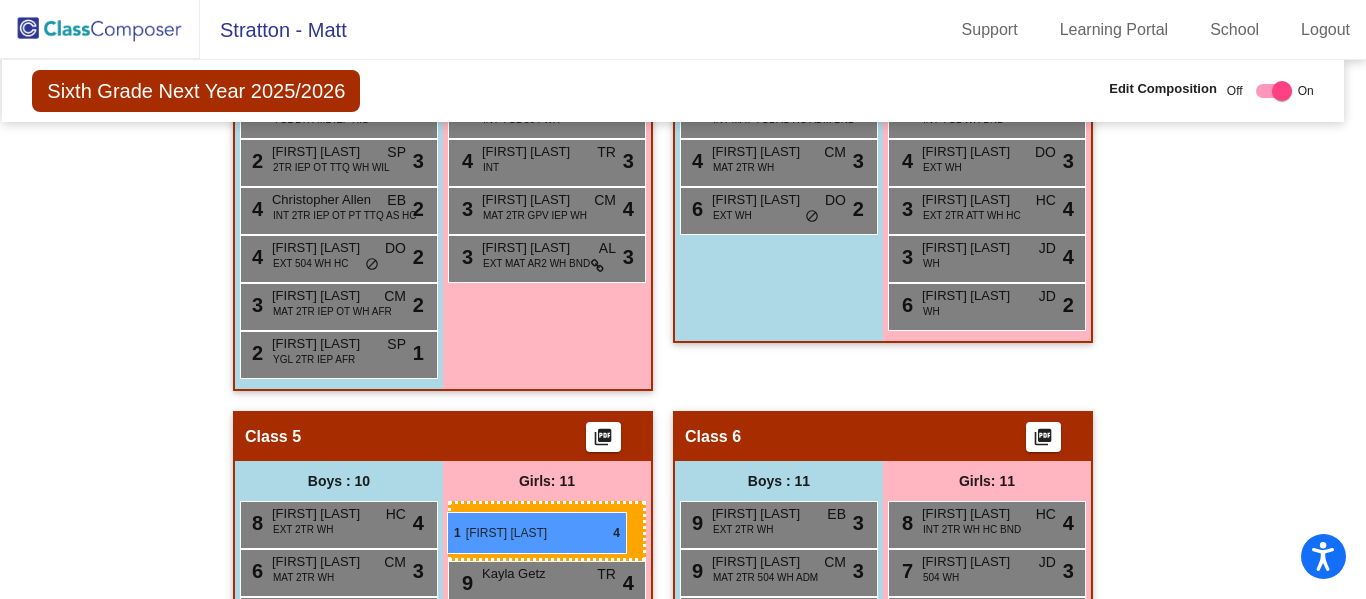 drag, startPoint x: 531, startPoint y: 550, endPoint x: 447, endPoint y: 512, distance: 92.19544 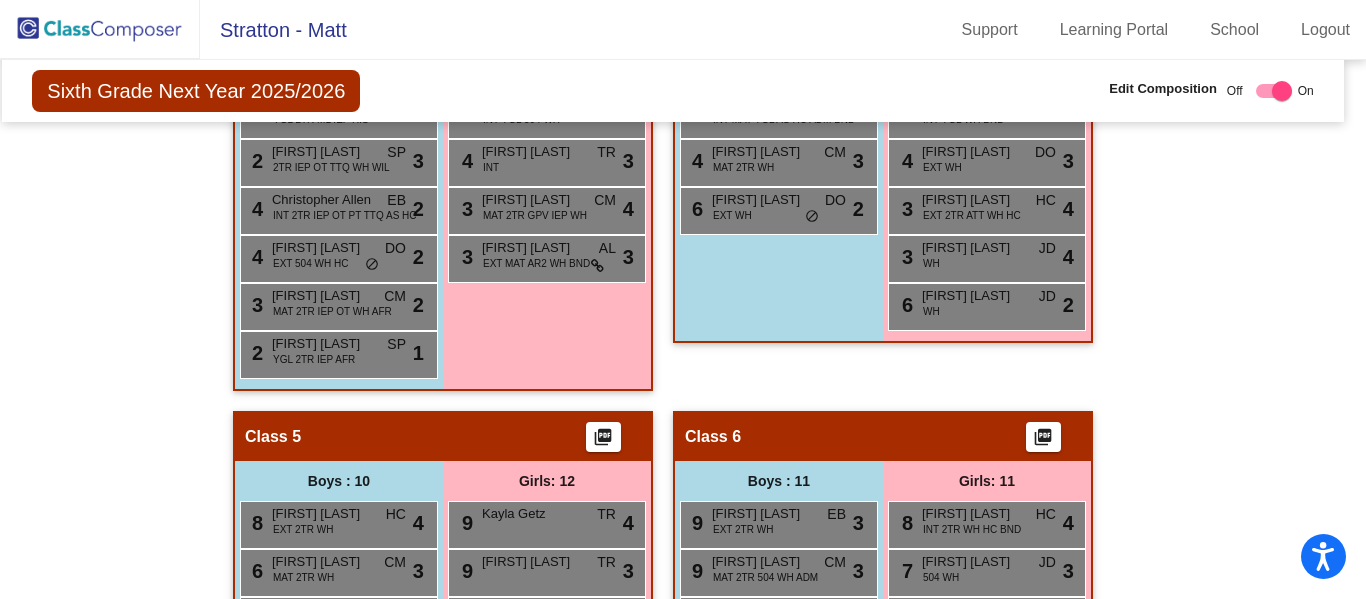 scroll, scrollTop: 0, scrollLeft: 10, axis: horizontal 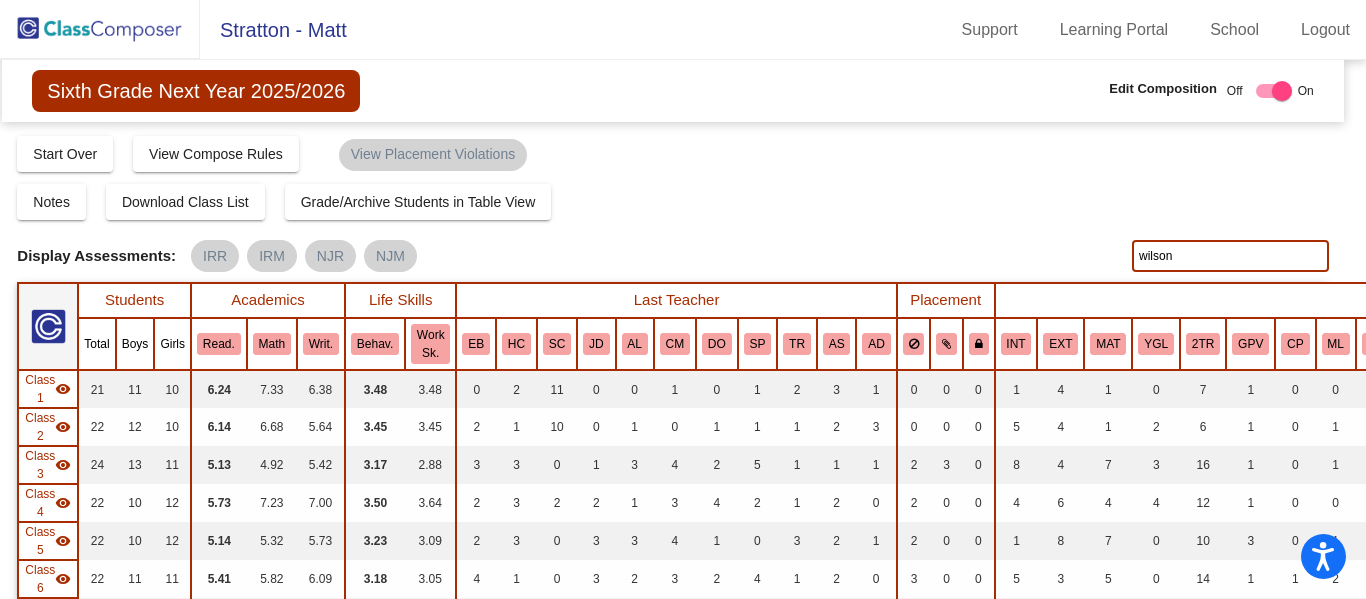 drag, startPoint x: 1180, startPoint y: 252, endPoint x: 1007, endPoint y: 250, distance: 173.01157 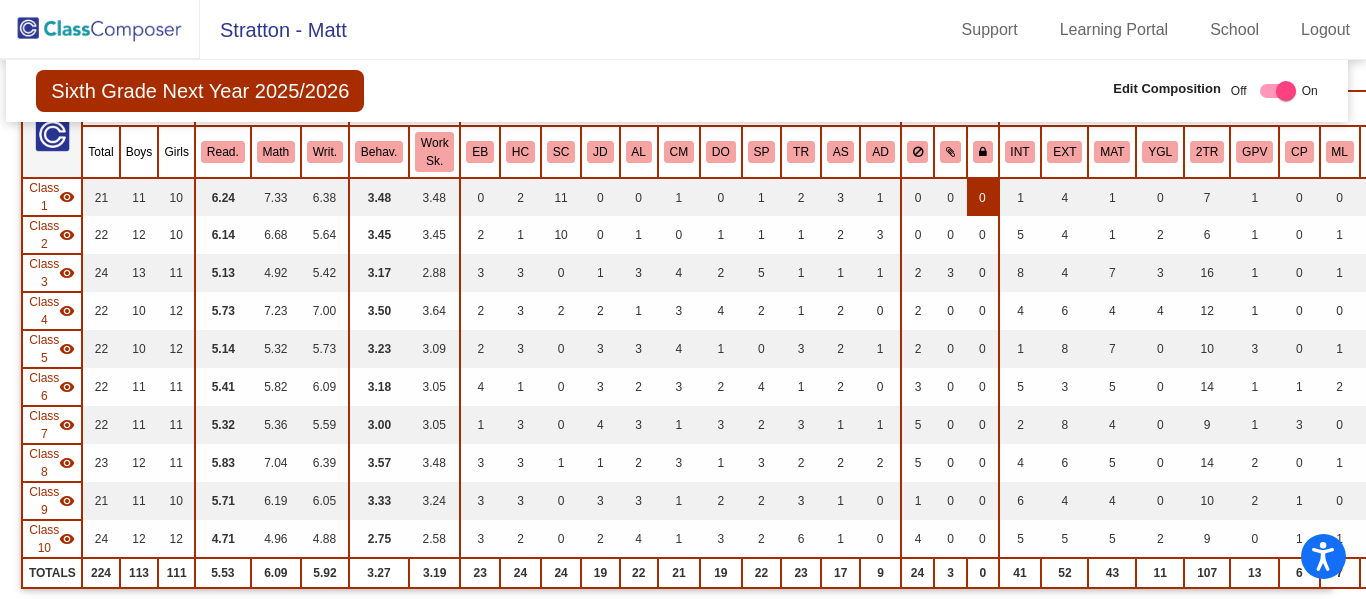 scroll, scrollTop: 0, scrollLeft: 6, axis: horizontal 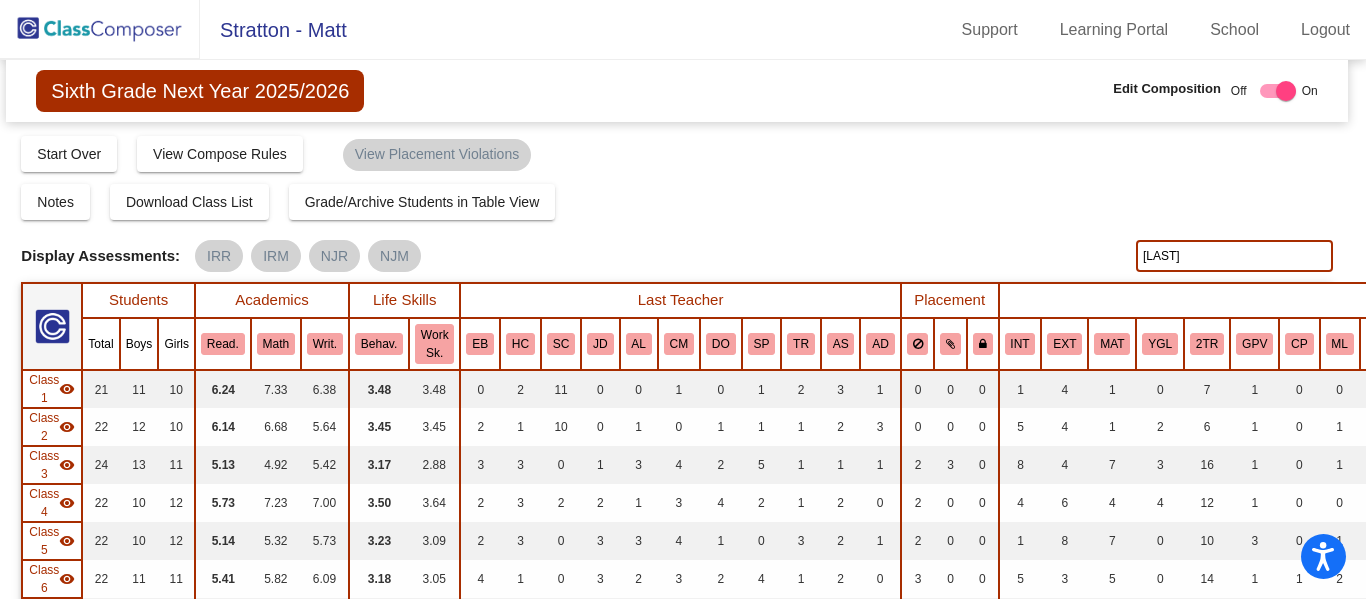 paste on "Administrative Warning Parent contact and infraction letter from administration" 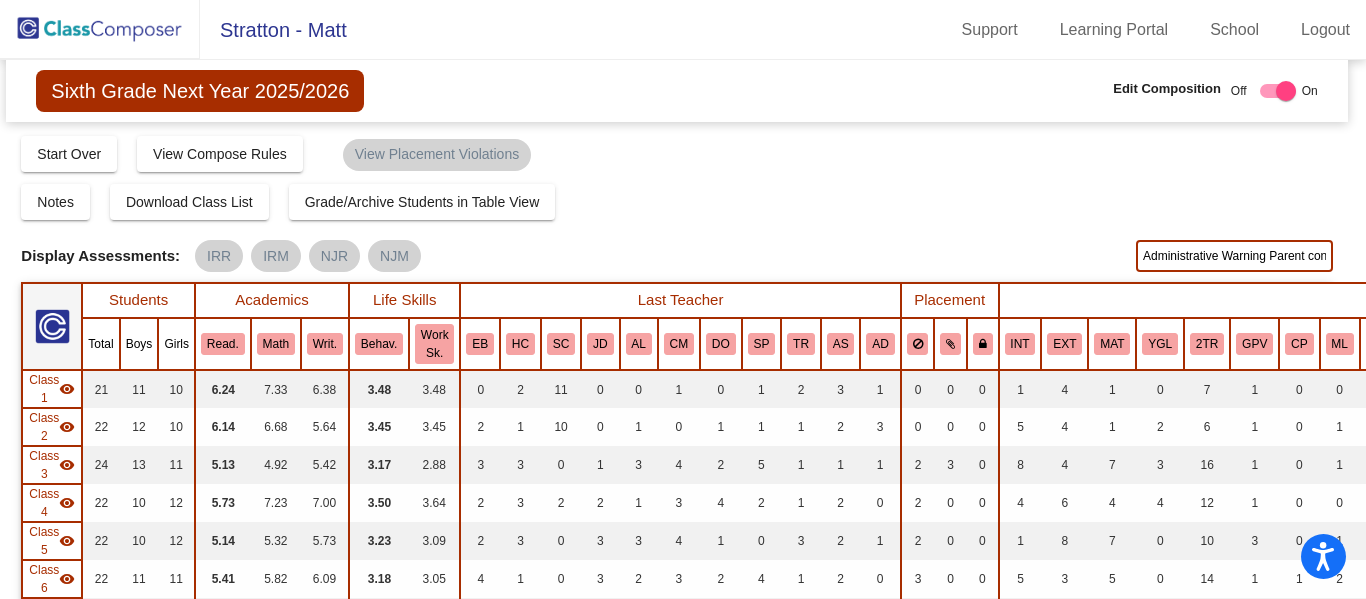 scroll, scrollTop: 0, scrollLeft: 251, axis: horizontal 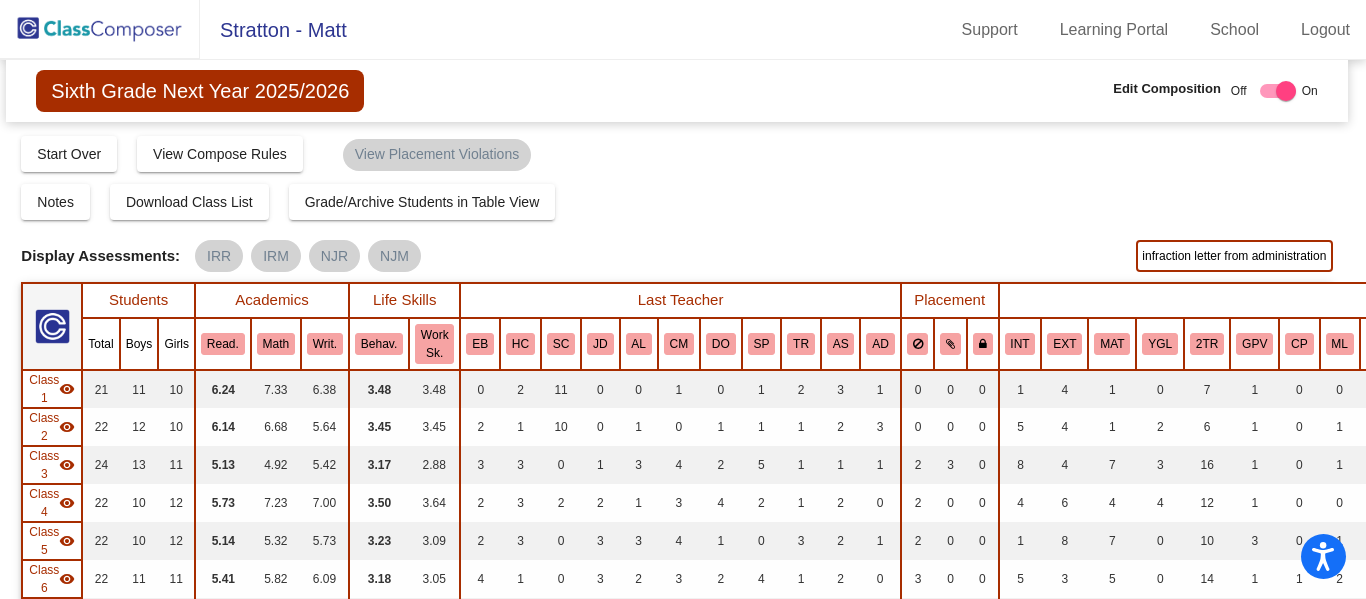 type on "Administrative Warning Parent contact and infraction letter from administration" 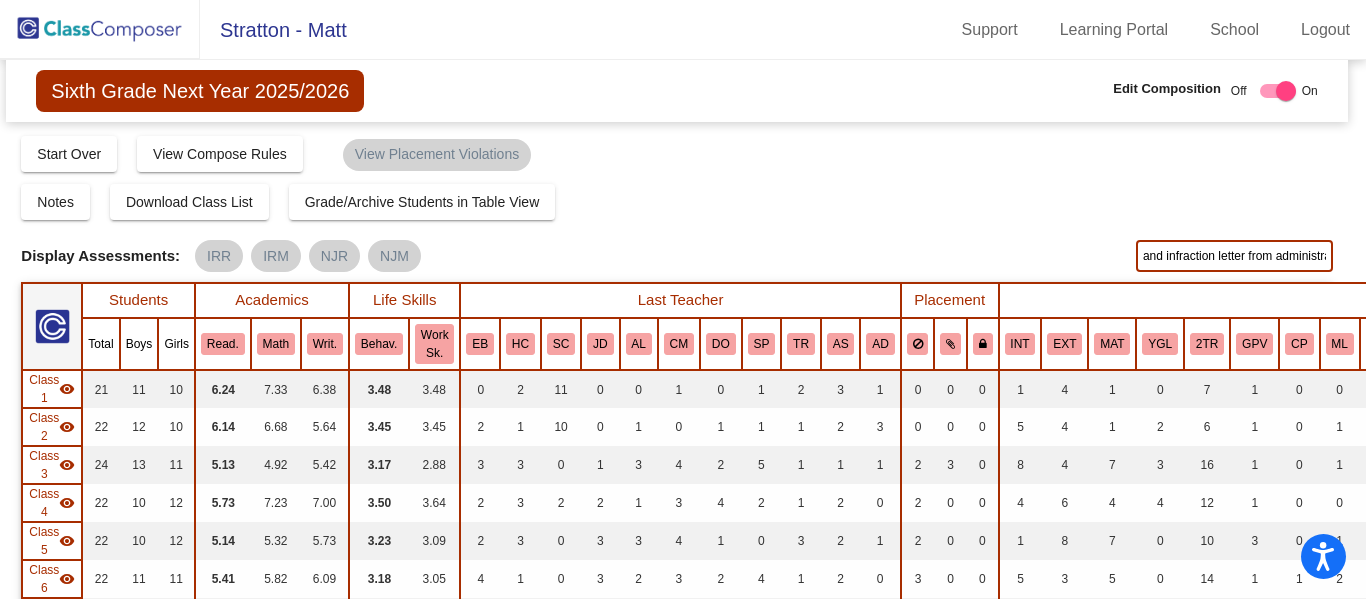 scroll, scrollTop: 0, scrollLeft: 251, axis: horizontal 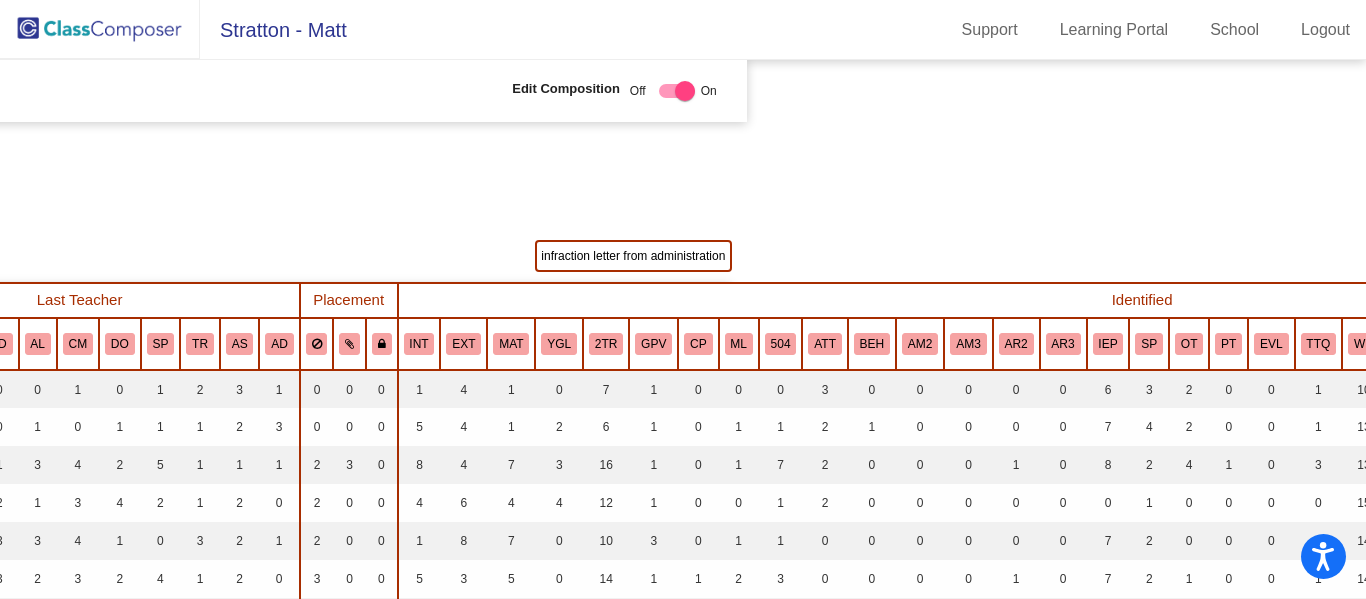 drag, startPoint x: 1133, startPoint y: 255, endPoint x: 1364, endPoint y: 270, distance: 231.4865 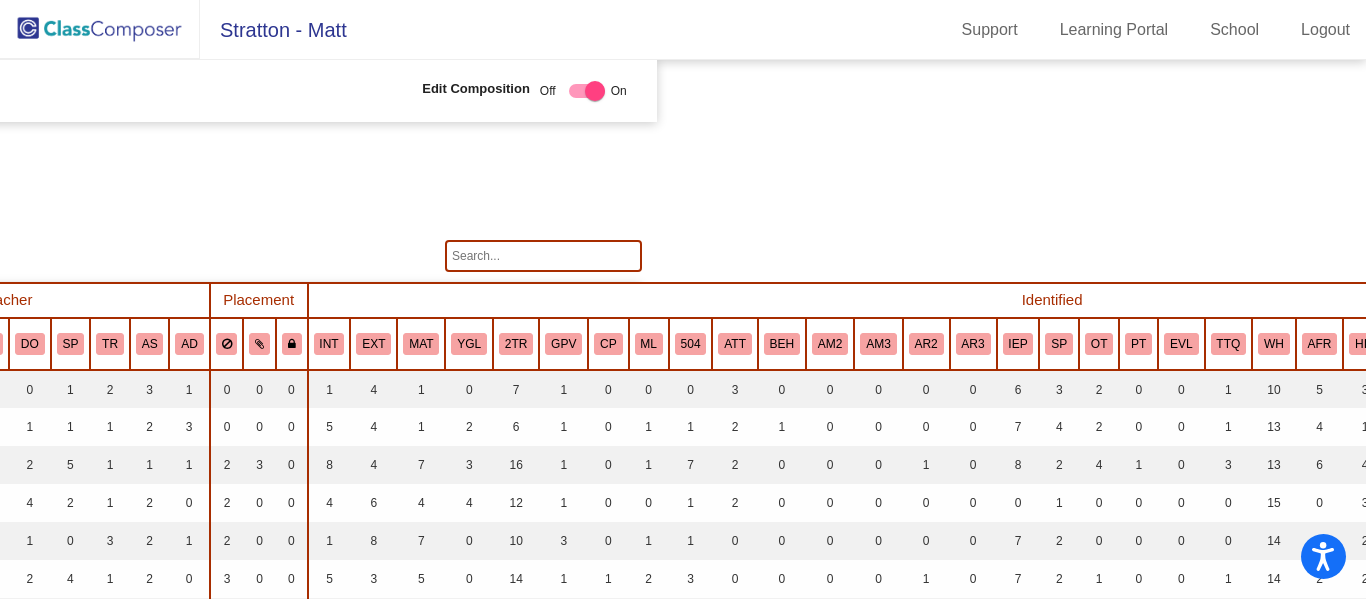 scroll, scrollTop: 0, scrollLeft: 0, axis: both 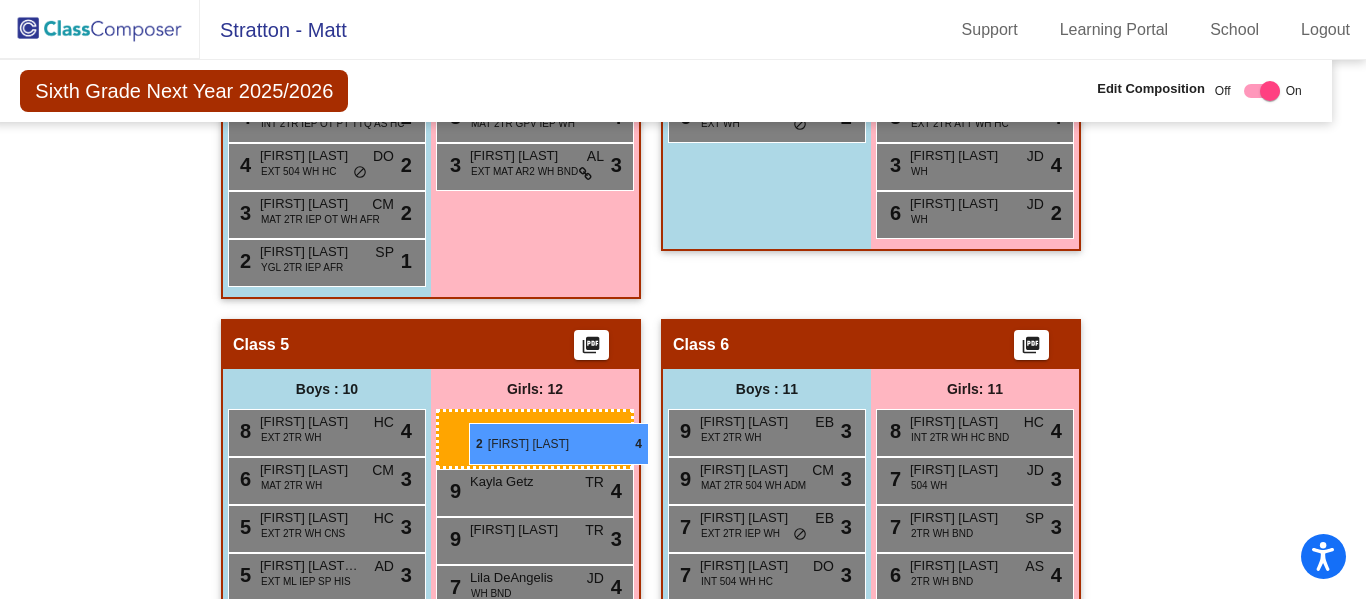 drag, startPoint x: 989, startPoint y: 387, endPoint x: 469, endPoint y: 423, distance: 521.2447 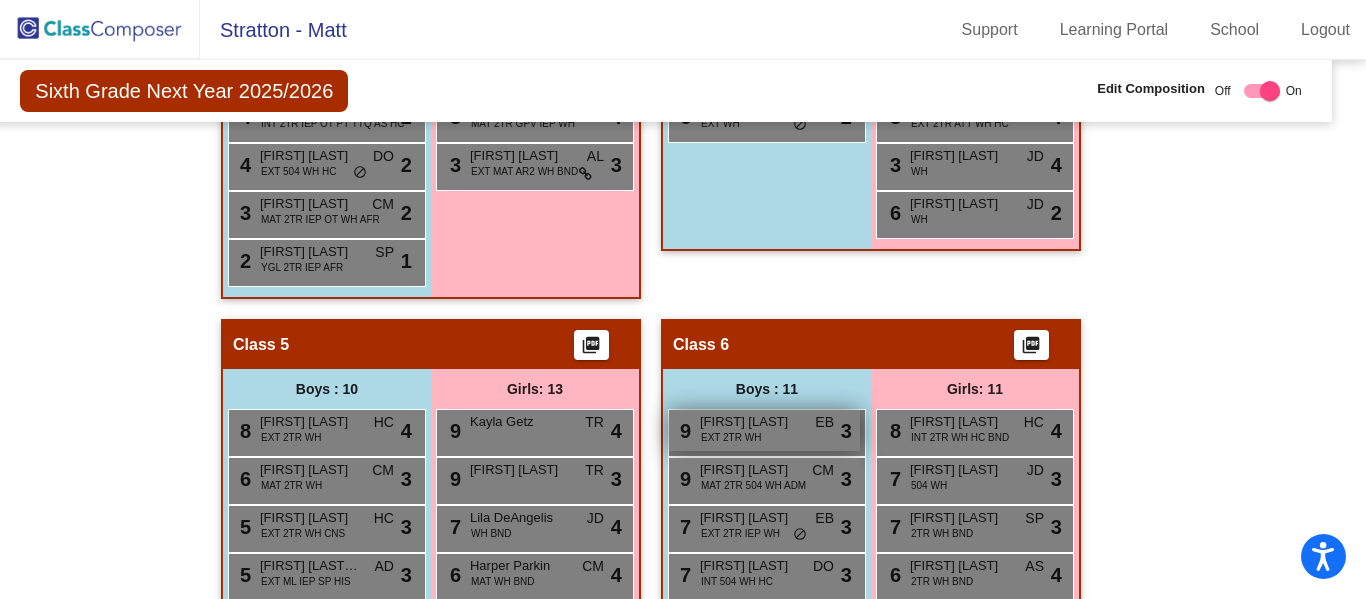 scroll, scrollTop: 0, scrollLeft: 22, axis: horizontal 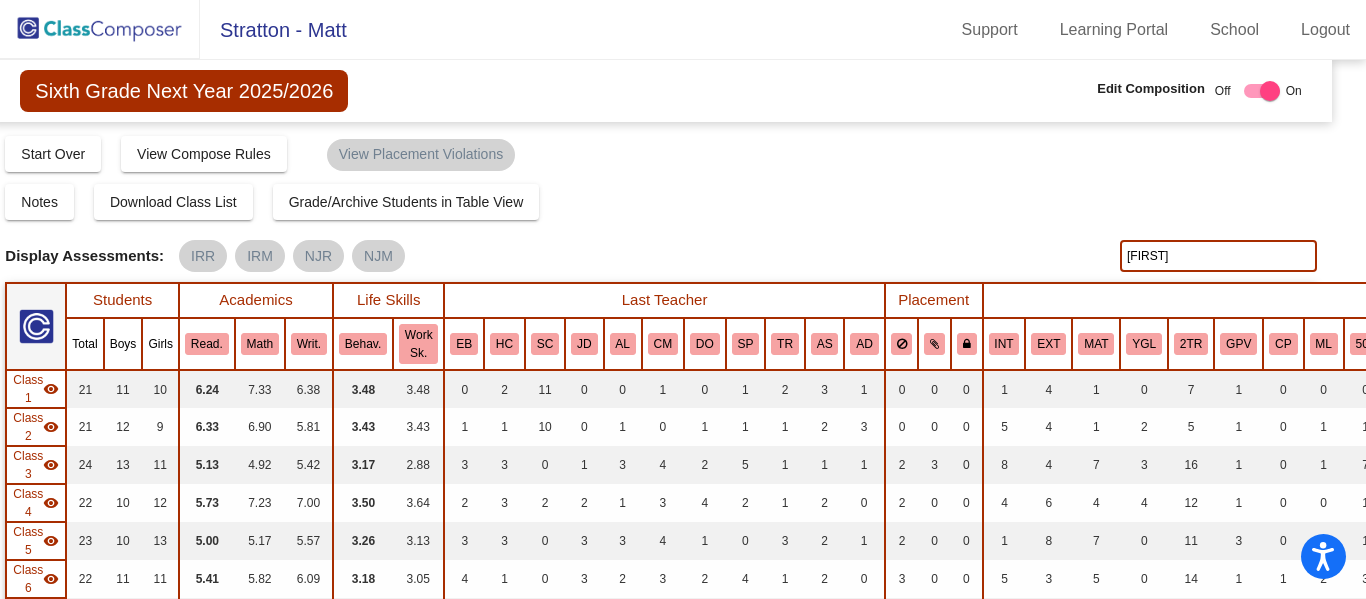 click on "[FIRST]" 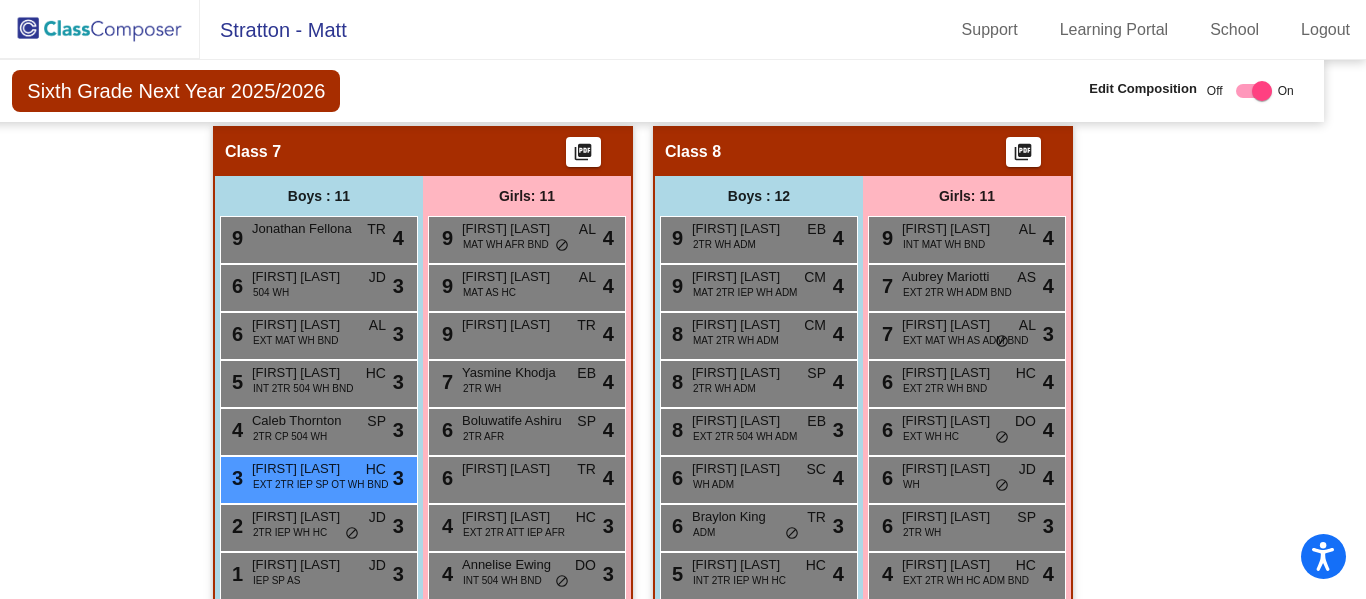 scroll, scrollTop: 3028, scrollLeft: 30, axis: both 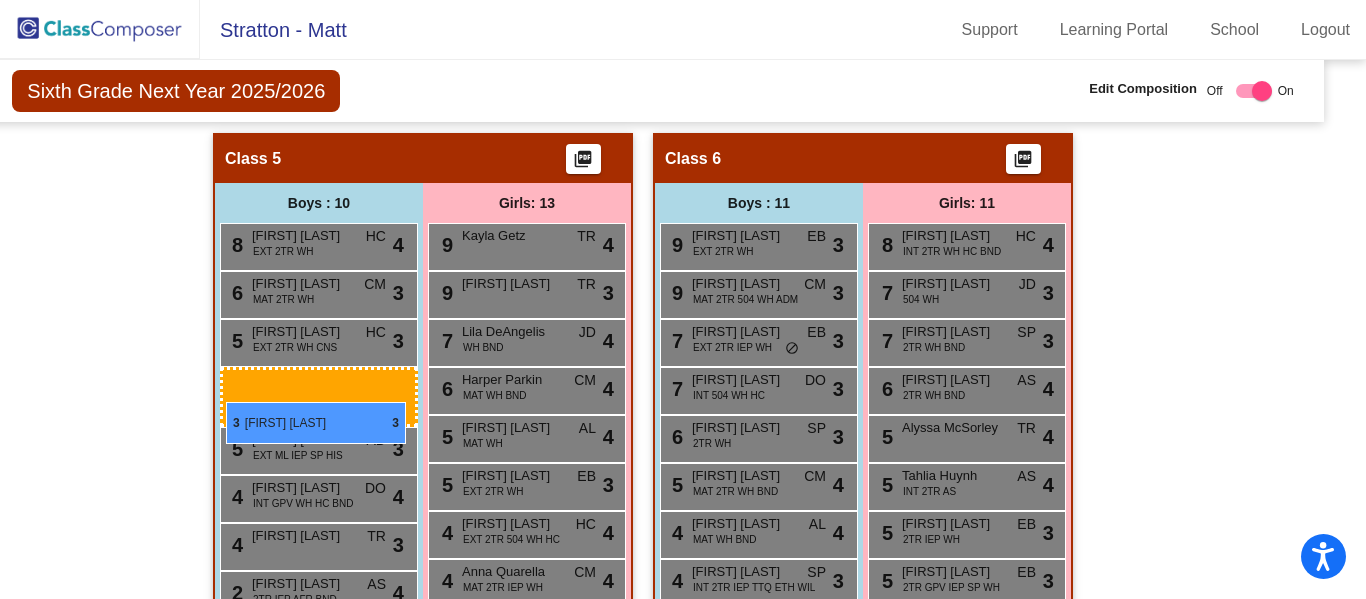 drag, startPoint x: 303, startPoint y: 356, endPoint x: 226, endPoint y: 402, distance: 89.693924 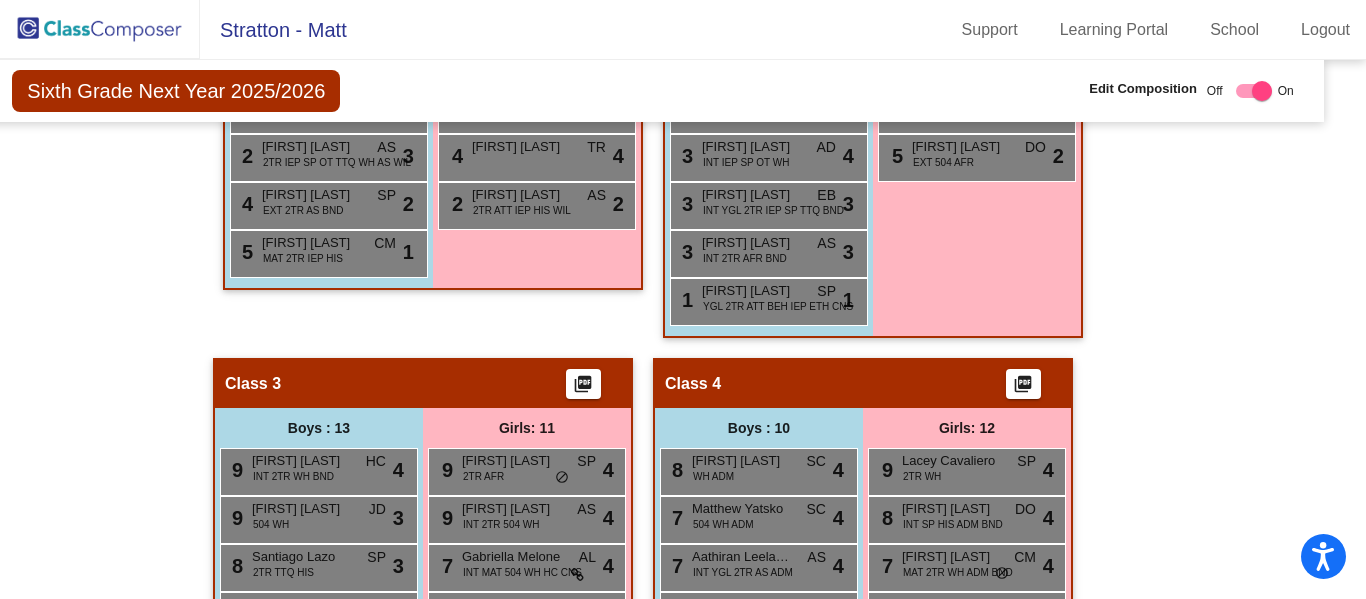 scroll, scrollTop: 0, scrollLeft: 30, axis: horizontal 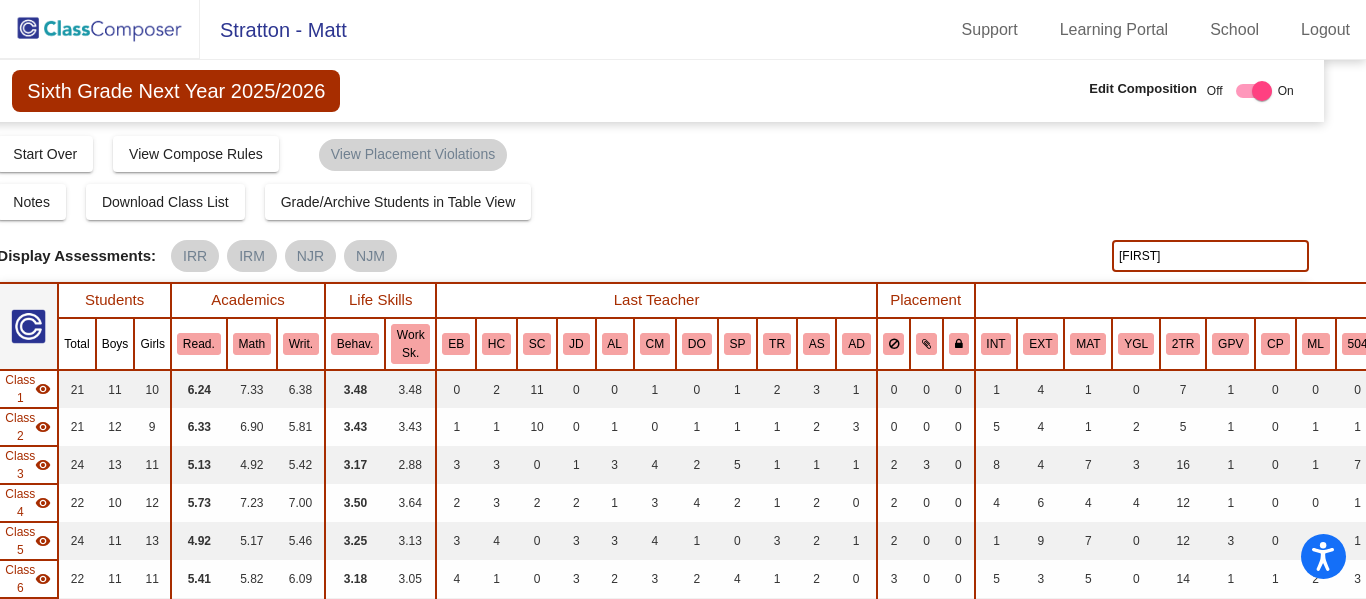 click on "[FIRST]" 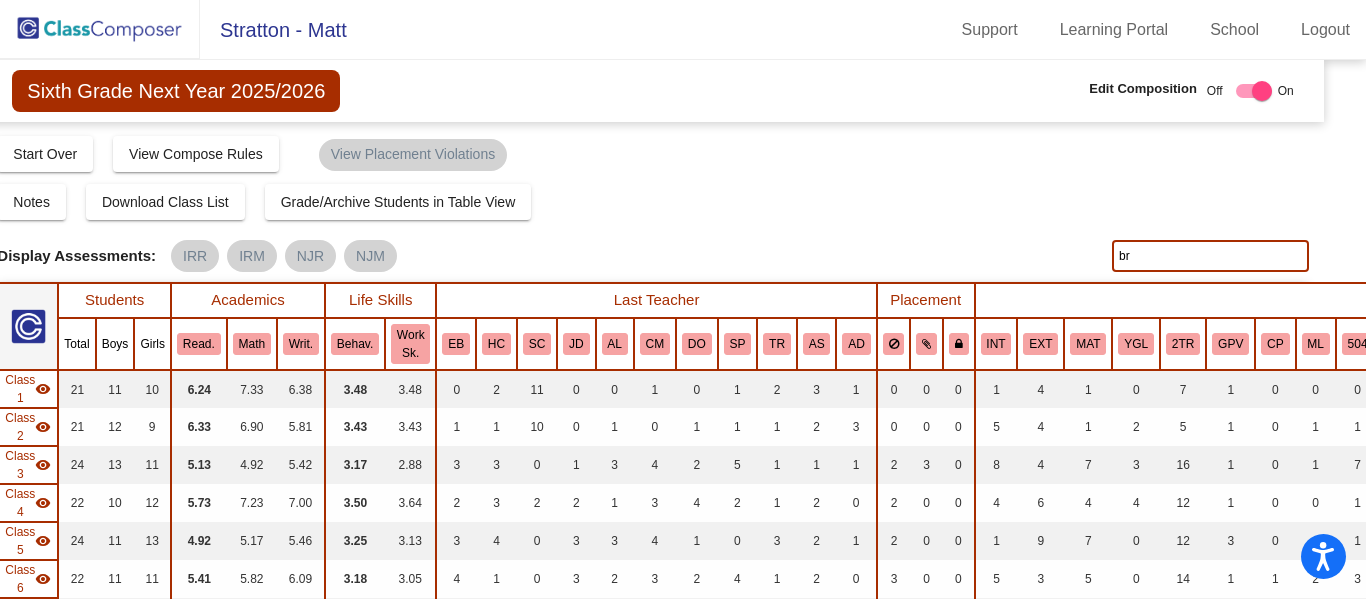 type on "b" 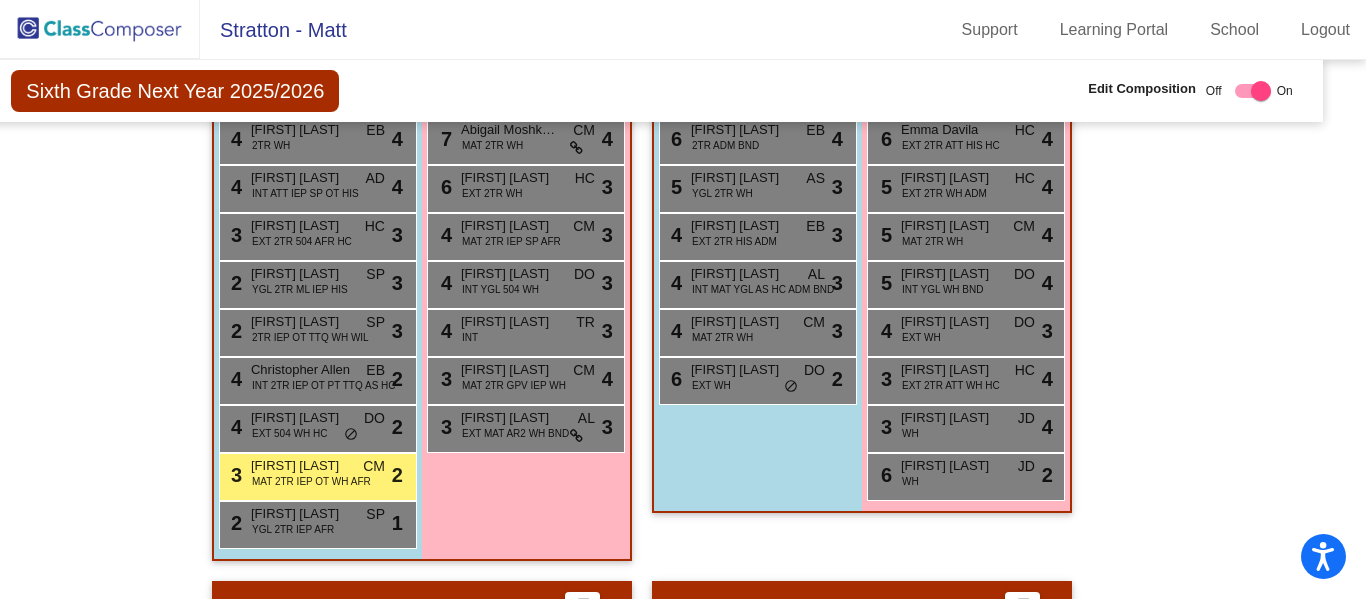 scroll, scrollTop: 1700, scrollLeft: 33, axis: both 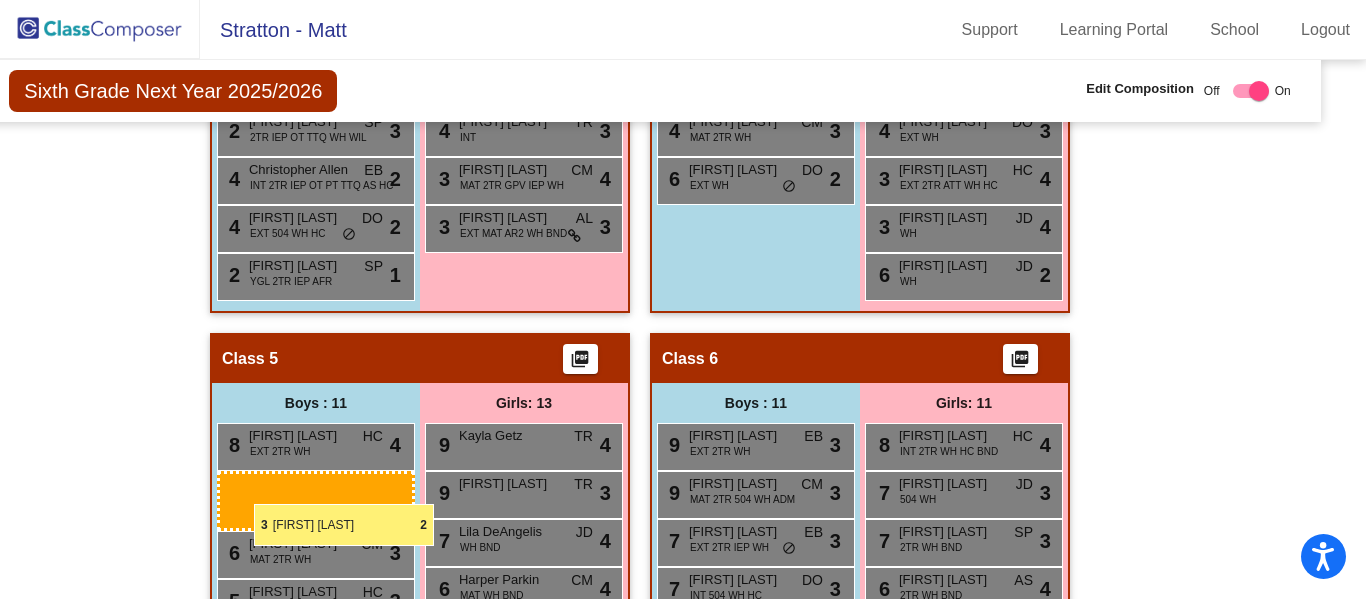 drag, startPoint x: 271, startPoint y: 477, endPoint x: 254, endPoint y: 505, distance: 32.75668 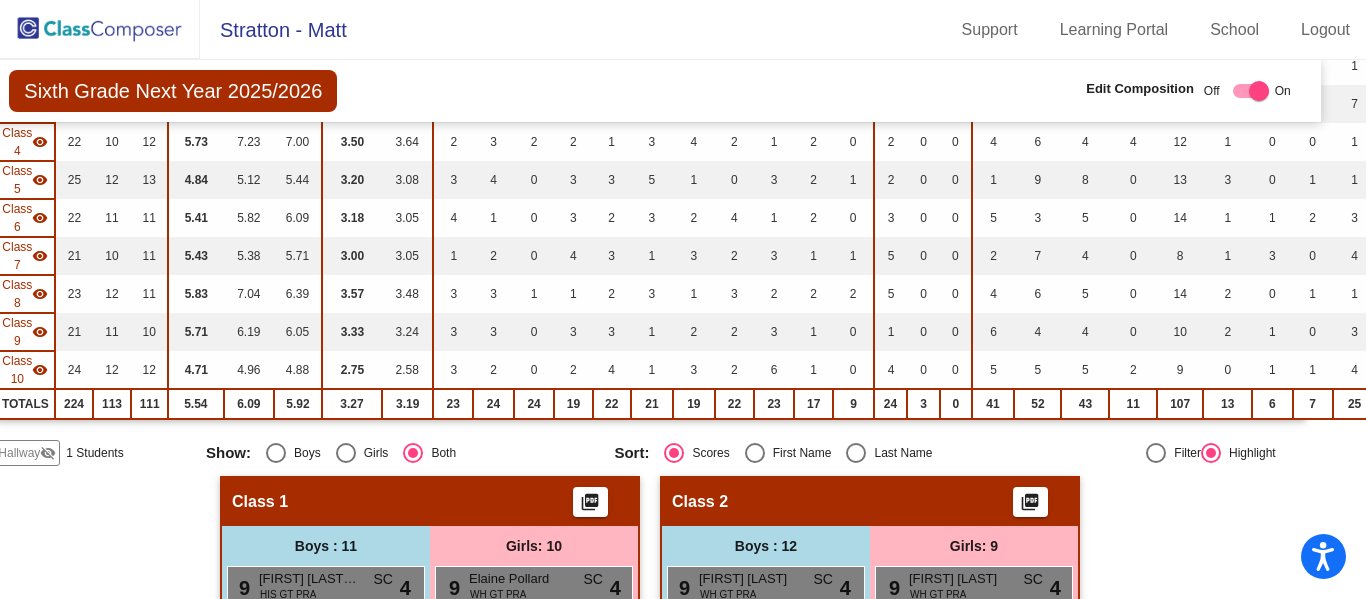 scroll, scrollTop: 0, scrollLeft: 33, axis: horizontal 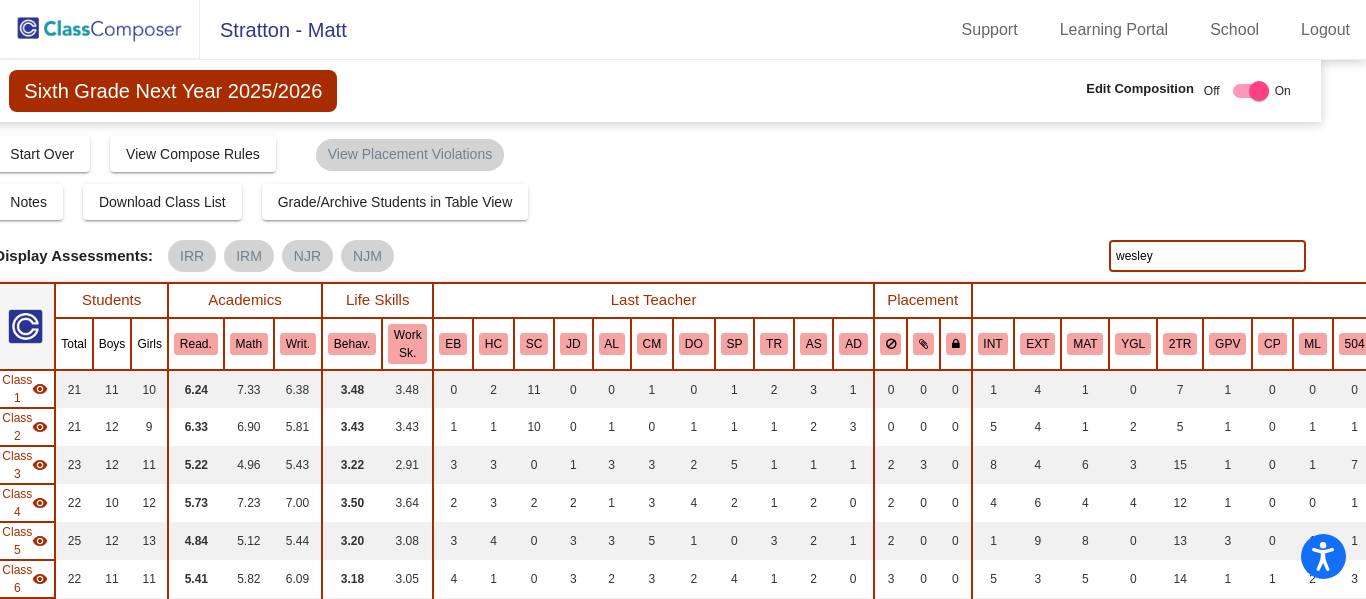 drag, startPoint x: 1147, startPoint y: 259, endPoint x: 962, endPoint y: 260, distance: 185.0027 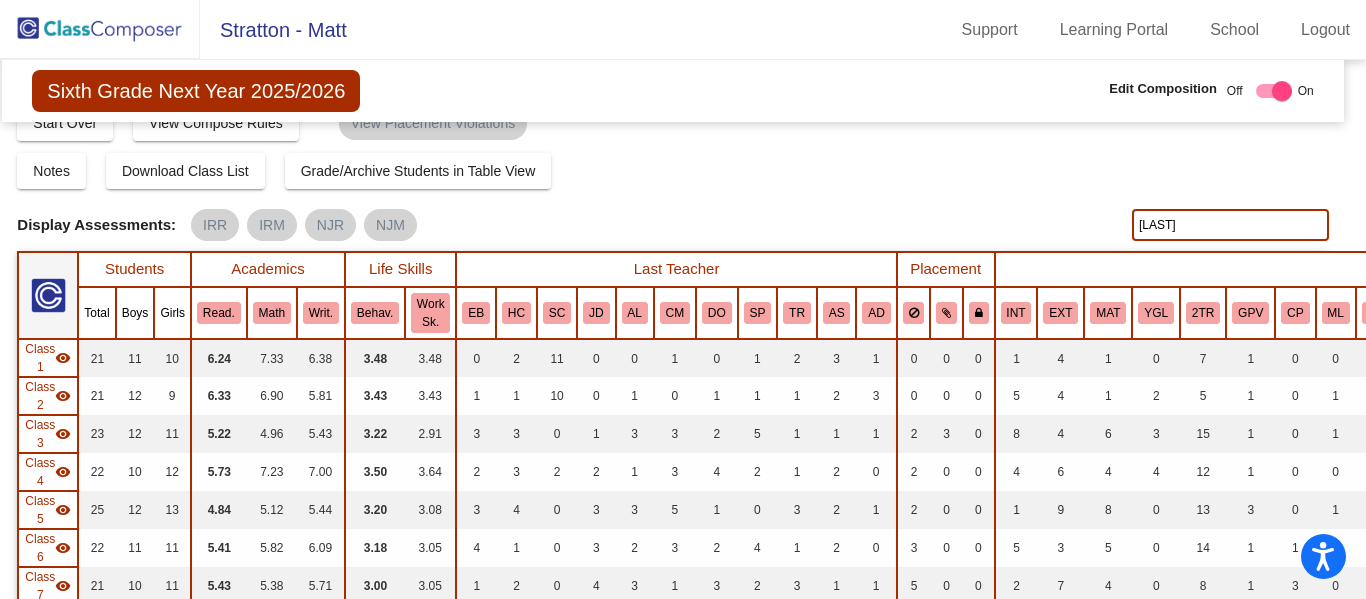 scroll, scrollTop: 18, scrollLeft: 10, axis: both 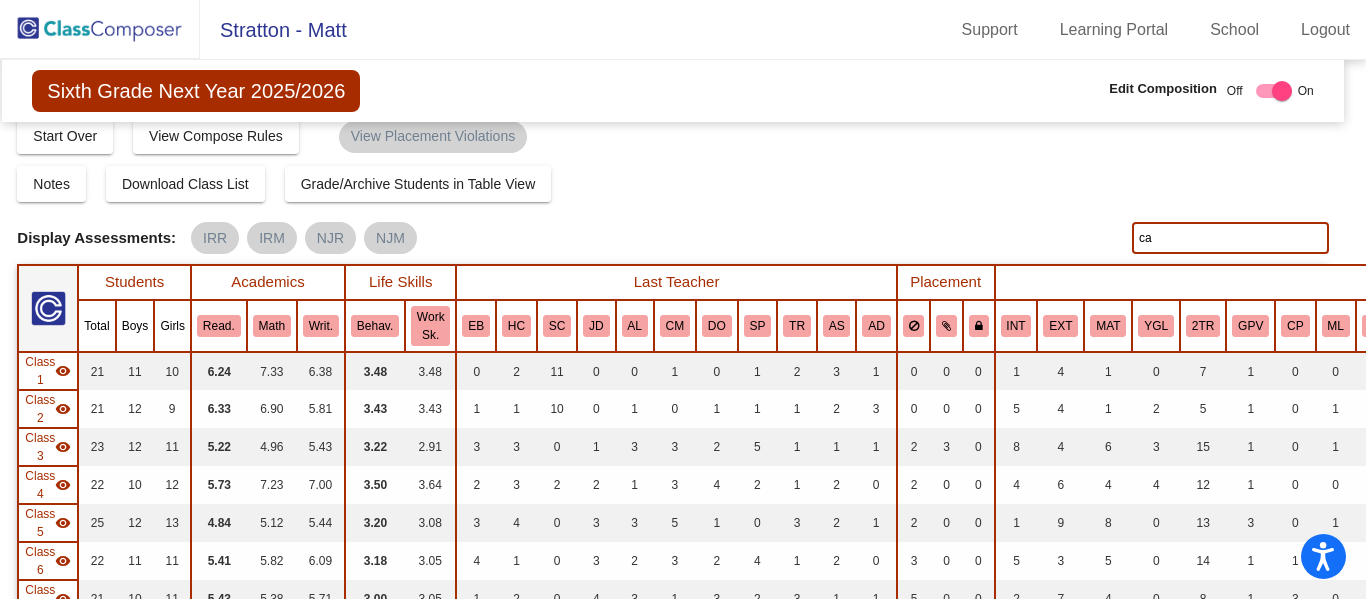 type on "c" 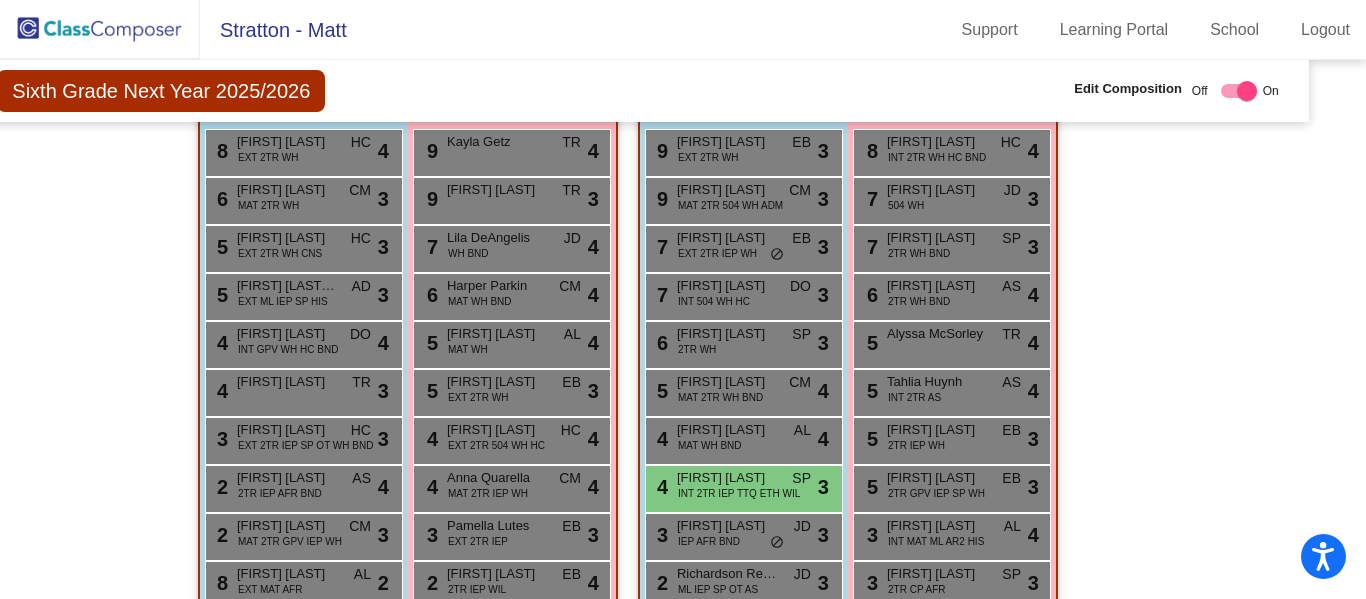 scroll, scrollTop: 2194, scrollLeft: 46, axis: both 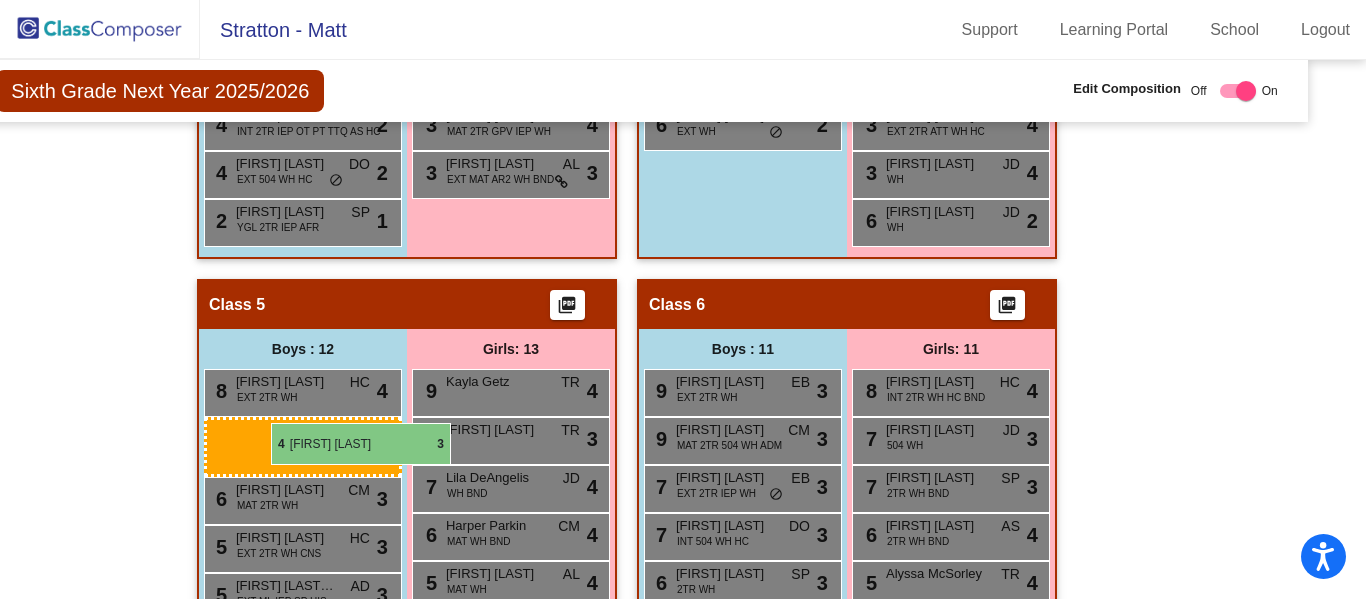 drag, startPoint x: 742, startPoint y: 488, endPoint x: 270, endPoint y: 423, distance: 476.45462 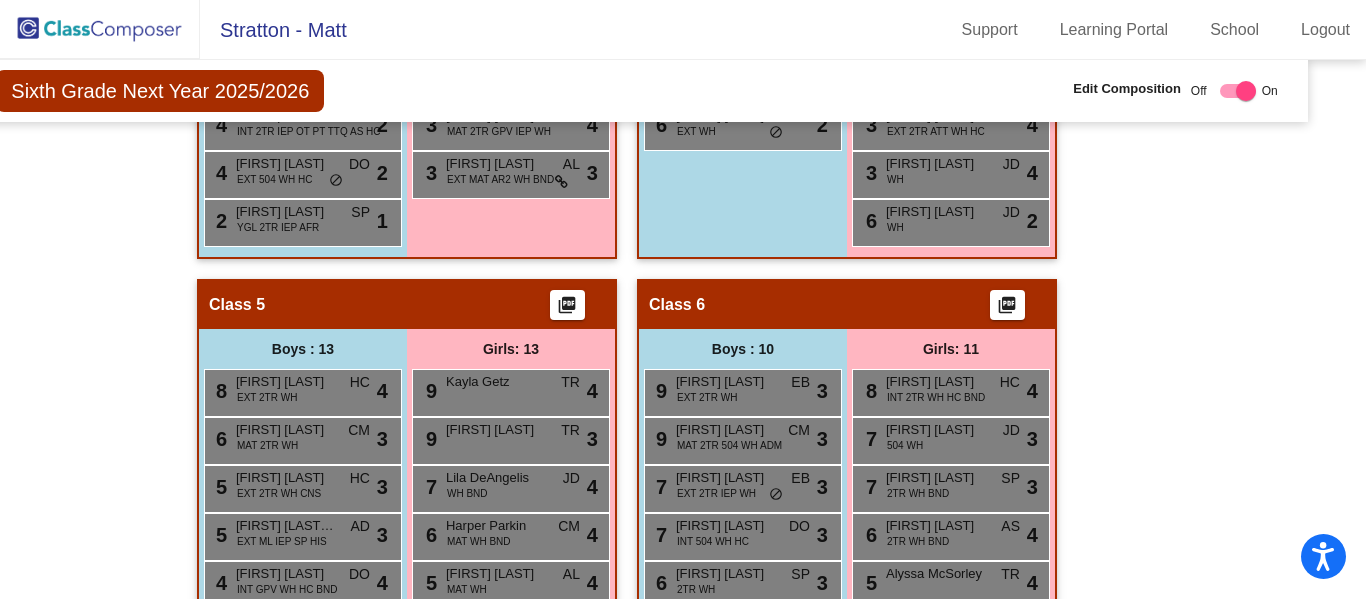 scroll, scrollTop: 0, scrollLeft: 46, axis: horizontal 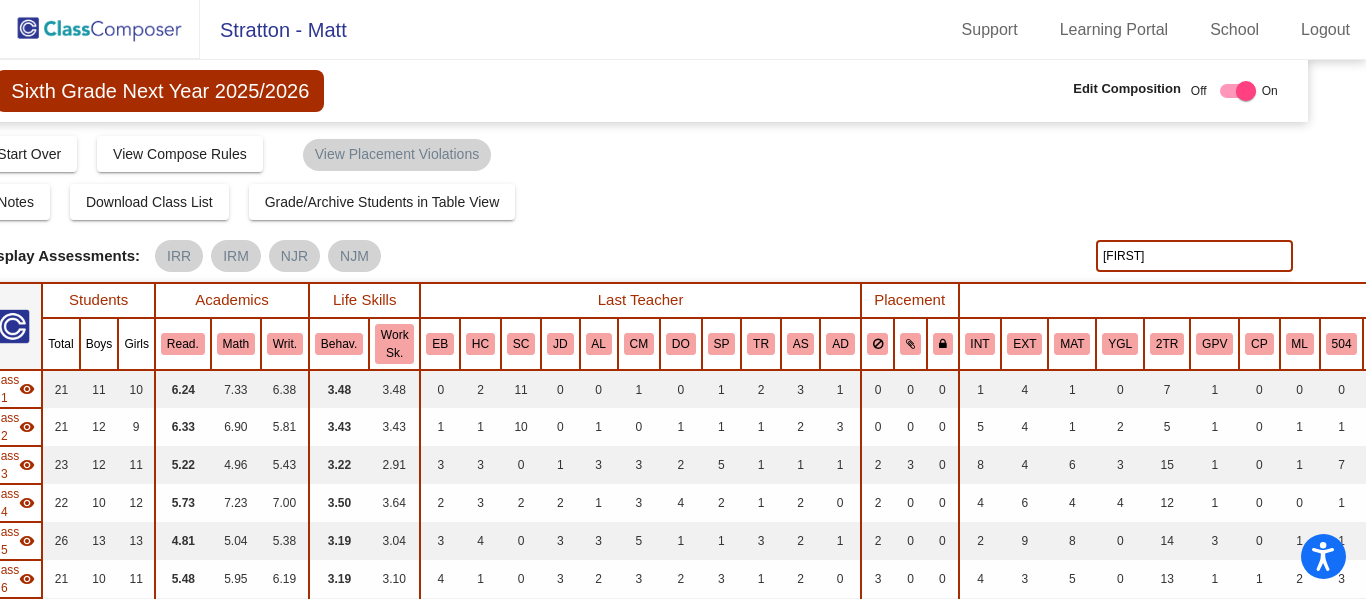 drag, startPoint x: 1154, startPoint y: 254, endPoint x: 1002, endPoint y: 248, distance: 152.11838 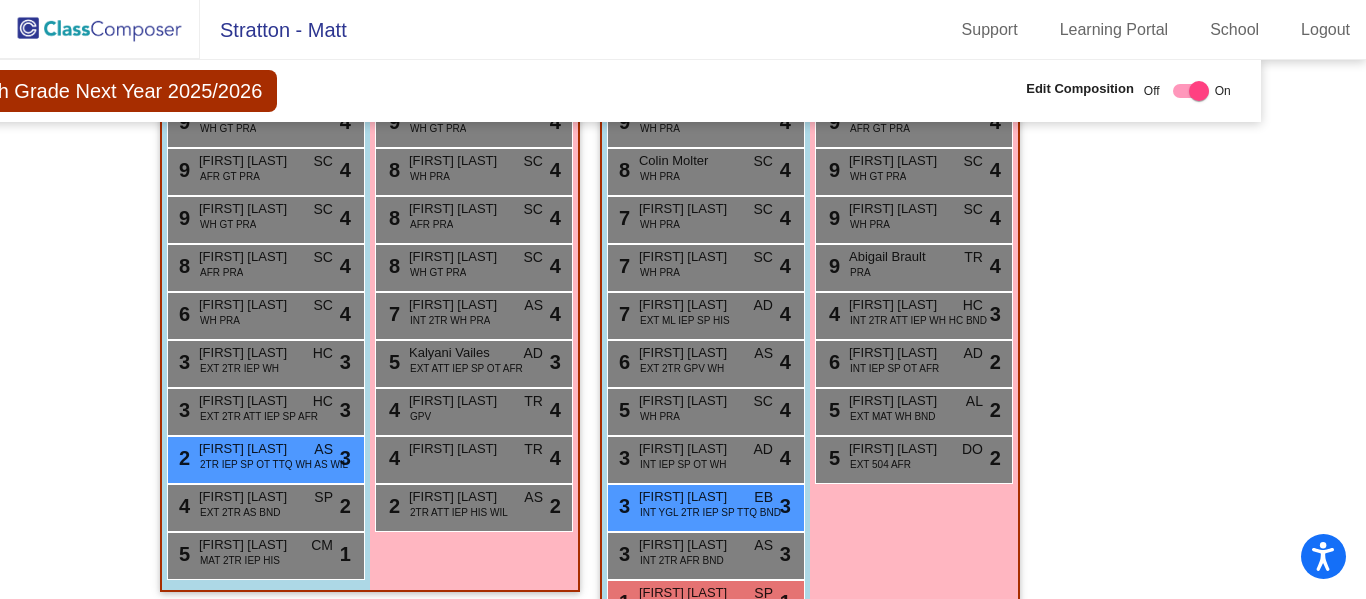 scroll, scrollTop: 877, scrollLeft: 93, axis: both 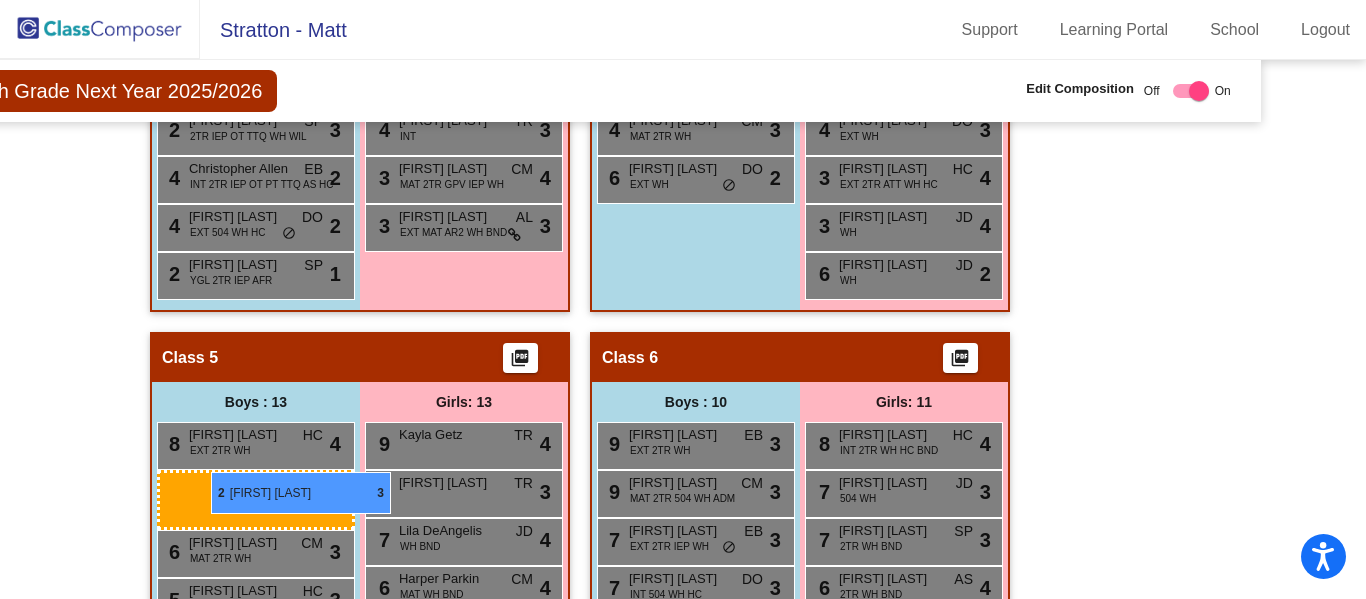 drag, startPoint x: 282, startPoint y: 452, endPoint x: 209, endPoint y: 471, distance: 75.43209 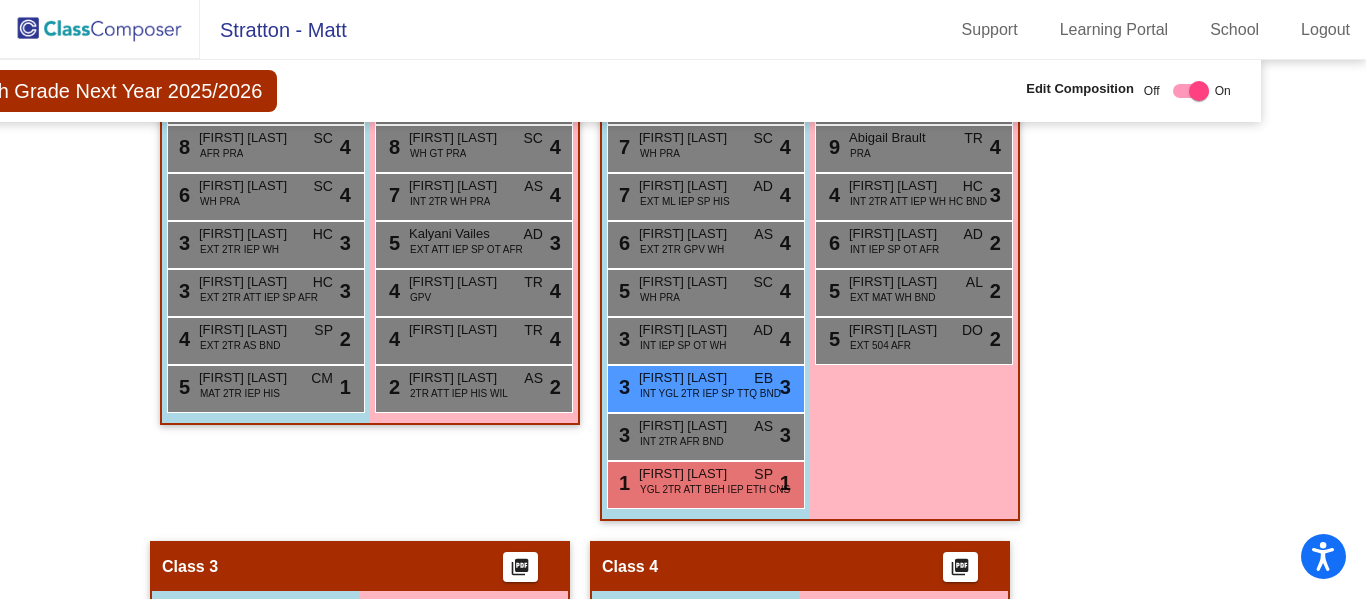scroll, scrollTop: 0, scrollLeft: 93, axis: horizontal 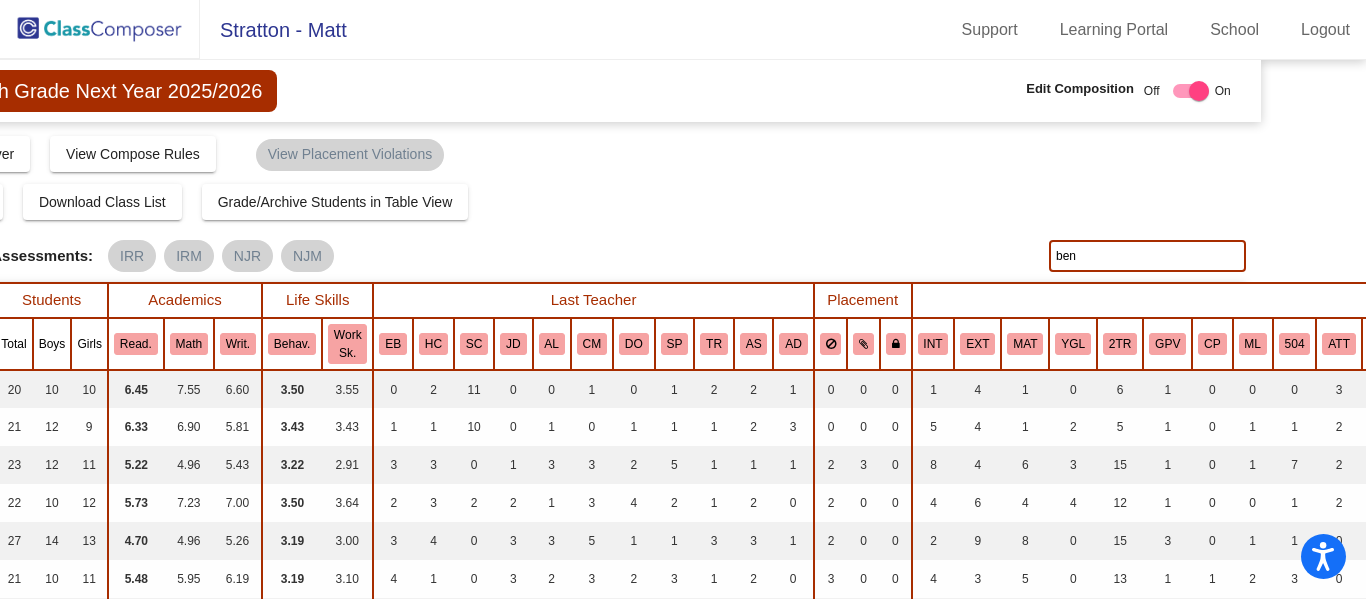 drag, startPoint x: 1085, startPoint y: 256, endPoint x: 969, endPoint y: 261, distance: 116.10771 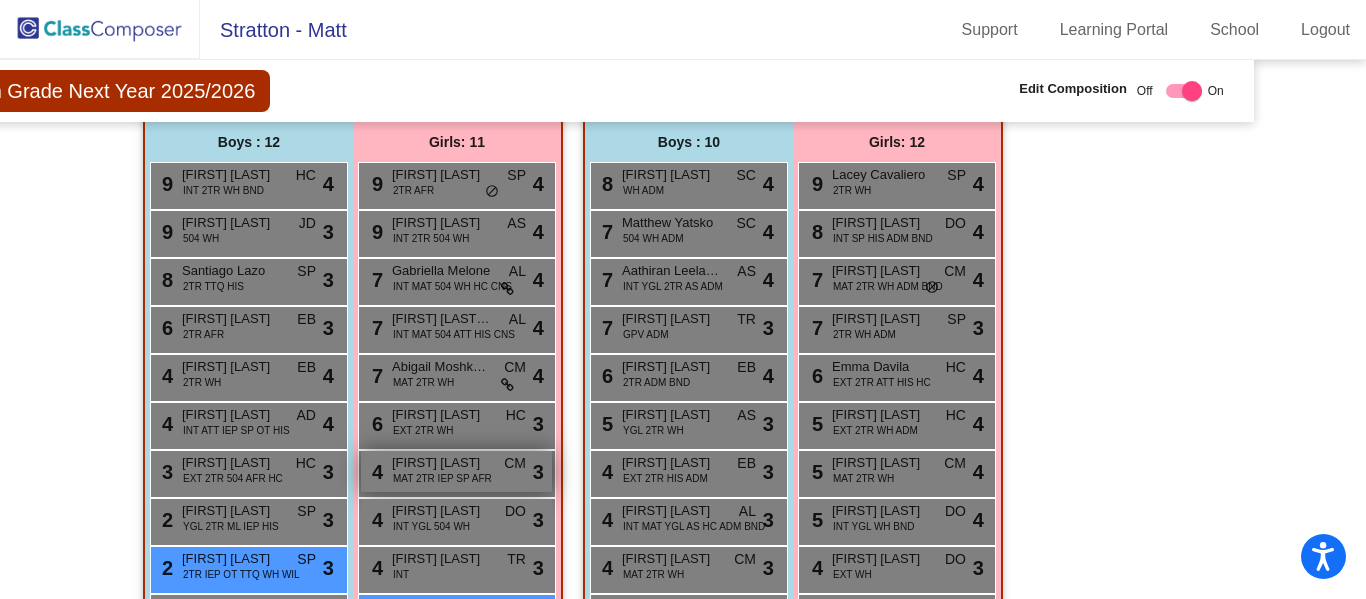 scroll, scrollTop: 1463, scrollLeft: 102, axis: both 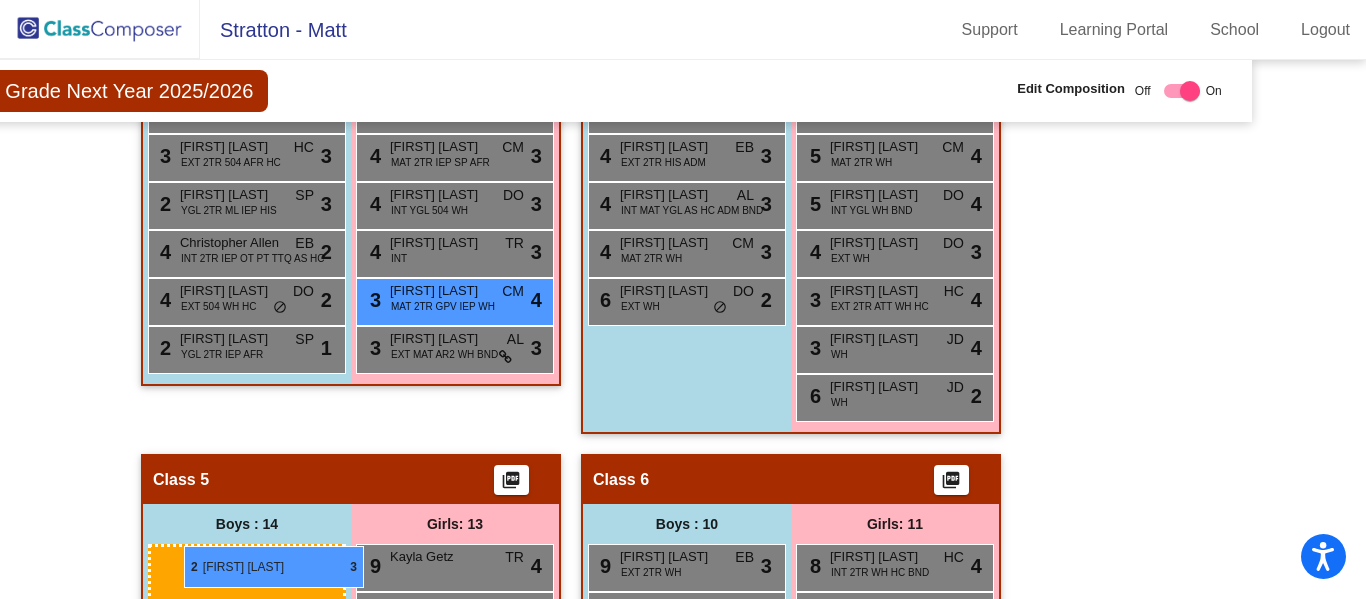 drag, startPoint x: 209, startPoint y: 564, endPoint x: 184, endPoint y: 546, distance: 30.805843 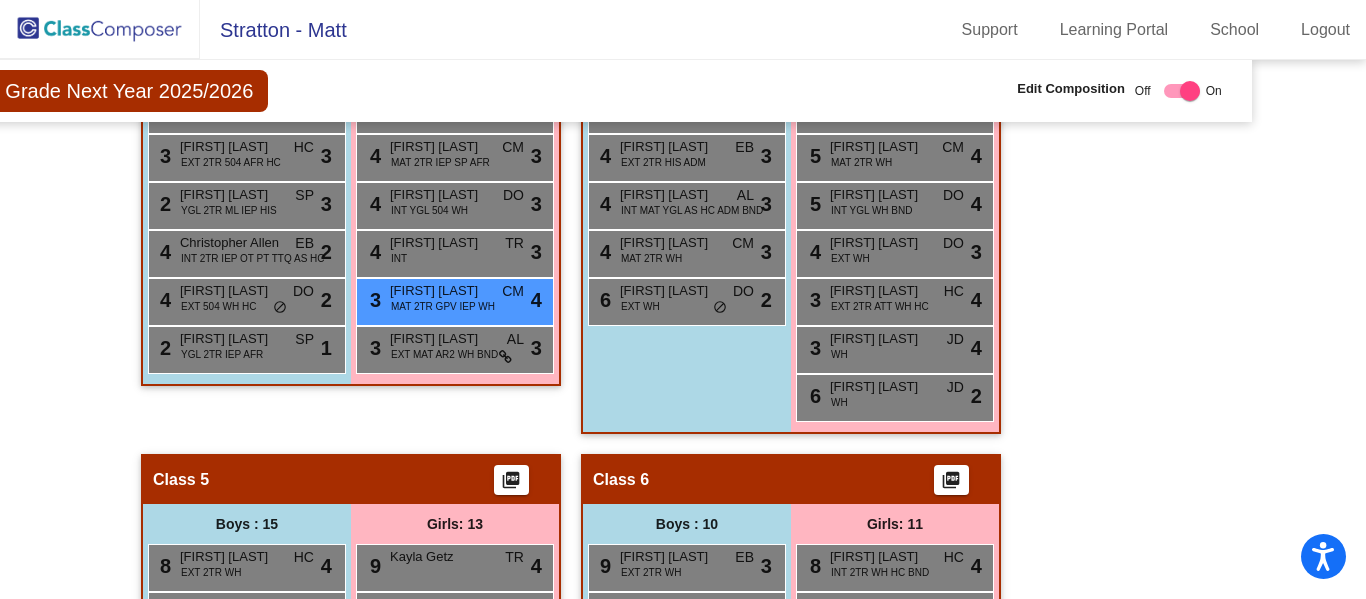 click on "[FIRST] [LAST]" at bounding box center (230, 557) 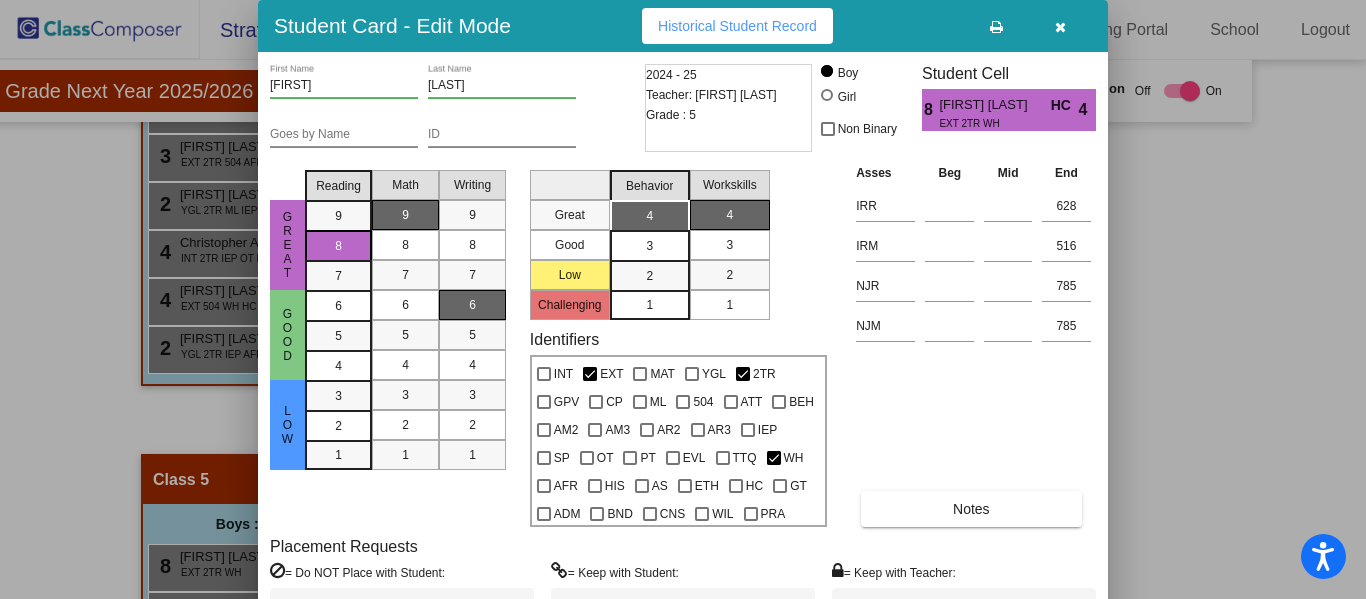 click at bounding box center [1060, 27] 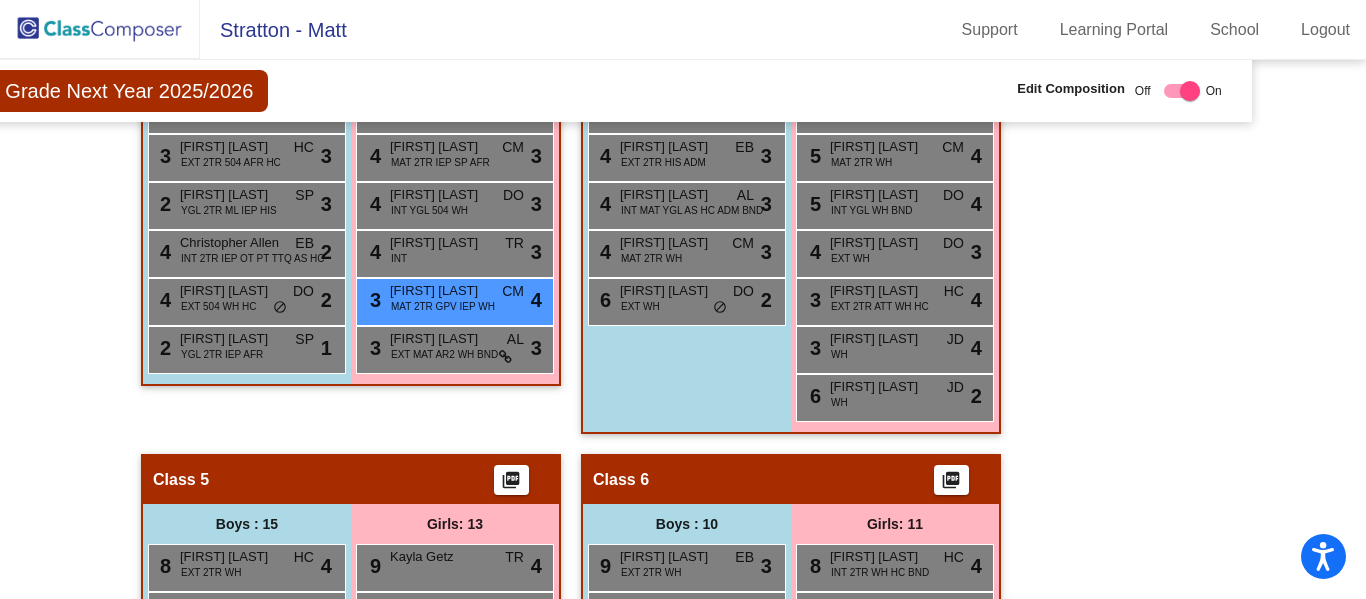 scroll, scrollTop: 0, scrollLeft: 102, axis: horizontal 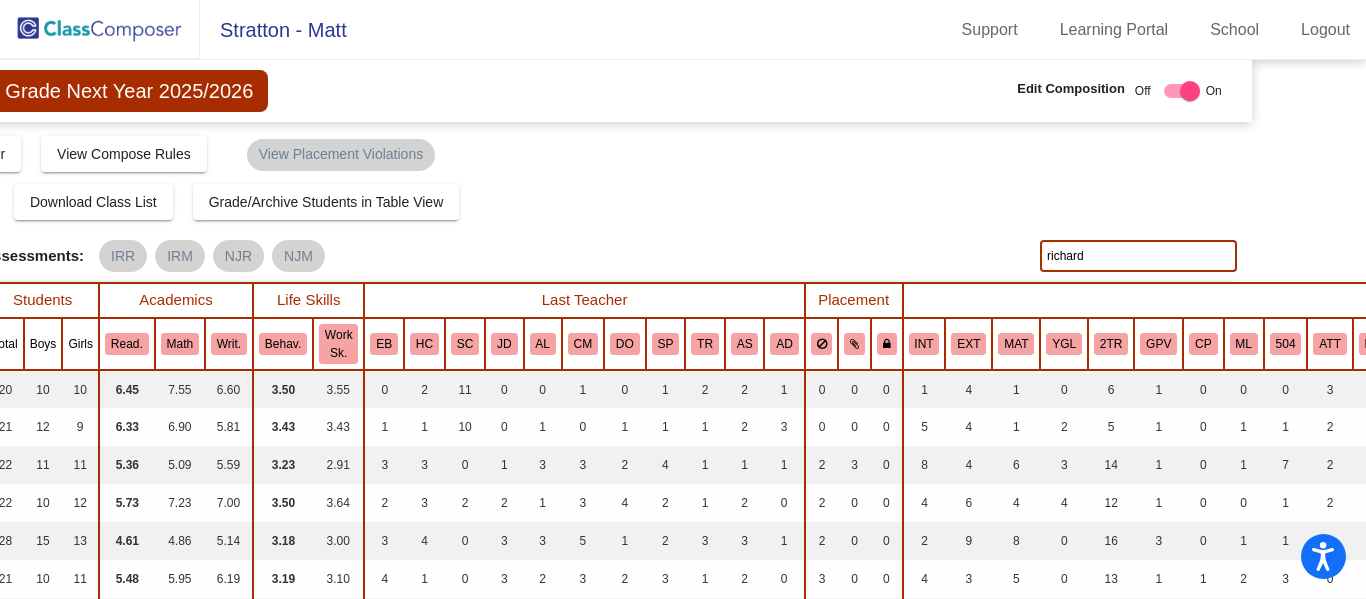 click on "richard" 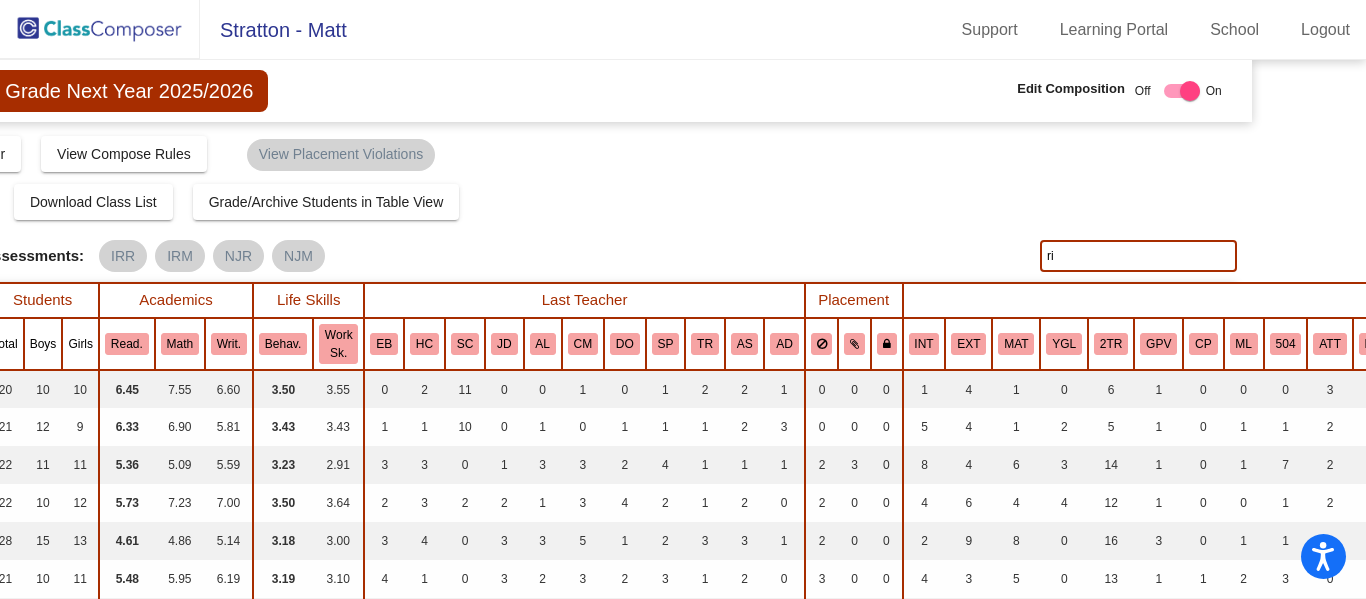 type on "r" 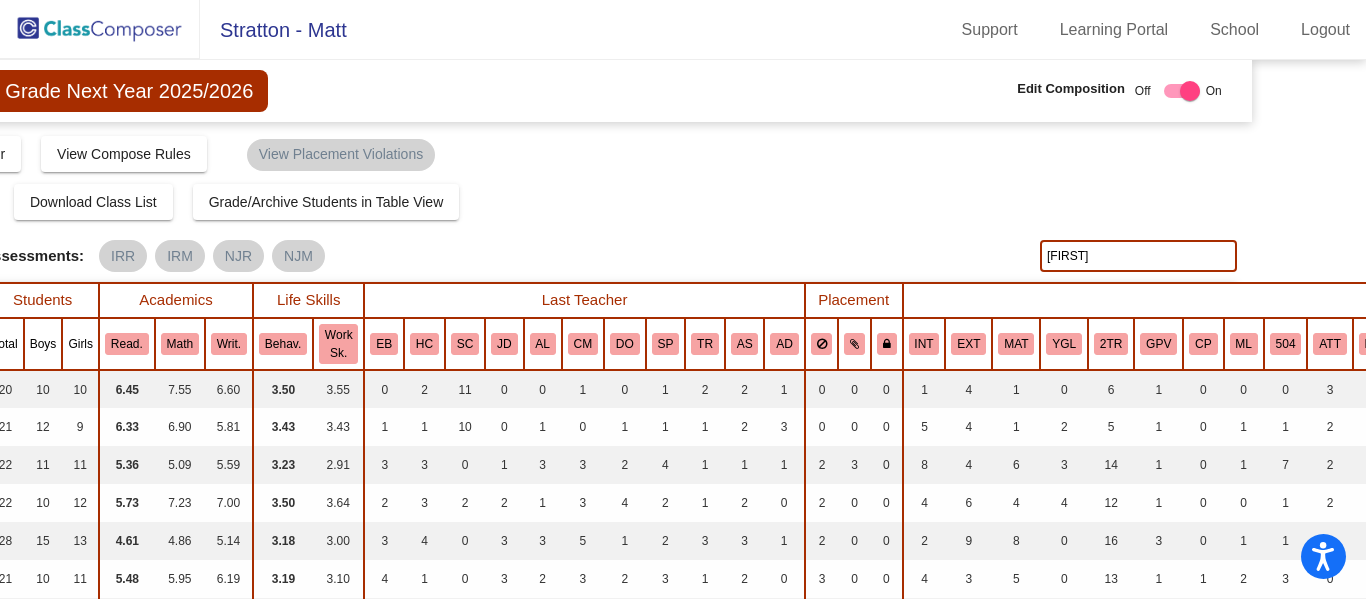 type on "[FIRST]" 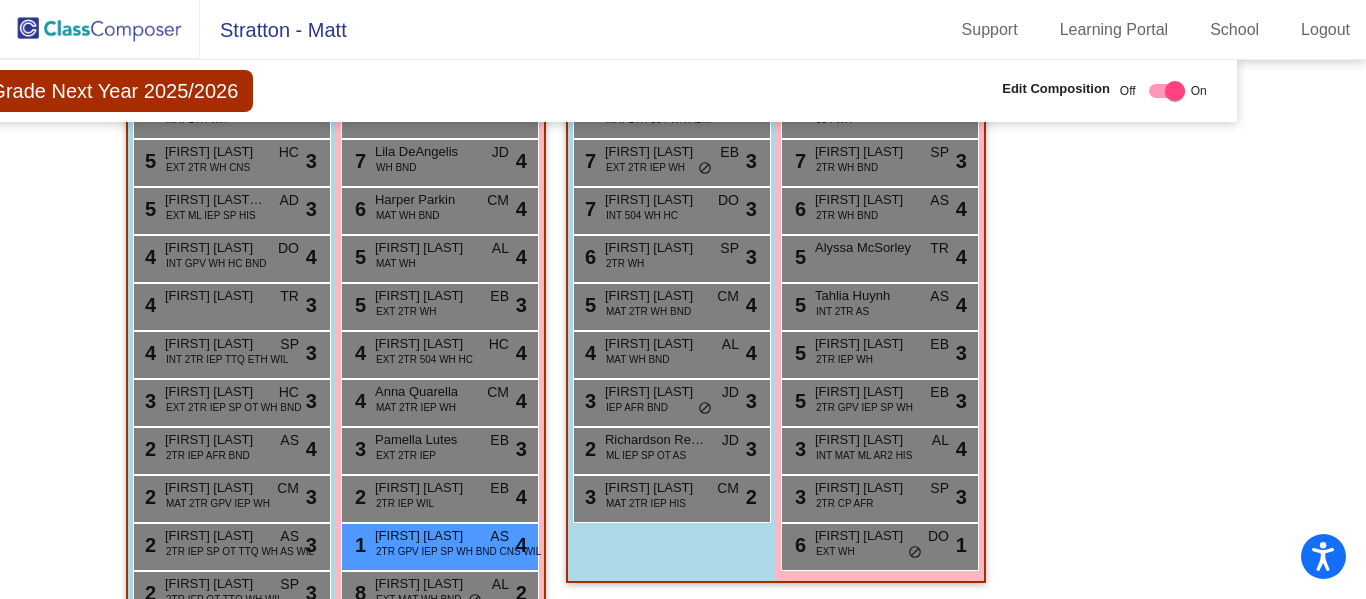scroll, scrollTop: 0, scrollLeft: 117, axis: horizontal 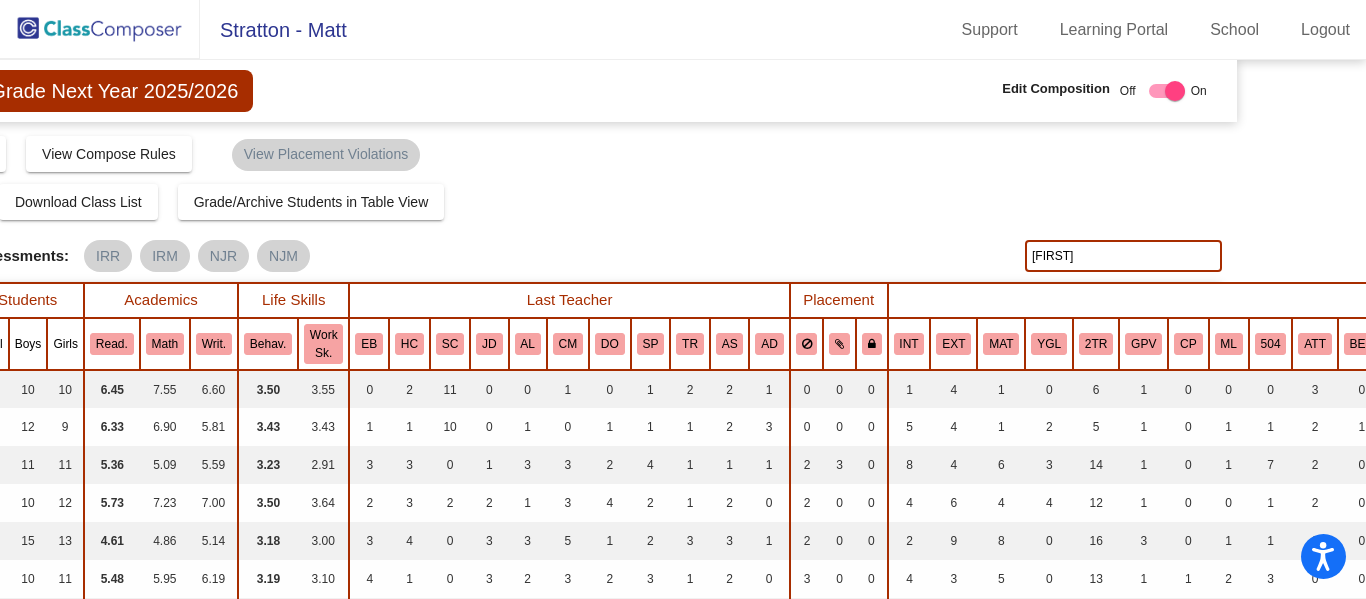 drag, startPoint x: 1077, startPoint y: 258, endPoint x: 1024, endPoint y: 239, distance: 56.302753 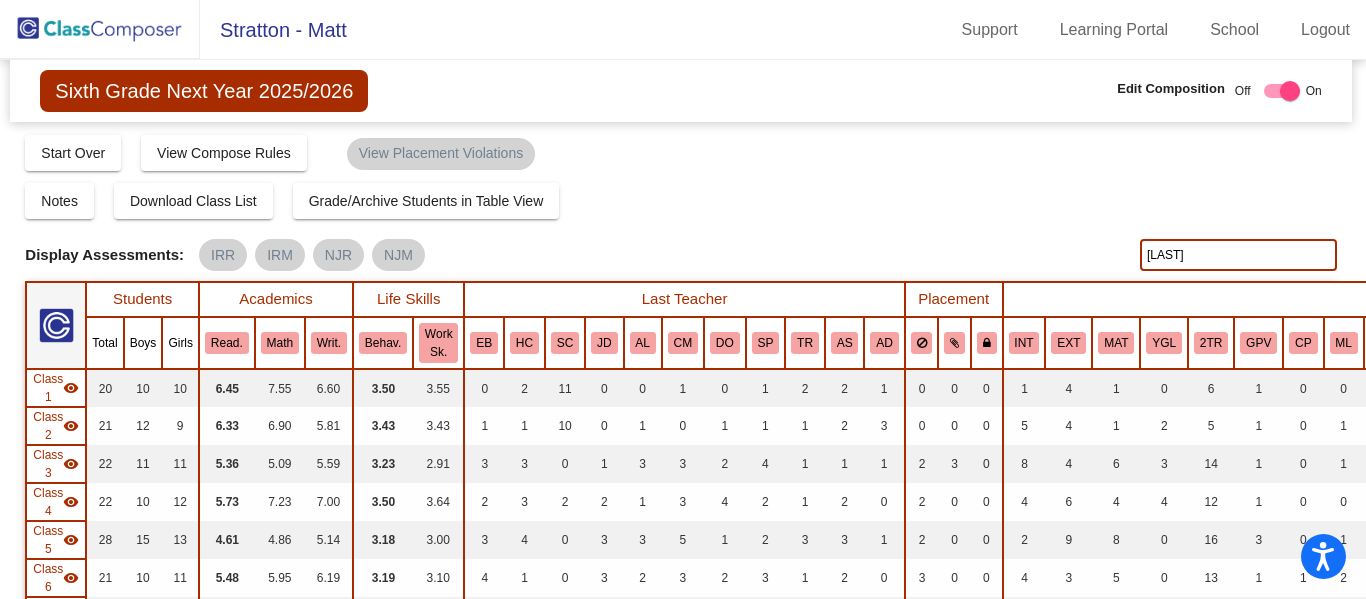 scroll, scrollTop: 0, scrollLeft: 2, axis: horizontal 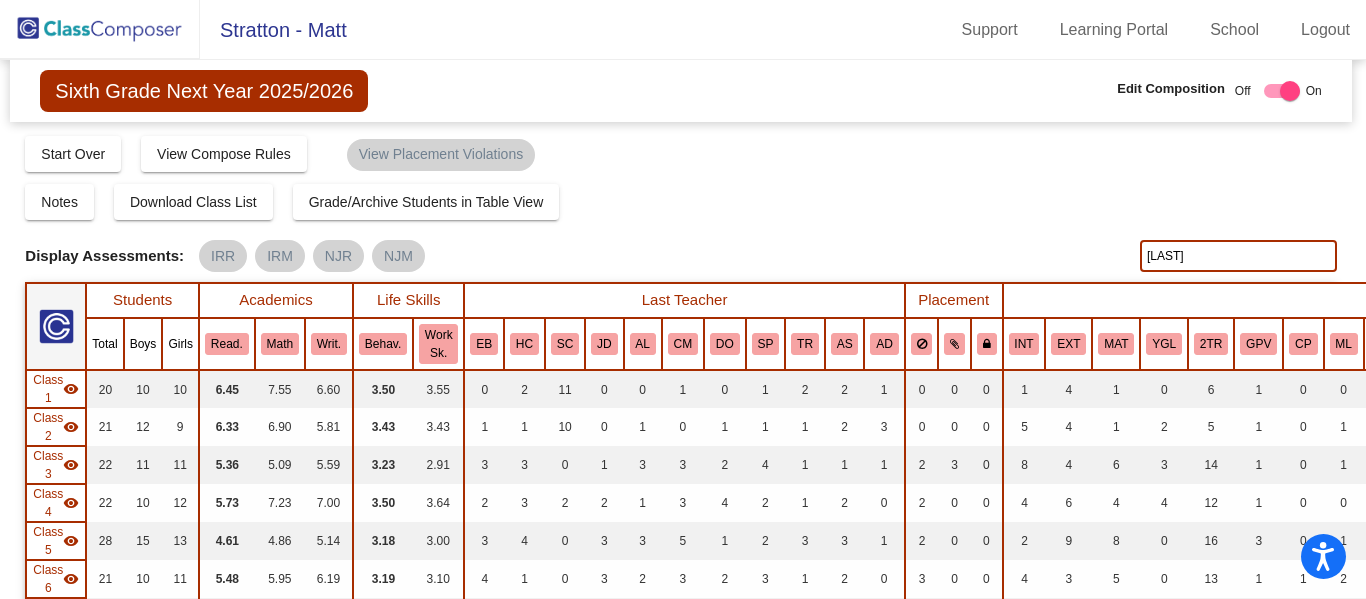 click on "[LAST]" 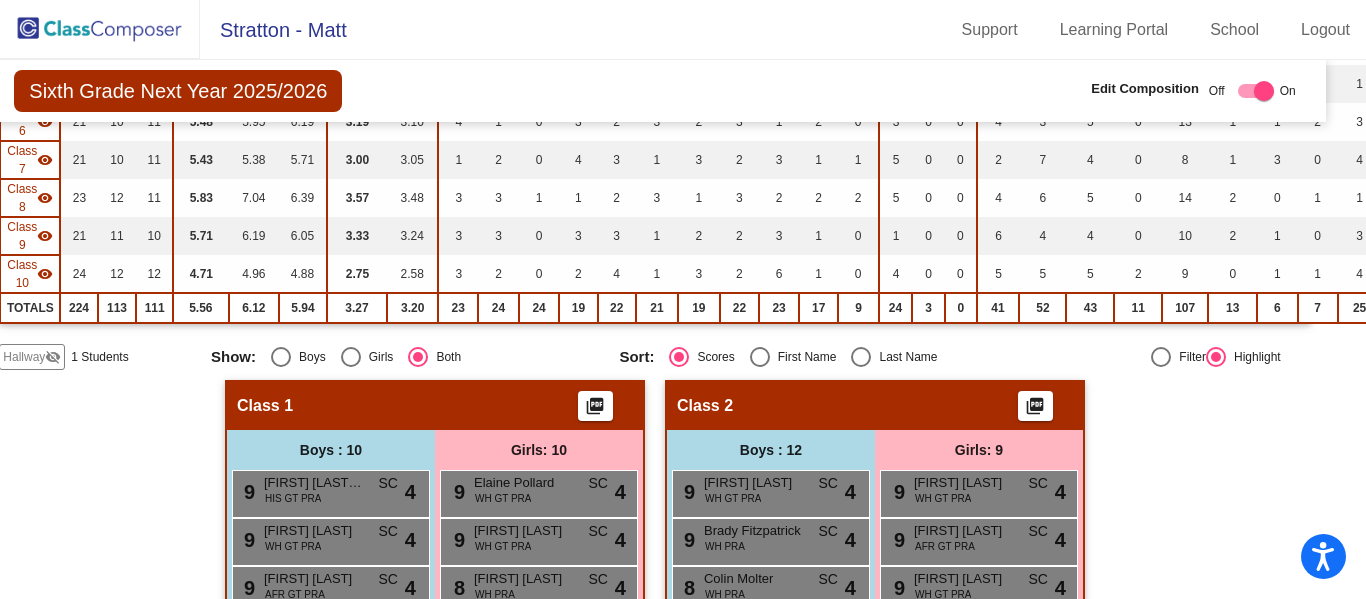 scroll, scrollTop: 462, scrollLeft: 36, axis: both 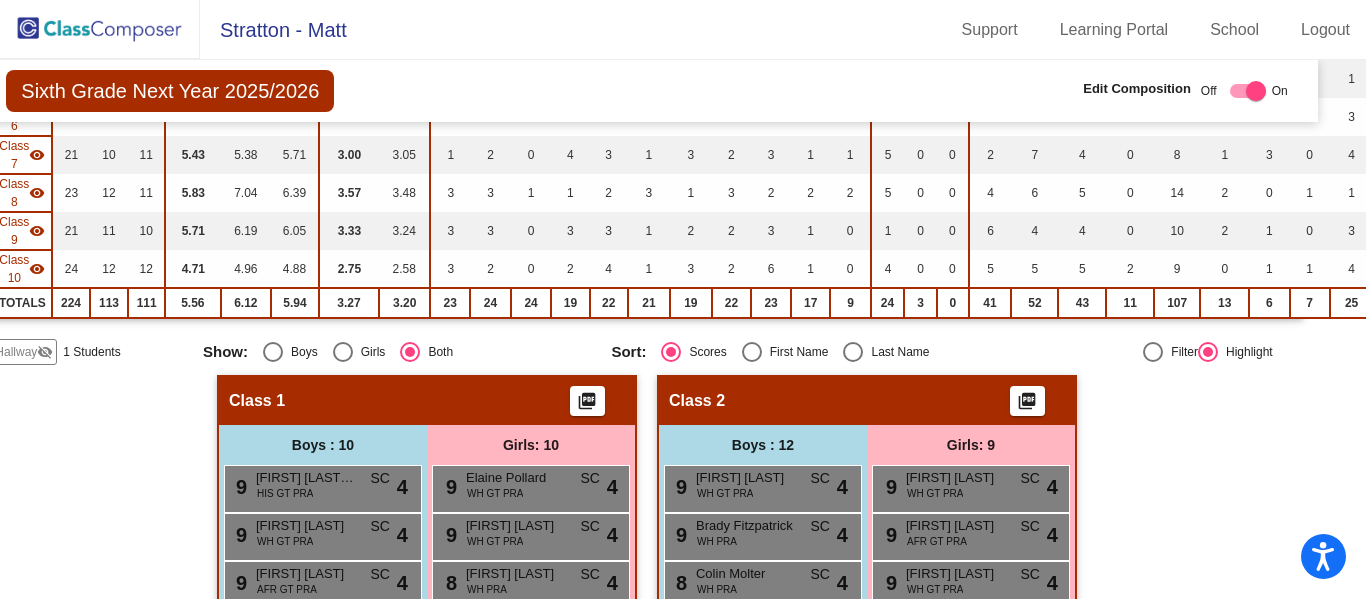 type on "[LAST]" 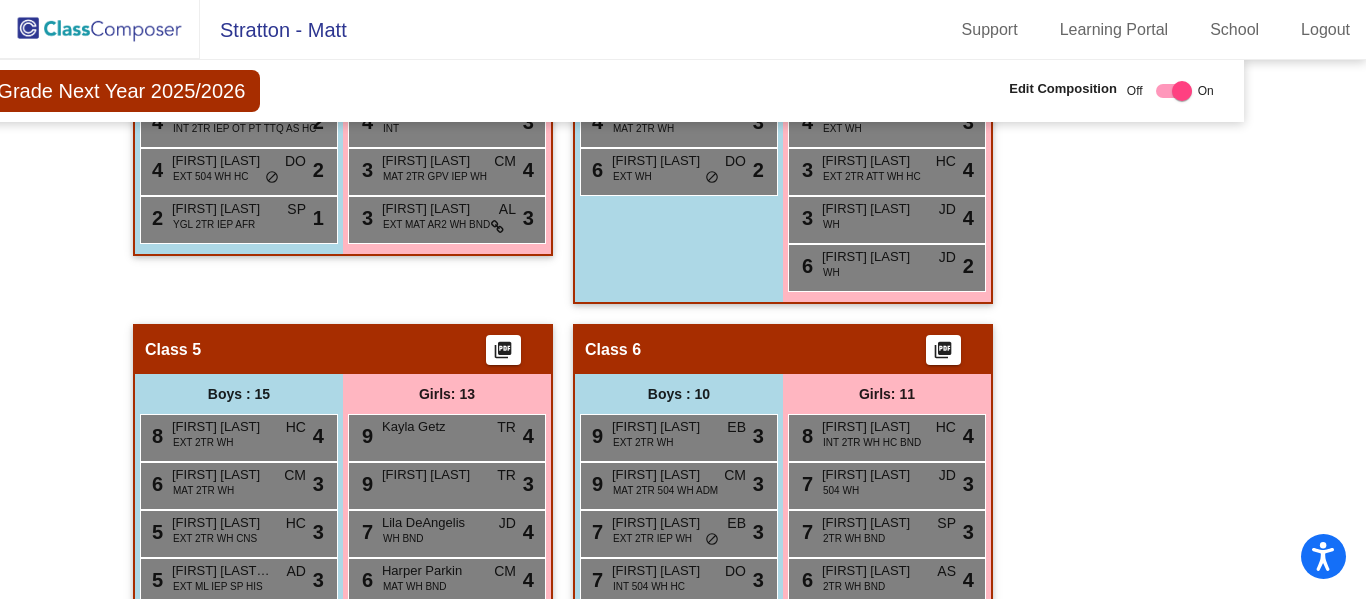 scroll, scrollTop: 0, scrollLeft: 110, axis: horizontal 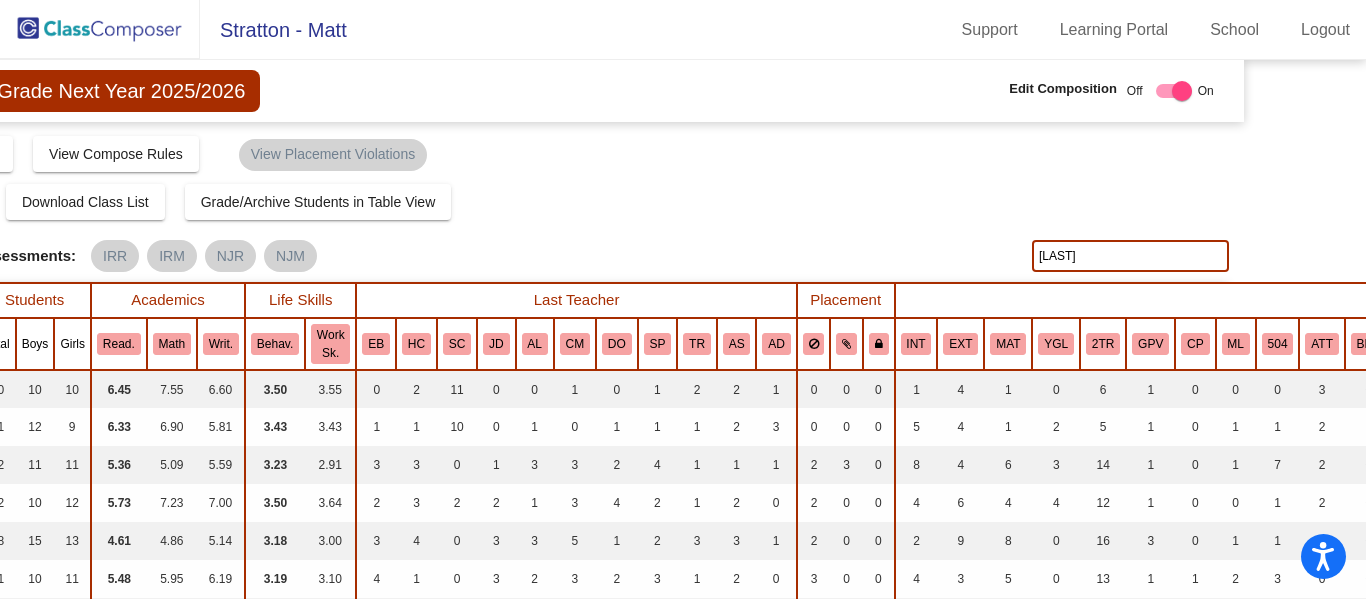 click on "Display Scores for Years:   2023 - 2024   2024 - 2025  Grade/Archive Students in Table View   Download   New Small Group   Saved Small Group   Compose   Start Over   Submit Classes  Compose has been submitted  Check for Incomplete Scores  View Compose Rules   View Placement Violations  Notes   Download Class List   Import Students   Grade/Archive Students in Table View   New Small Group   Saved Small Group  Display Scores for Years:   2023 - 2024   2024 - 2025 Display Assessments: IRR IRM NJR NJM [LAST] Students Academics Life Skills  Last Teacher  Placement  Identified  Total Boys Girls  Read.   Math   Writ.   Behav.   Work Sk.   EB   HC   SC   JD   AL   CM   DO   SP   TR   AS   AD   INT   EXT   MAT   YGL   2TR   GPV   CP   ML   504   ATT   BEH   AM2   AM3   AR2   AR3   IEP   SP   OT   PT   EVL   TTQ   WH   AFR   HIS   AS   ETH   HC   GT   ADM   BND   CNS   WIL   PRA  Hallway  visibility_off  1 0 1                 0   0   0   0   0   0   0   0   0   0   0   0   0   0   0   0   0   0   0   0   0   0" 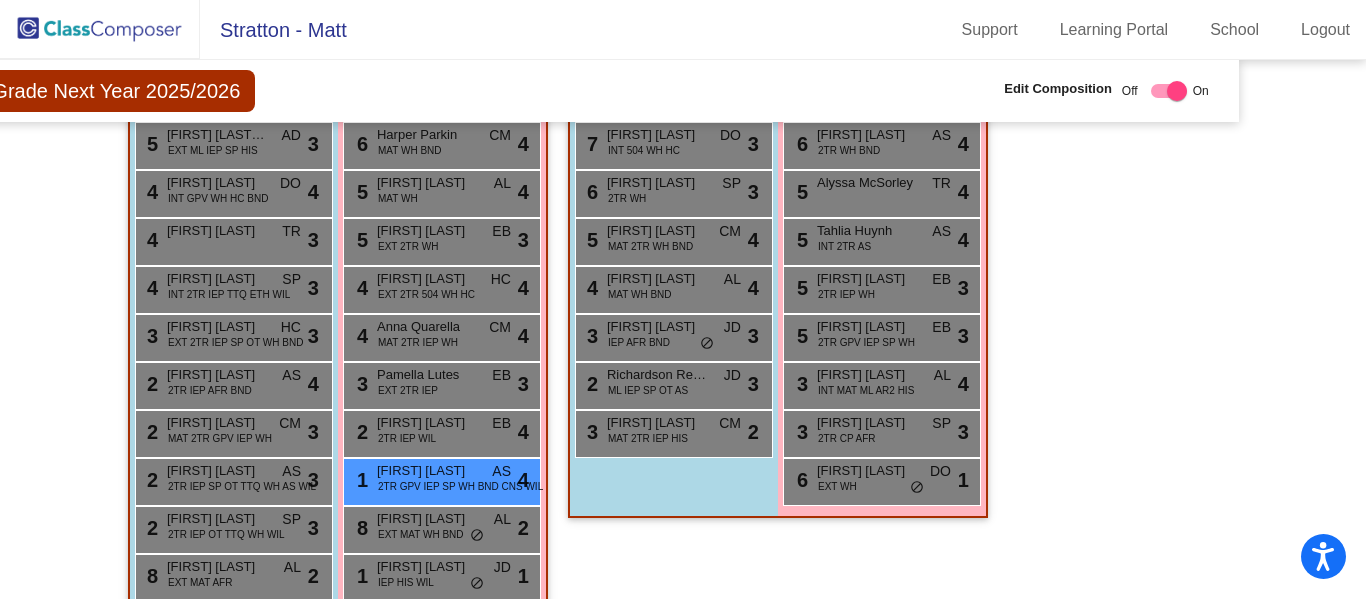 scroll, scrollTop: 2345, scrollLeft: 117, axis: both 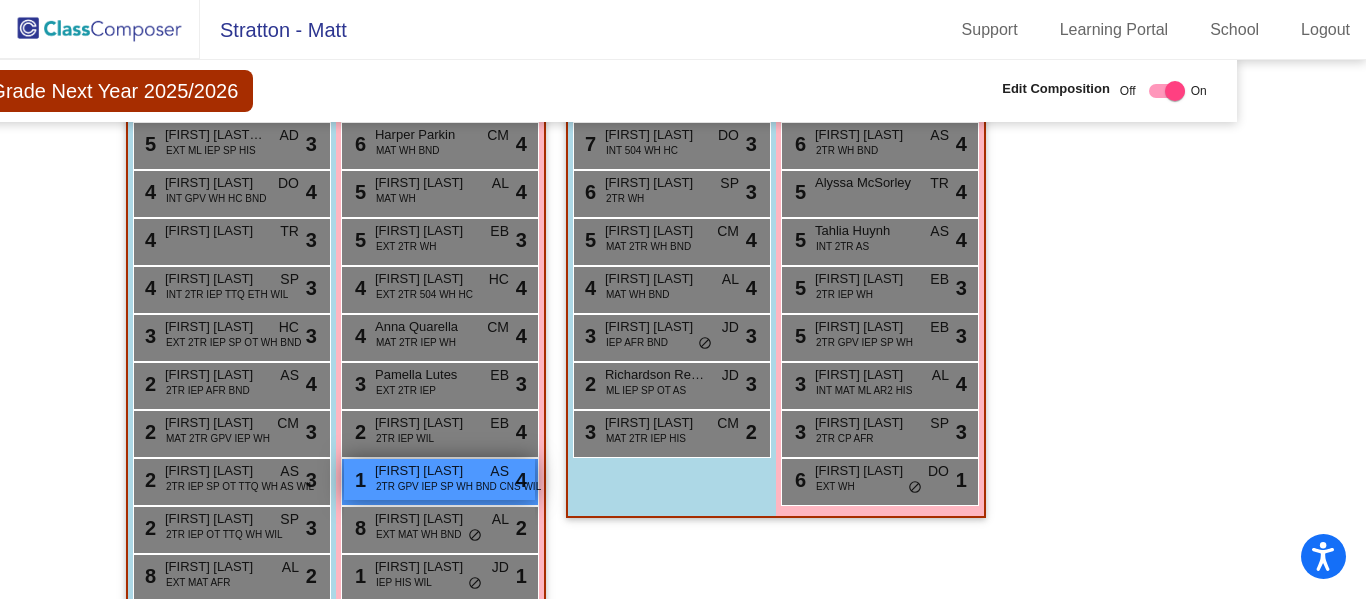 click on "AS" at bounding box center (499, 471) 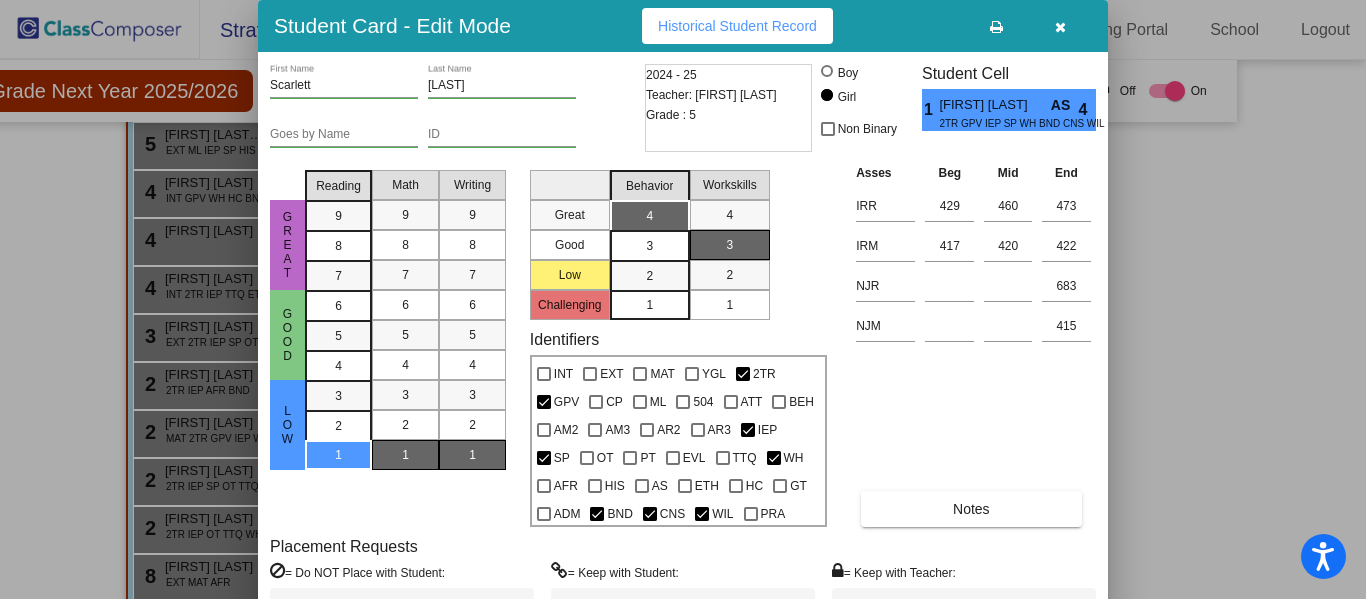 click at bounding box center [1060, 27] 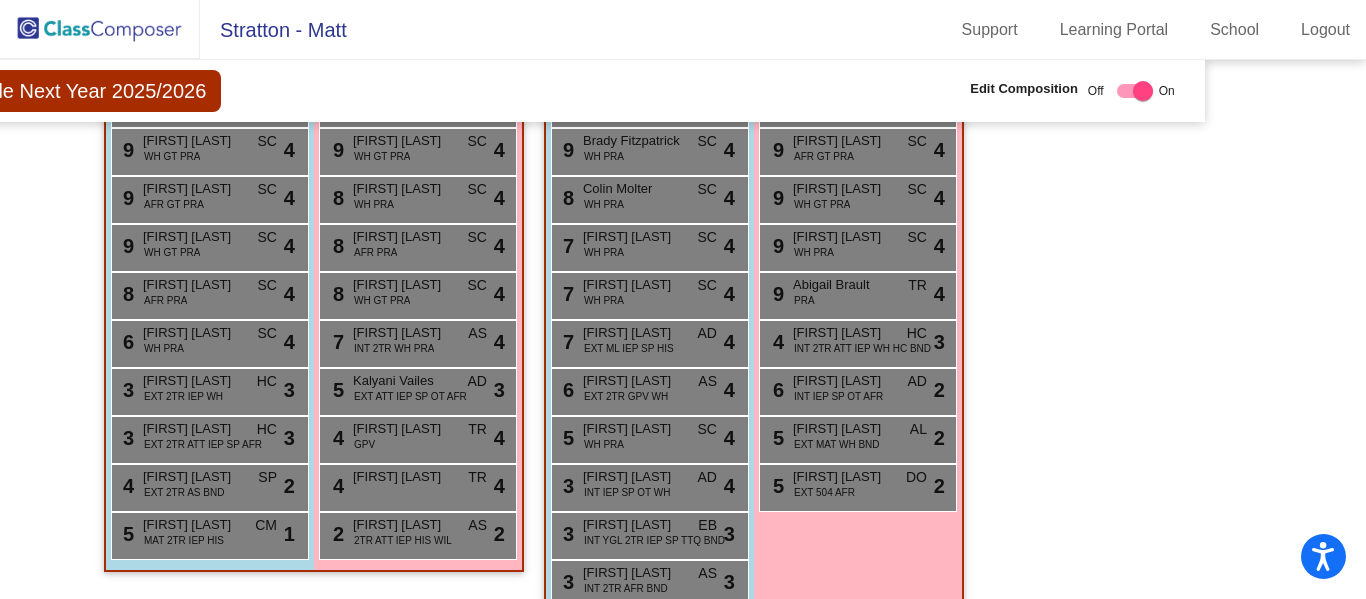 scroll, scrollTop: 0, scrollLeft: 149, axis: horizontal 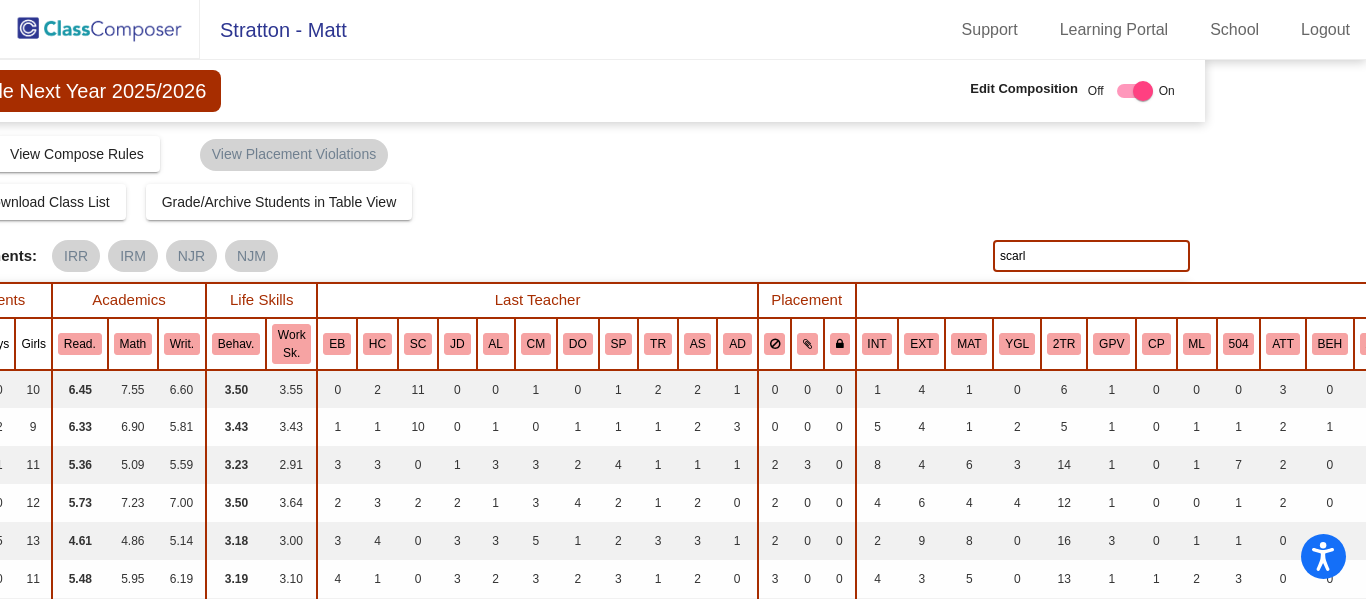 click on "scarl" 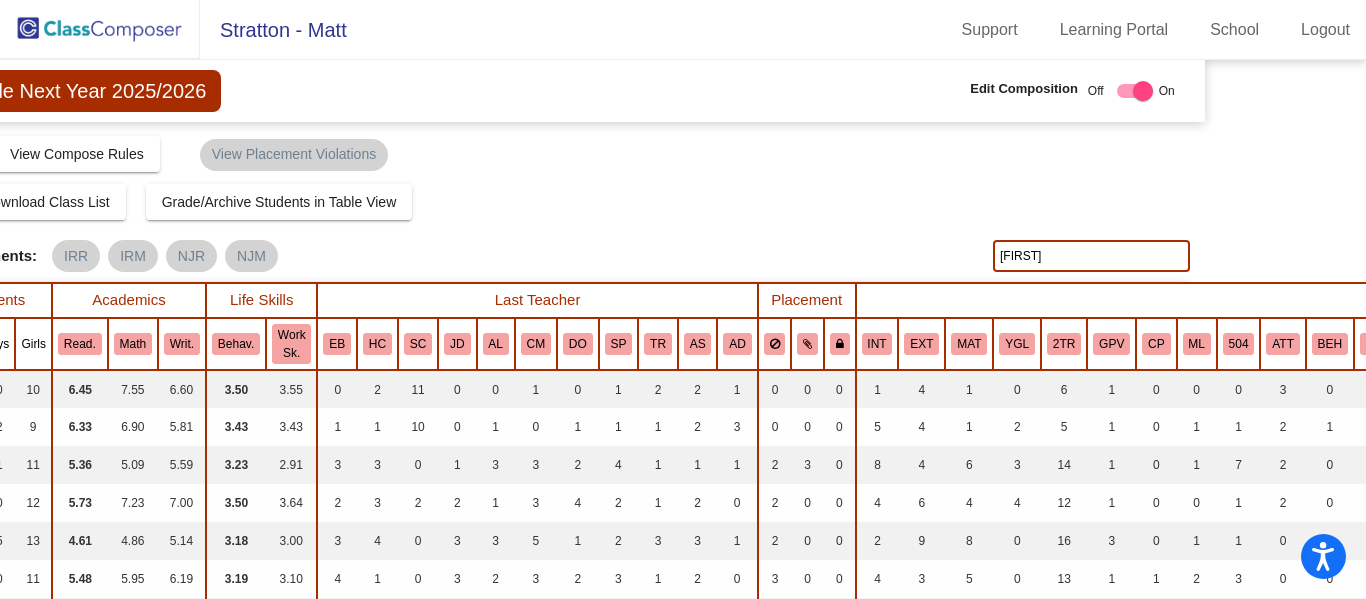 type on "[FIRST]" 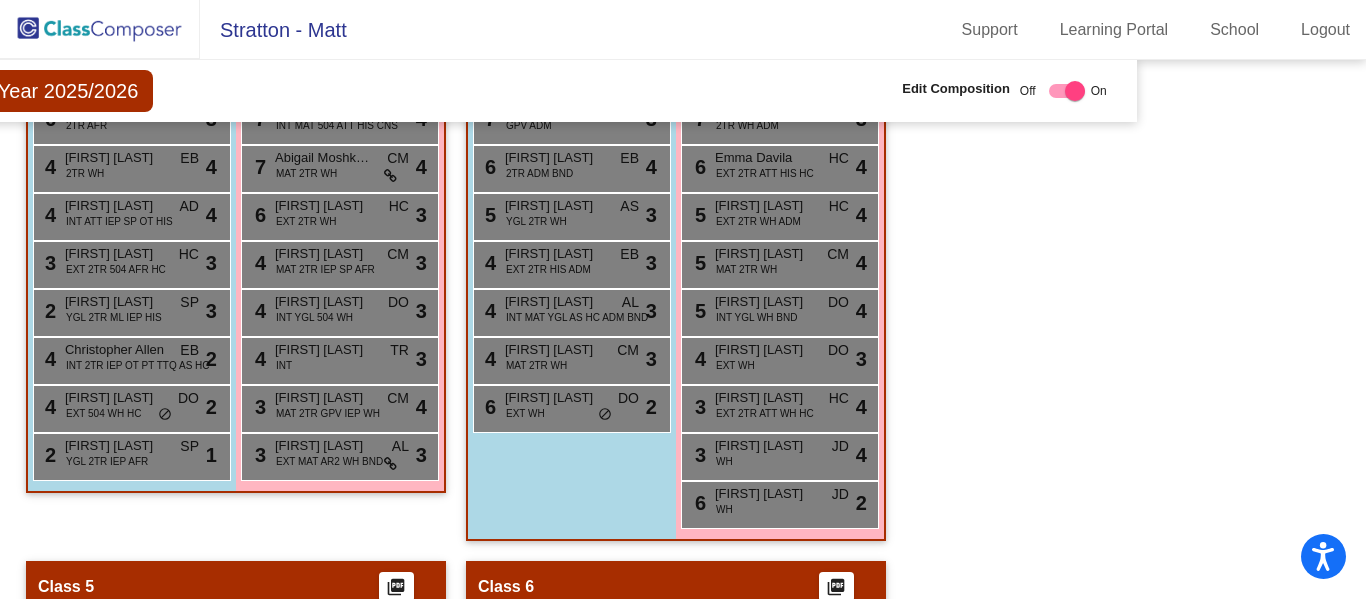 scroll, scrollTop: 0, scrollLeft: 217, axis: horizontal 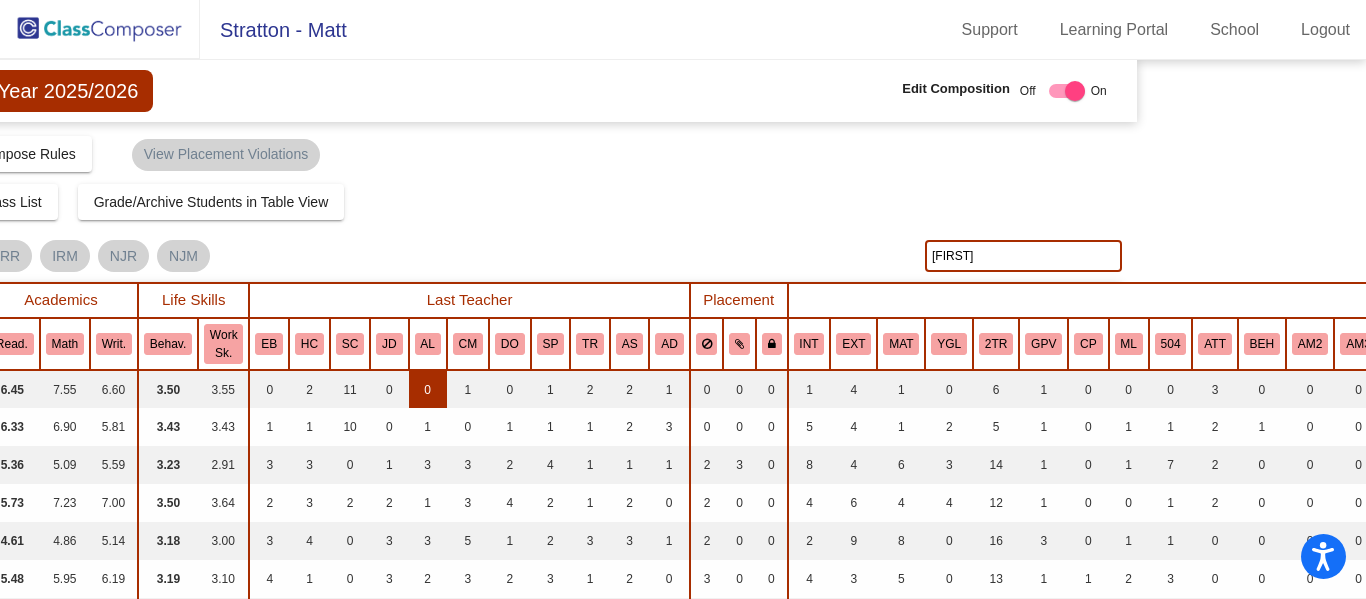 click on "0" 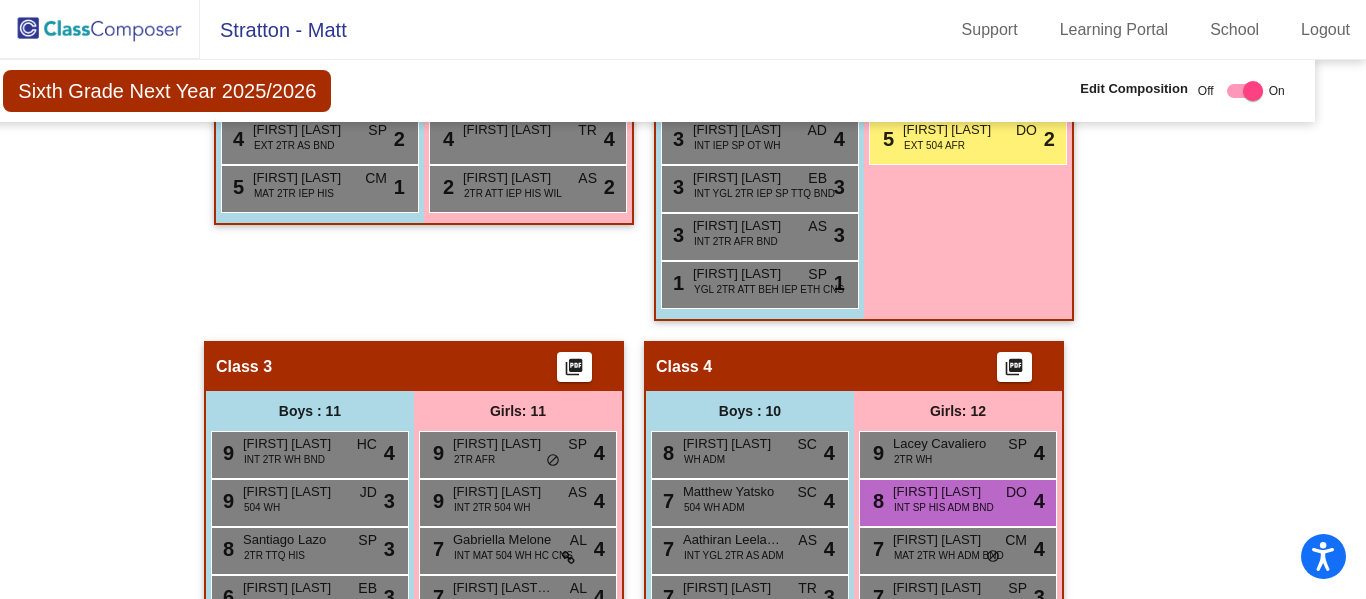 scroll, scrollTop: 0, scrollLeft: 39, axis: horizontal 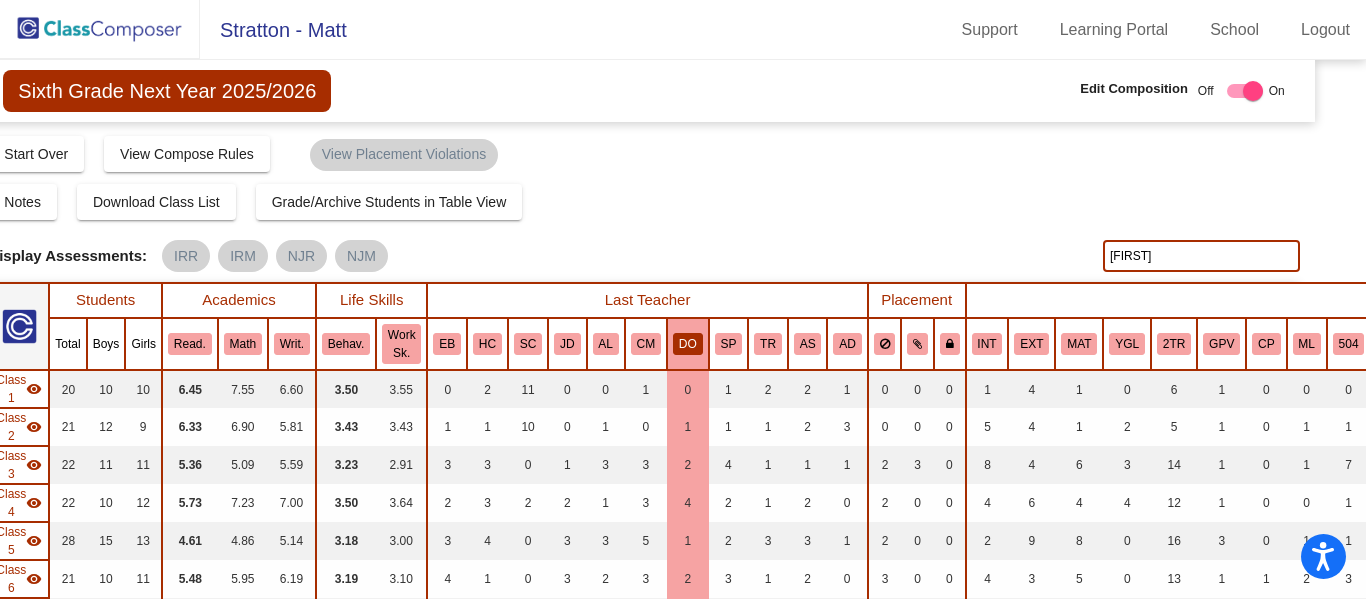 drag, startPoint x: 1164, startPoint y: 251, endPoint x: 964, endPoint y: 242, distance: 200.2024 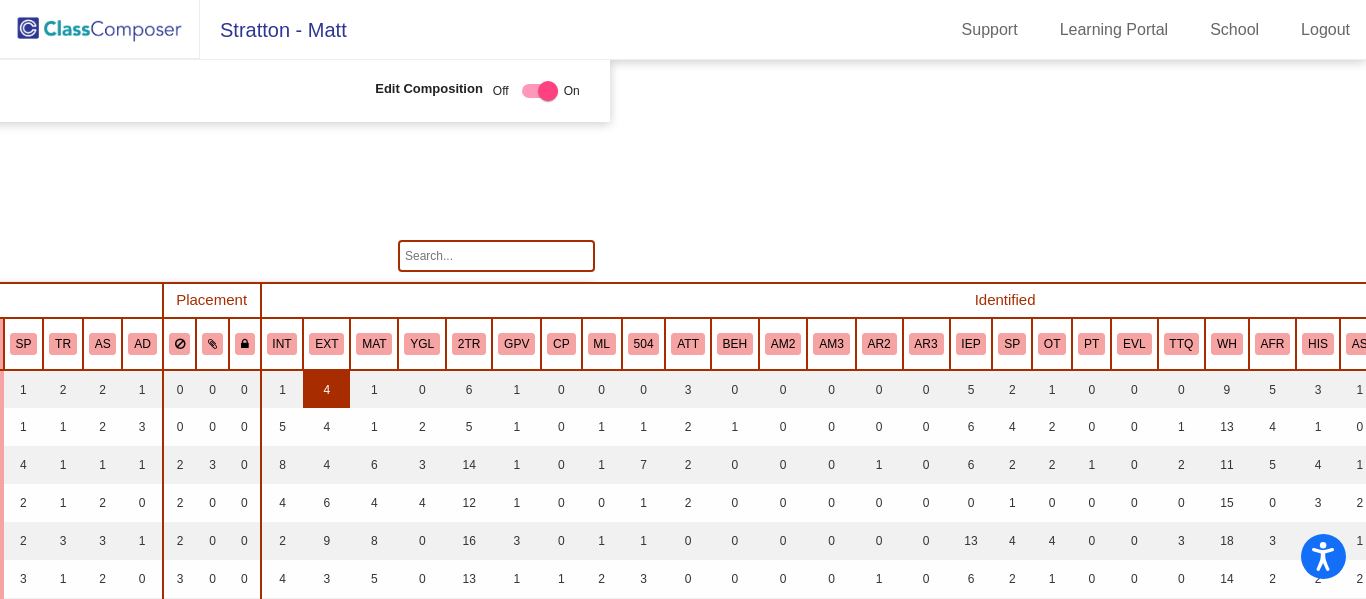 scroll, scrollTop: 0, scrollLeft: 1091, axis: horizontal 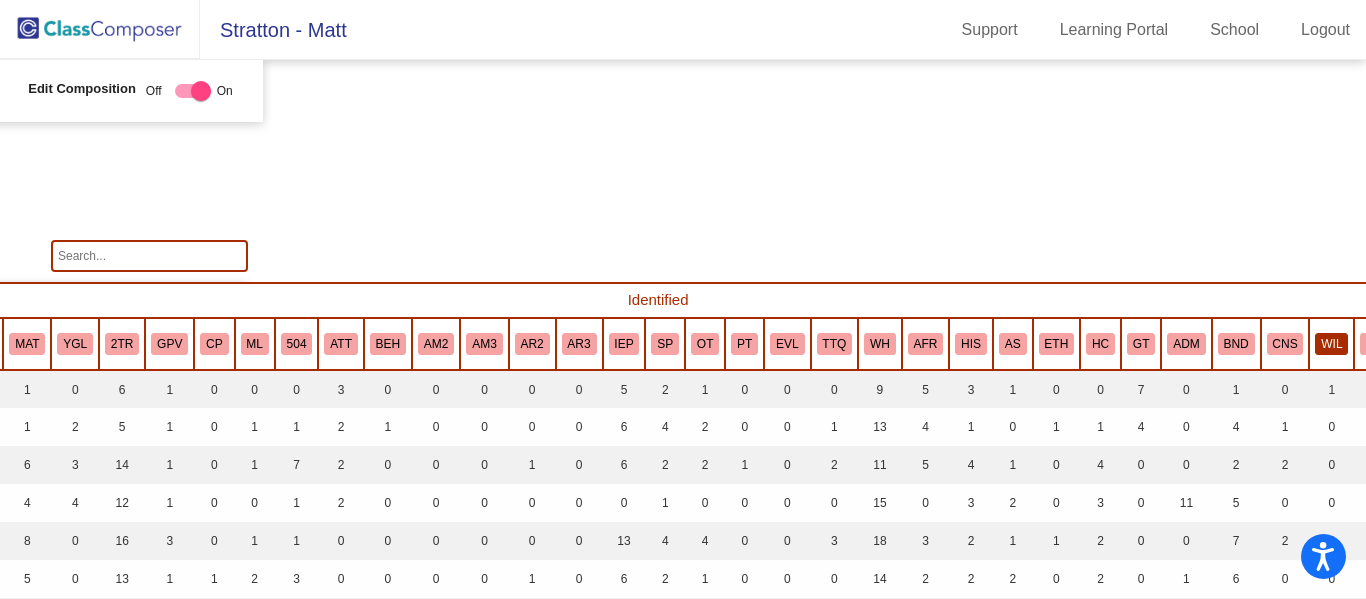 click on "WIL" 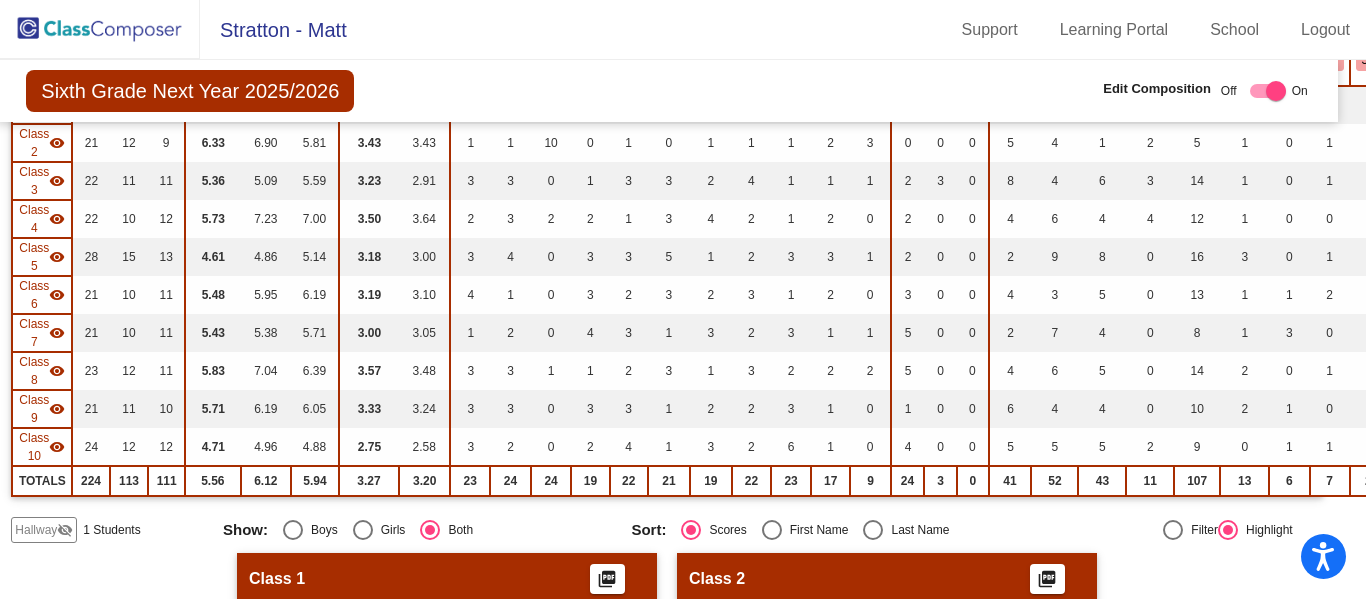 scroll, scrollTop: 0, scrollLeft: 16, axis: horizontal 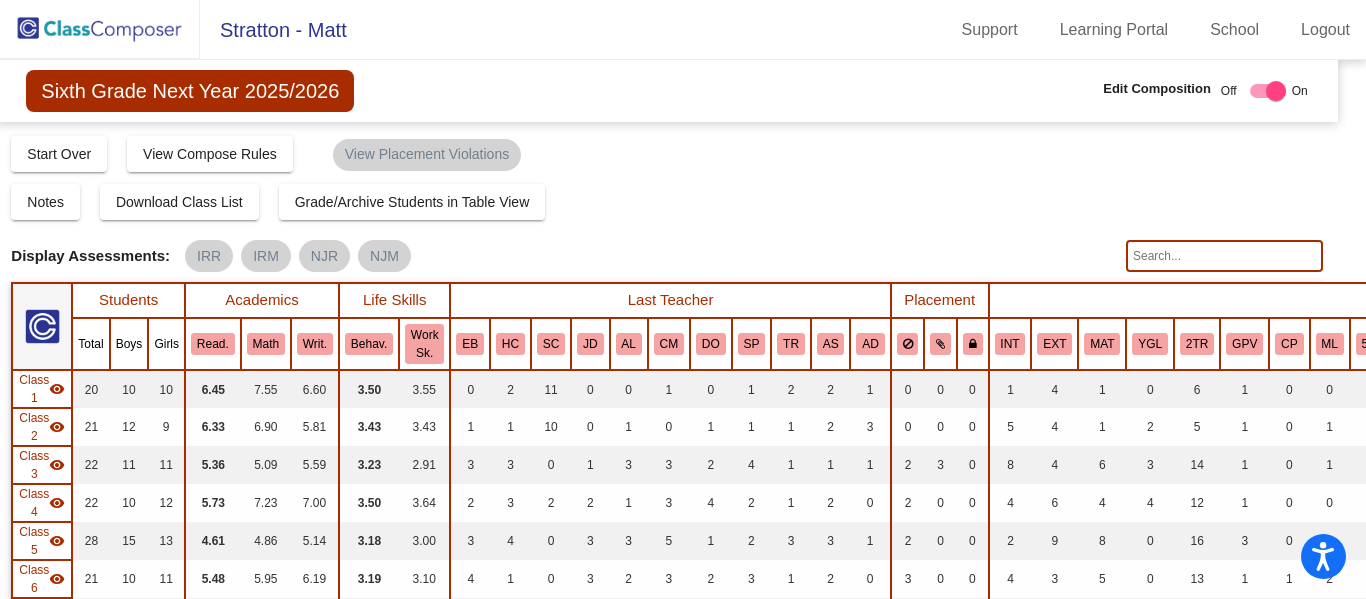 click 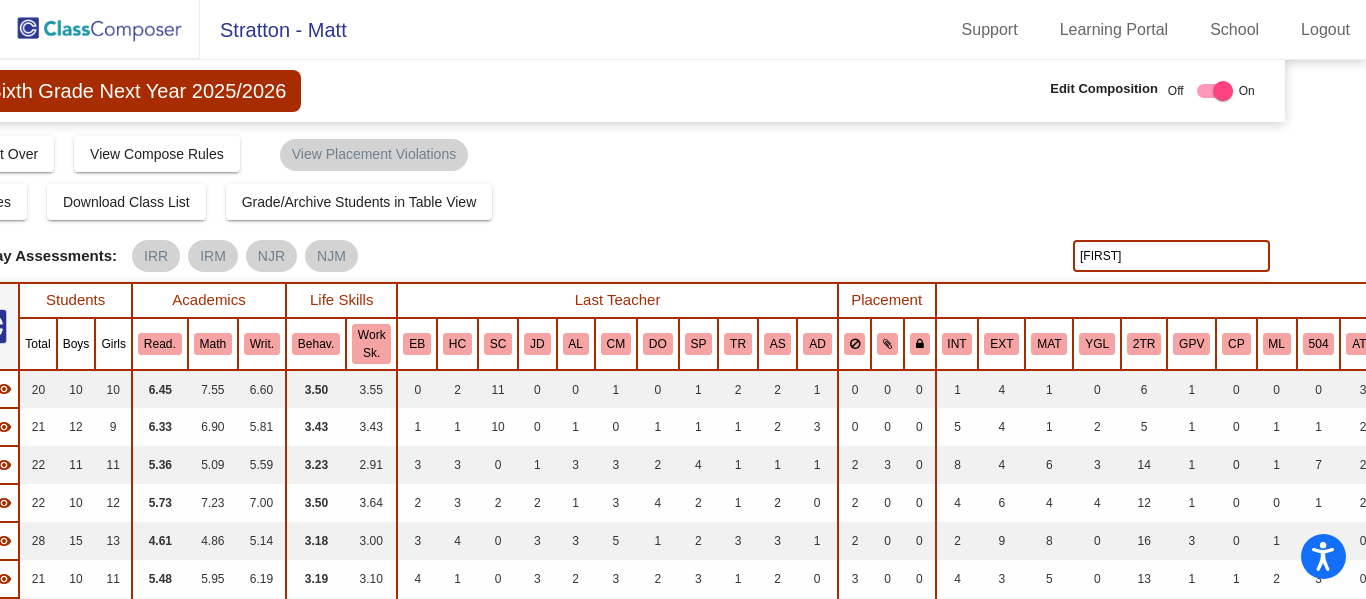 scroll, scrollTop: 0, scrollLeft: 0, axis: both 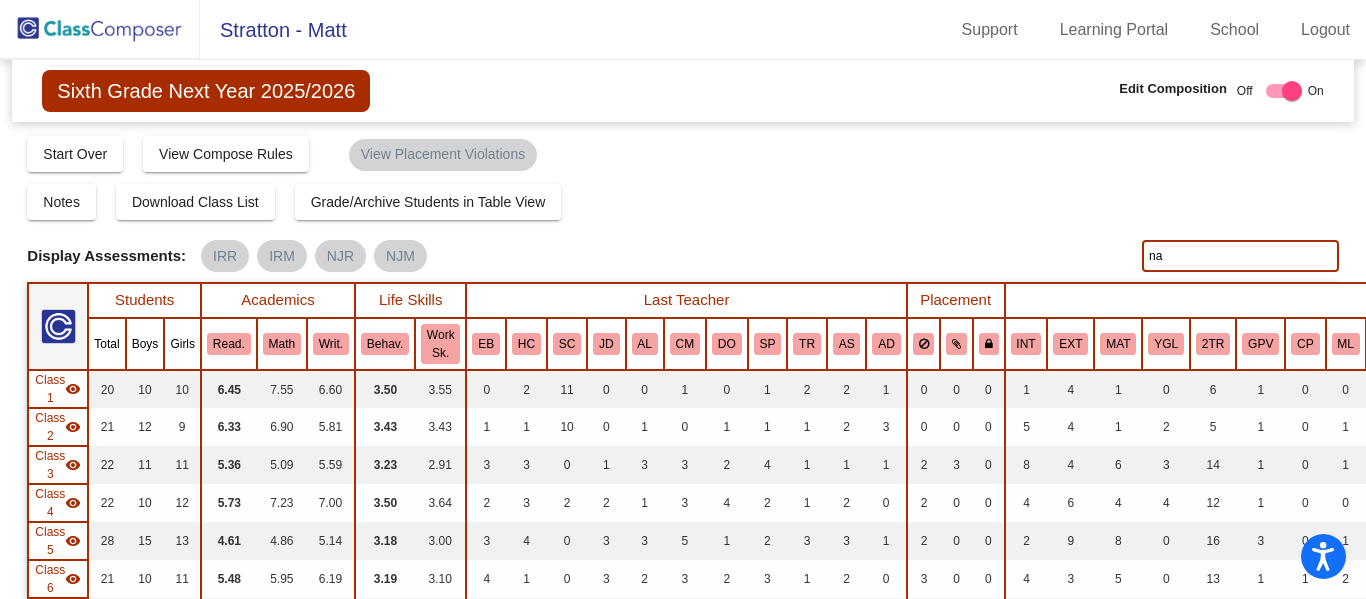type on "n" 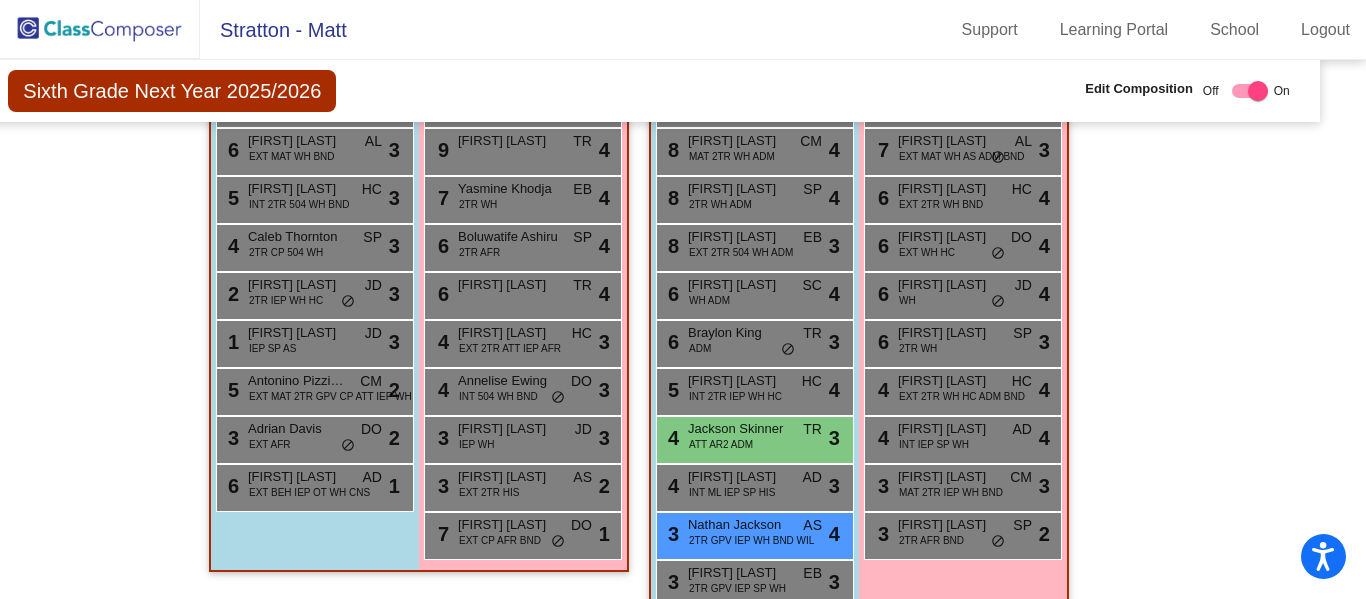 scroll, scrollTop: 3134, scrollLeft: 35, axis: both 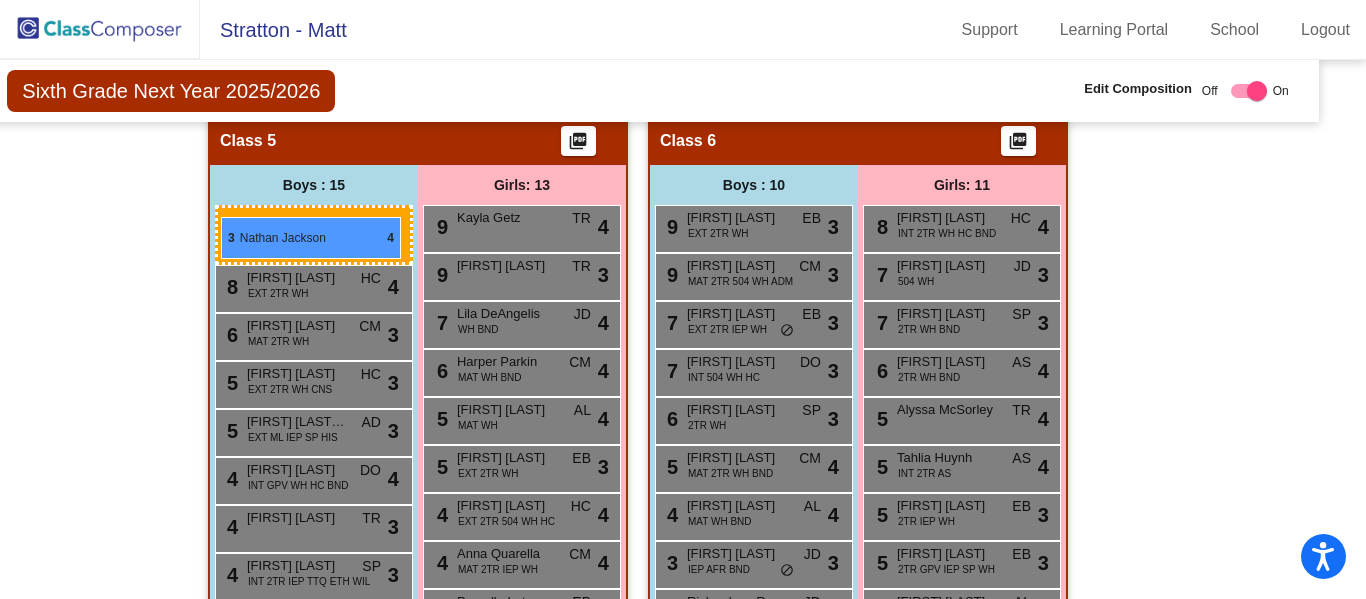 drag, startPoint x: 763, startPoint y: 541, endPoint x: 222, endPoint y: 217, distance: 630.6005 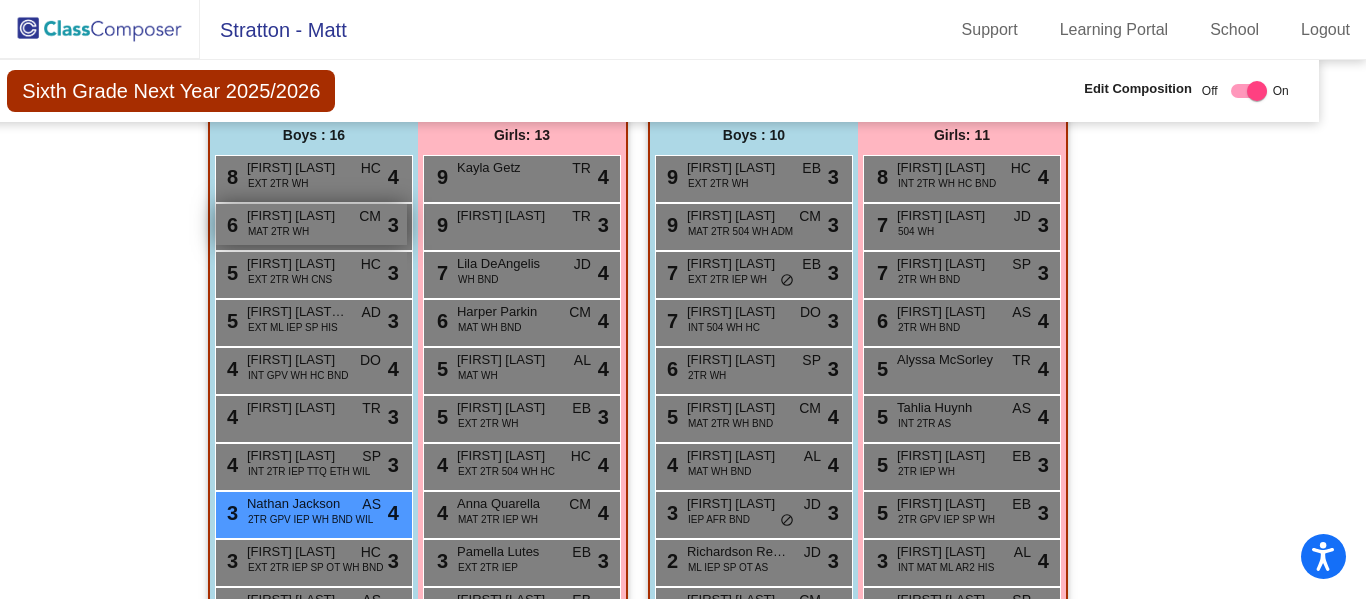 scroll, scrollTop: 2164, scrollLeft: 35, axis: both 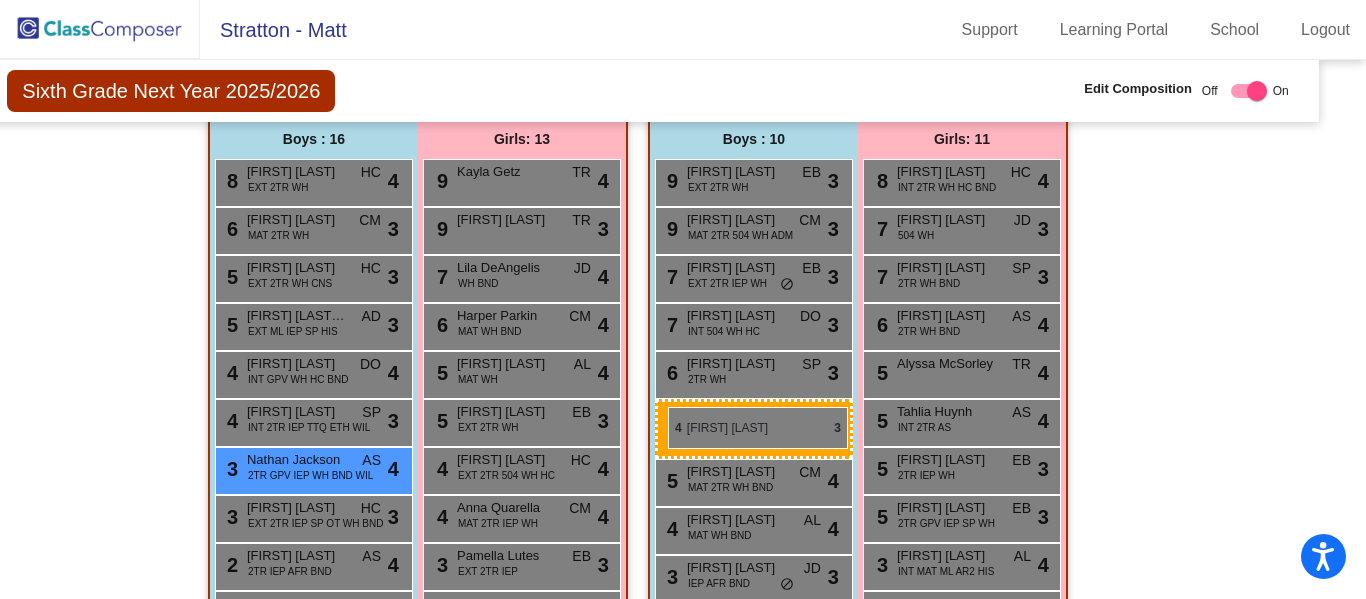 drag, startPoint x: 341, startPoint y: 424, endPoint x: 668, endPoint y: 407, distance: 327.4416 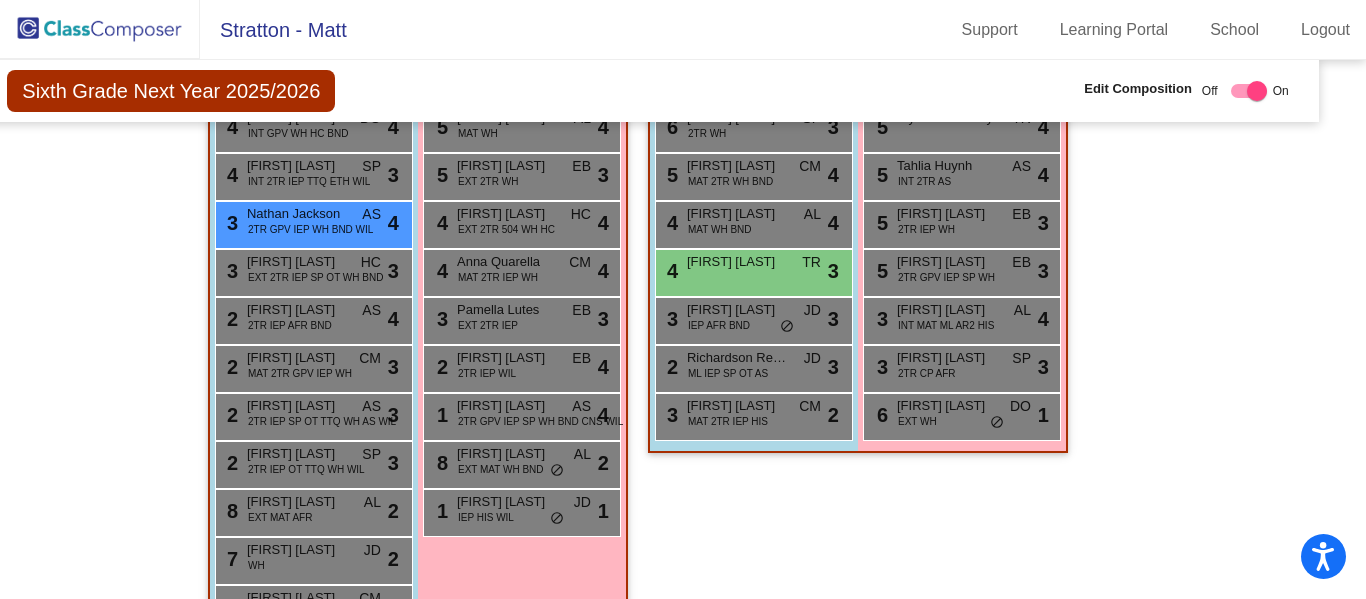 scroll, scrollTop: 2463, scrollLeft: 35, axis: both 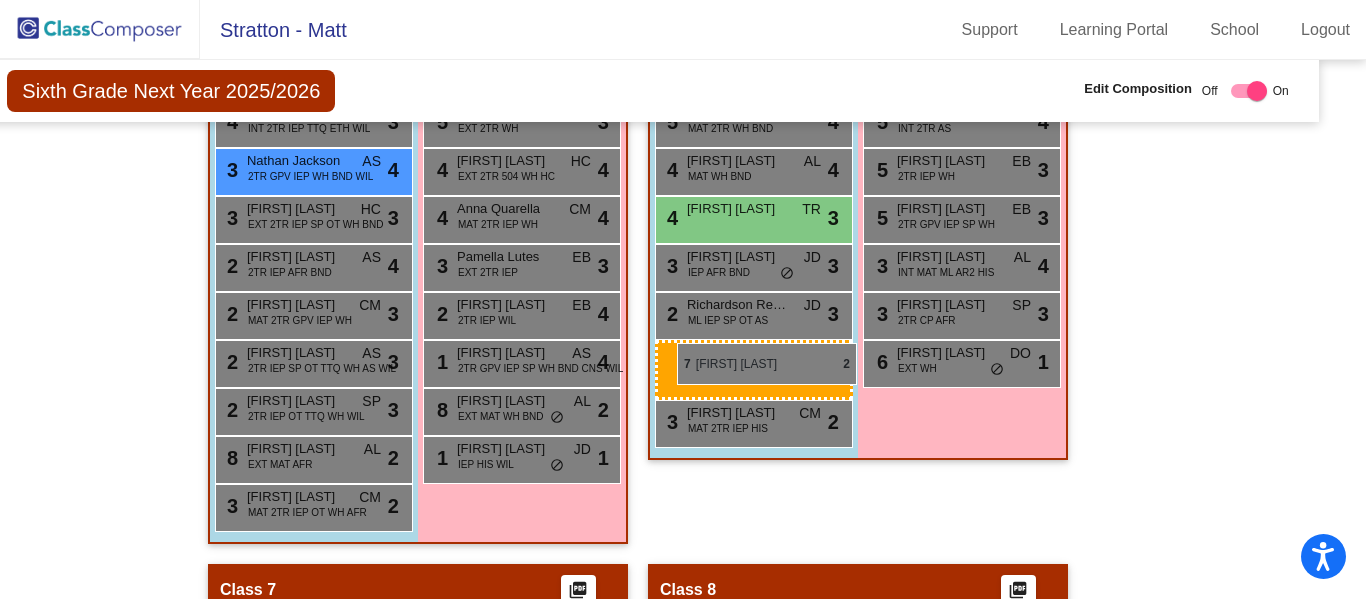 drag, startPoint x: 284, startPoint y: 512, endPoint x: 677, endPoint y: 343, distance: 427.7967 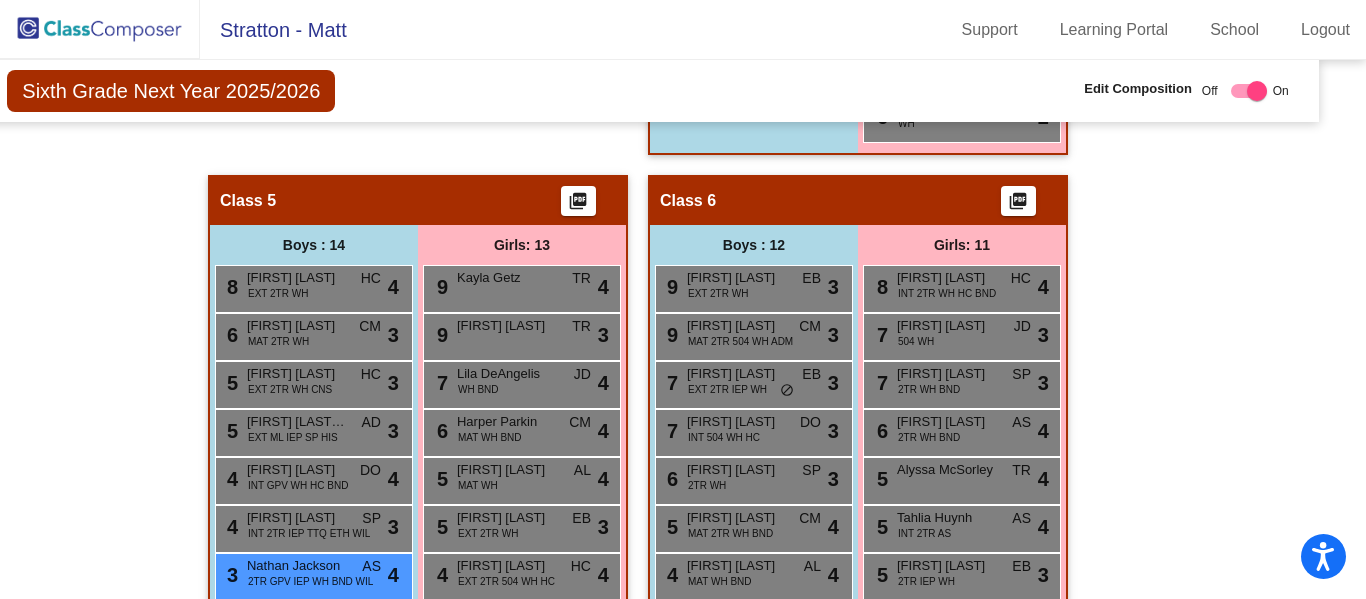 scroll, scrollTop: 2054, scrollLeft: 38, axis: both 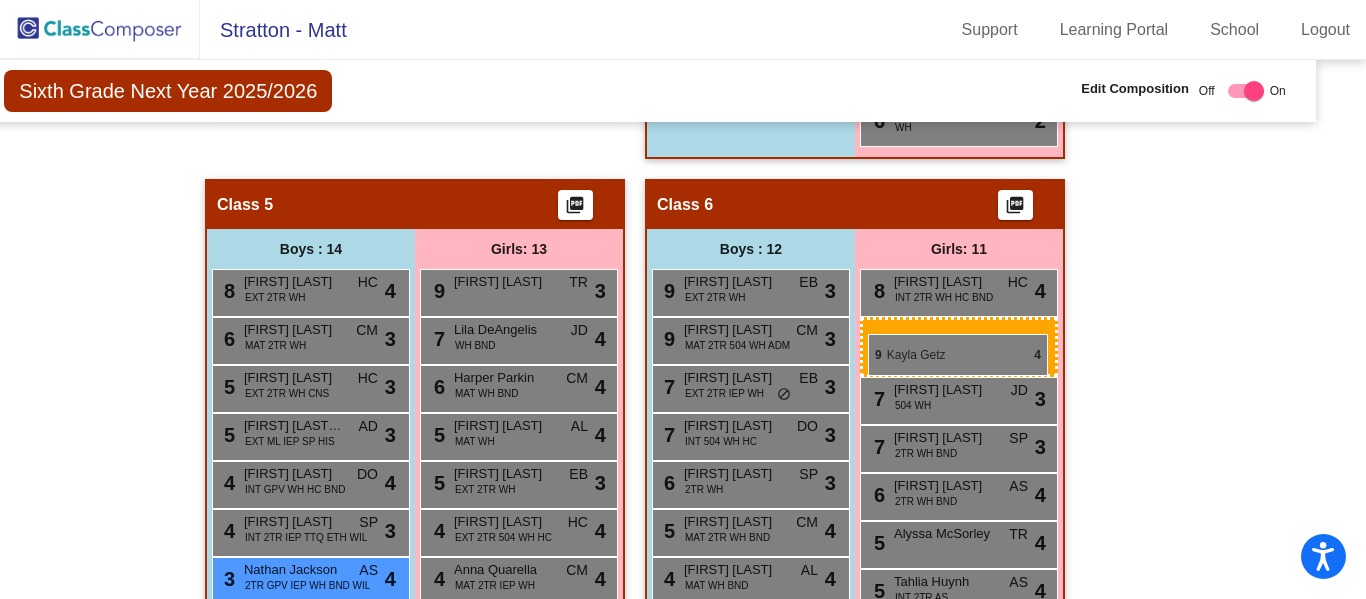 drag, startPoint x: 516, startPoint y: 292, endPoint x: 868, endPoint y: 334, distance: 354.49683 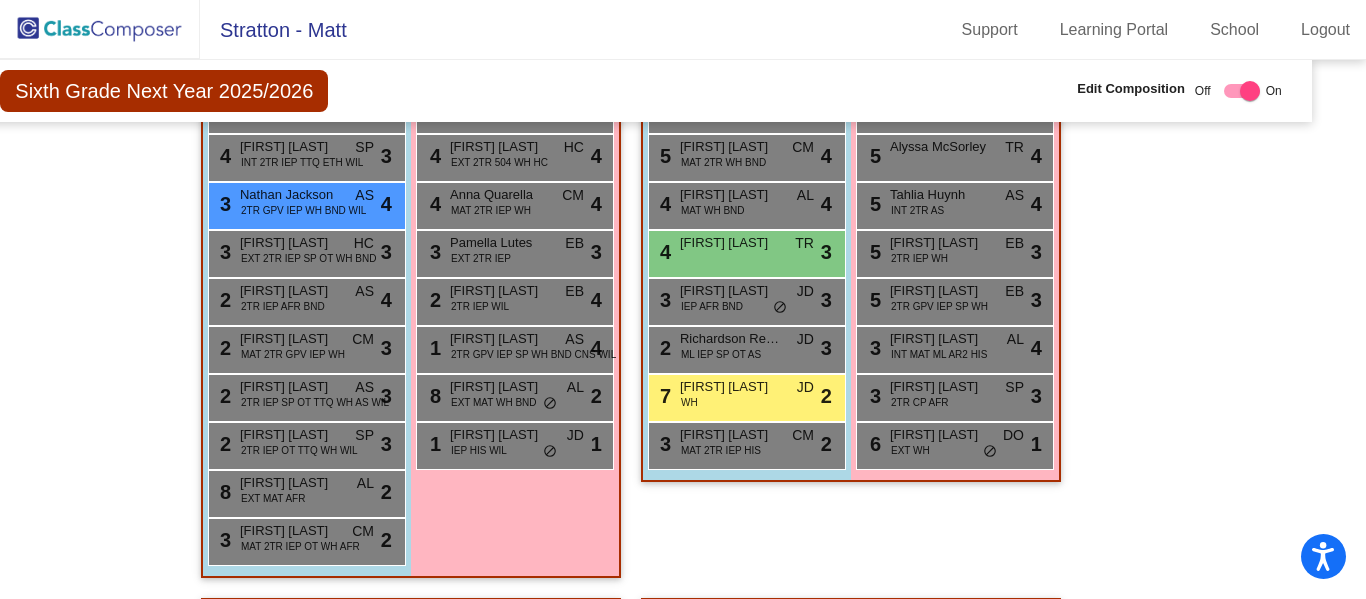 scroll, scrollTop: 2433, scrollLeft: 46, axis: both 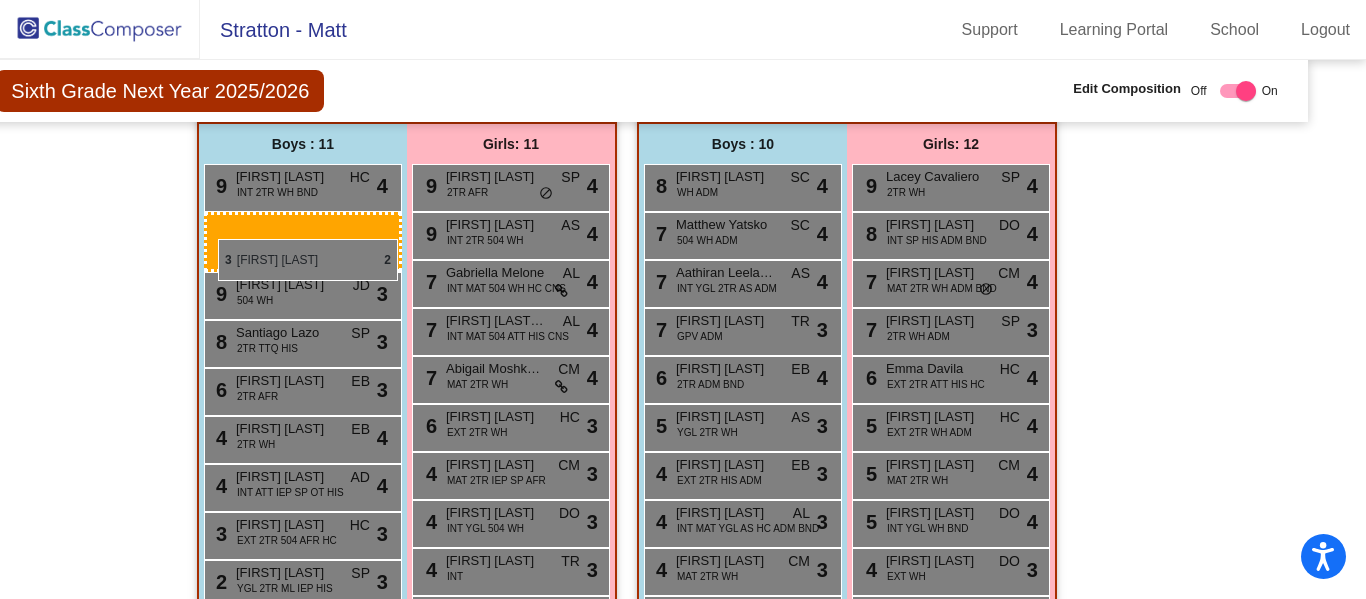 drag, startPoint x: 307, startPoint y: 540, endPoint x: 218, endPoint y: 239, distance: 313.88214 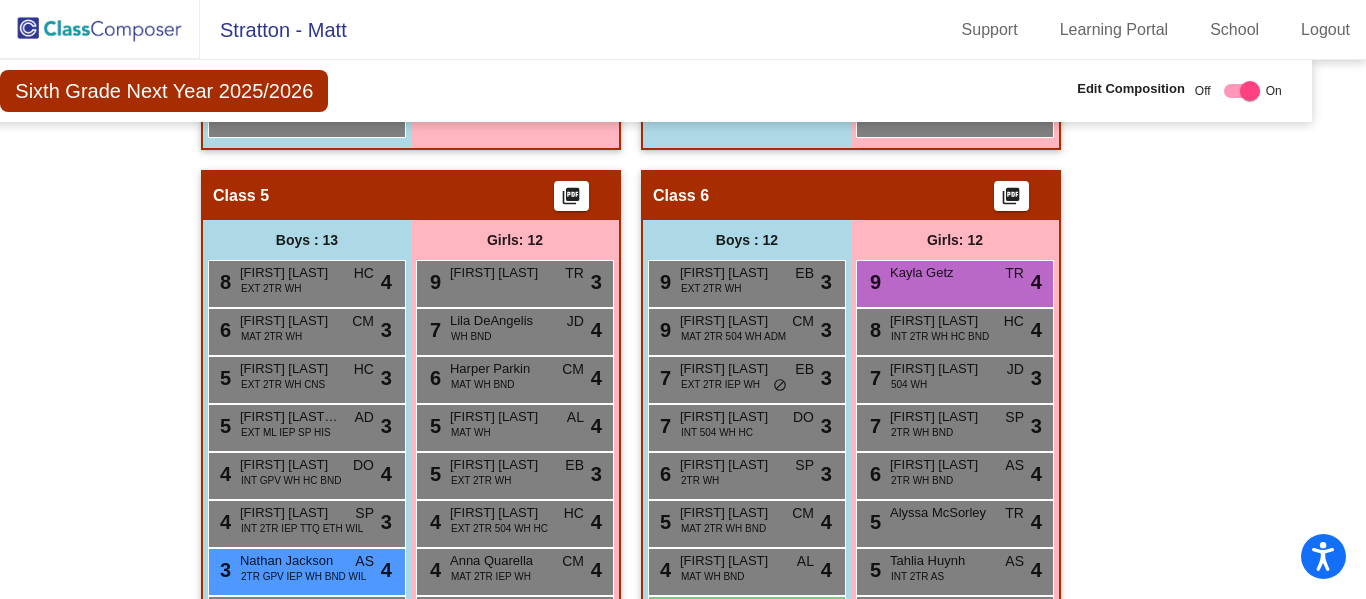 scroll, scrollTop: 2063, scrollLeft: 44, axis: both 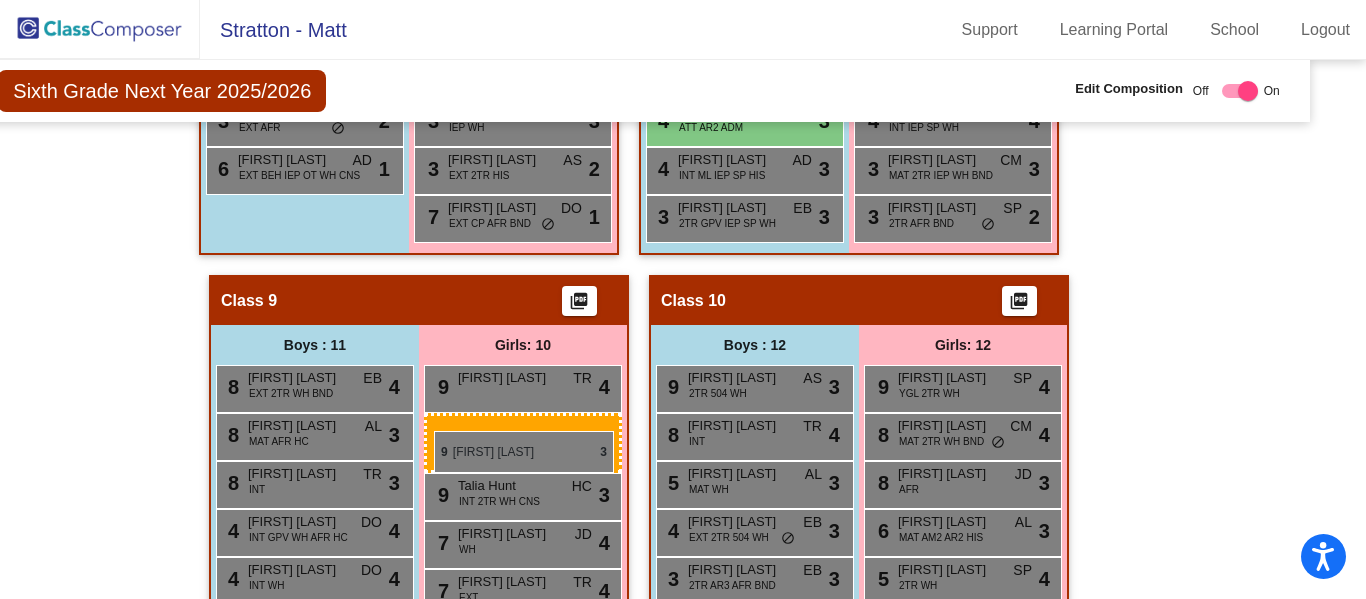 drag, startPoint x: 497, startPoint y: 287, endPoint x: 434, endPoint y: 431, distance: 157.17824 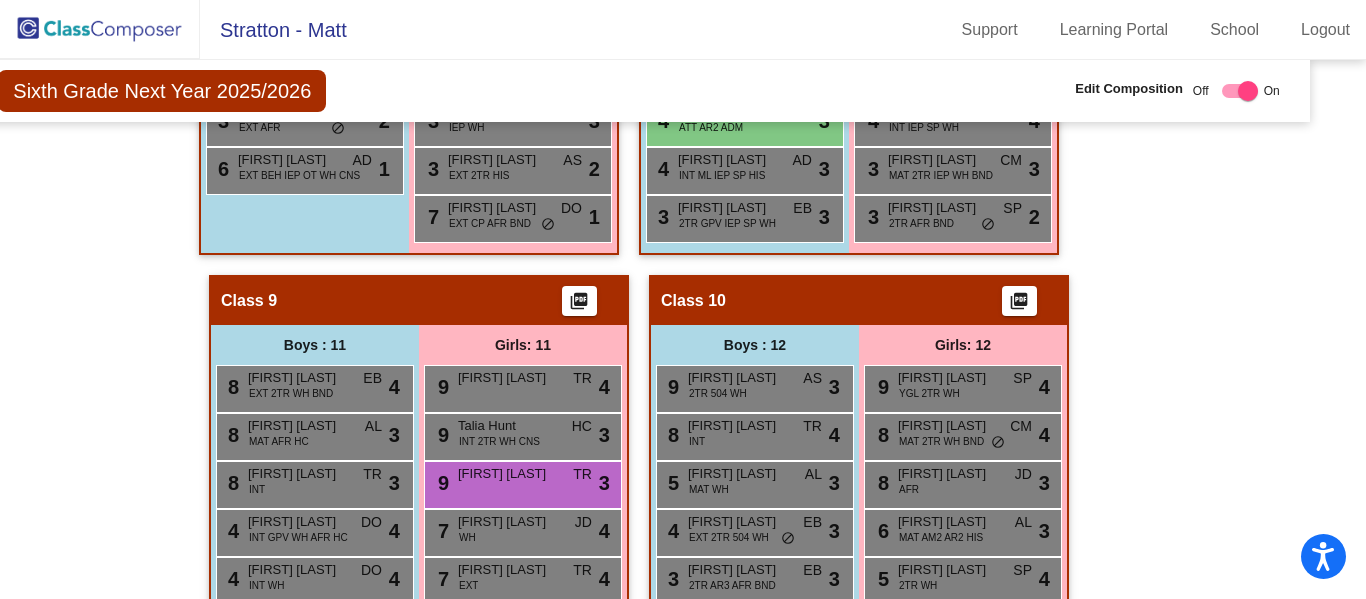 click on "Boys : 12" at bounding box center [0, 0] 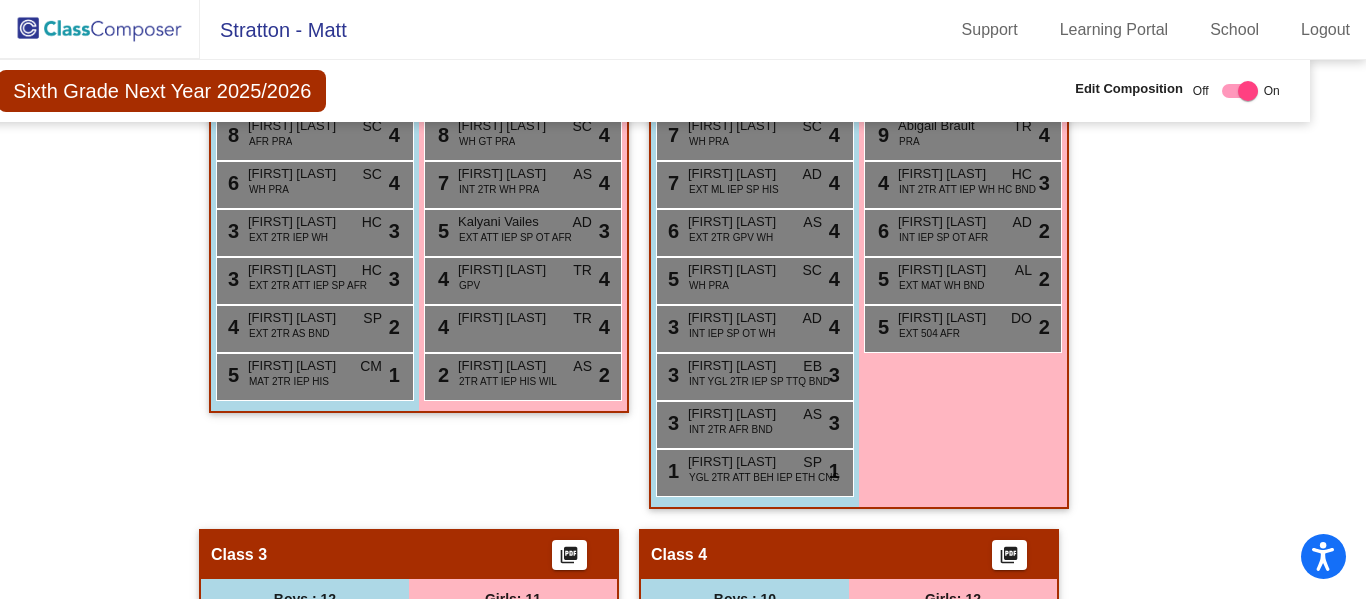 scroll, scrollTop: 0, scrollLeft: 44, axis: horizontal 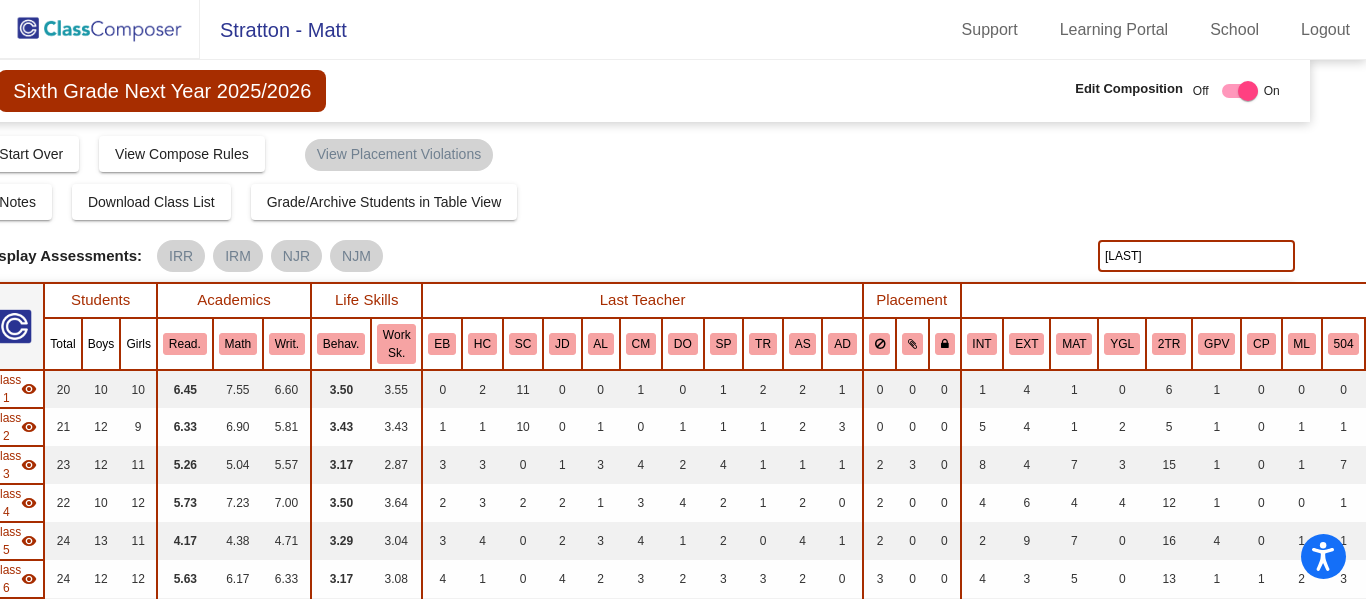 drag, startPoint x: 1167, startPoint y: 255, endPoint x: 989, endPoint y: 240, distance: 178.6309 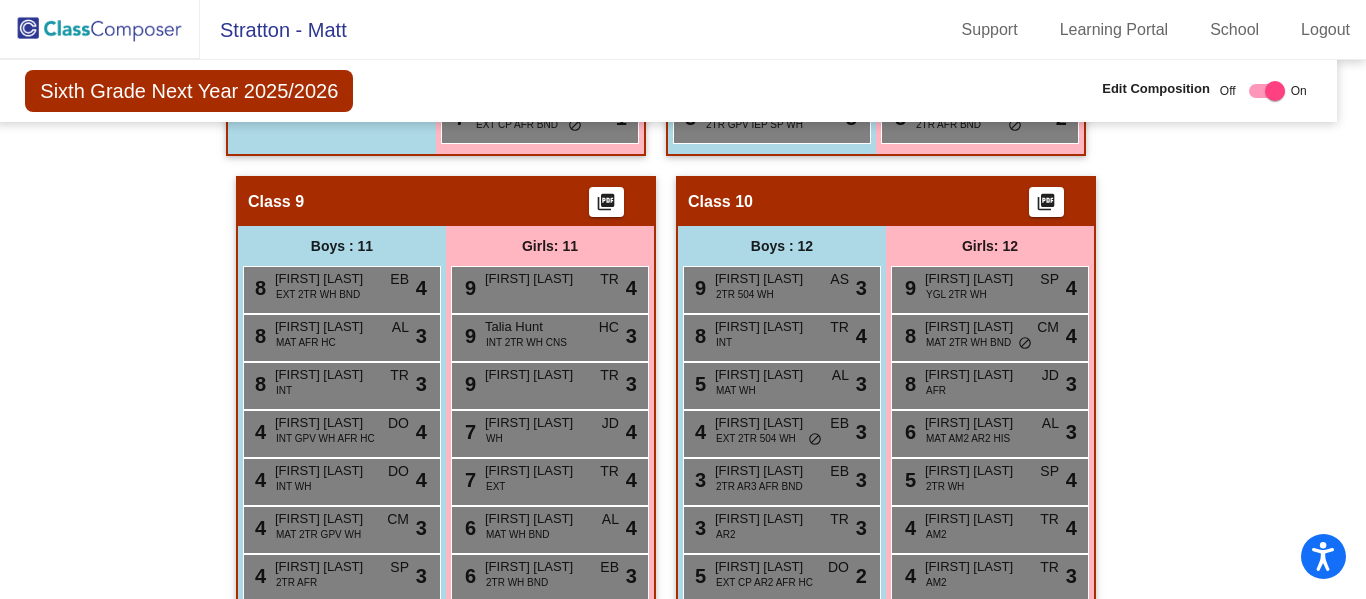 scroll, scrollTop: 3453, scrollLeft: 18, axis: both 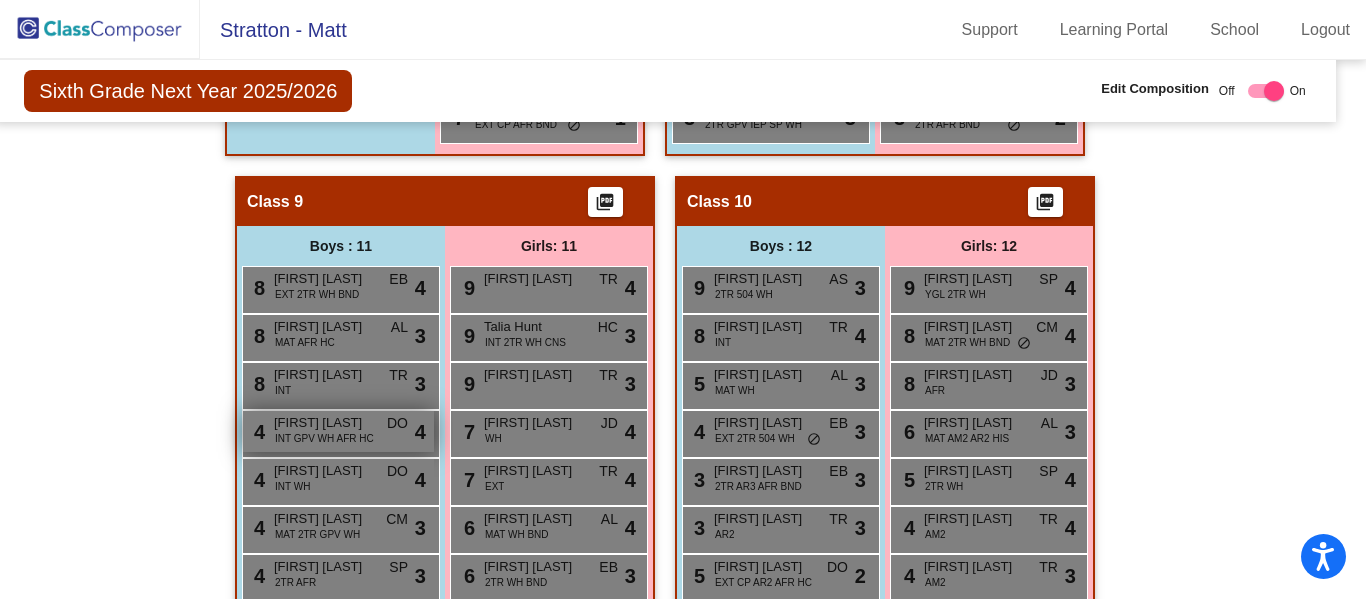 click on "INT GPV WH AFR HC" at bounding box center (324, 438) 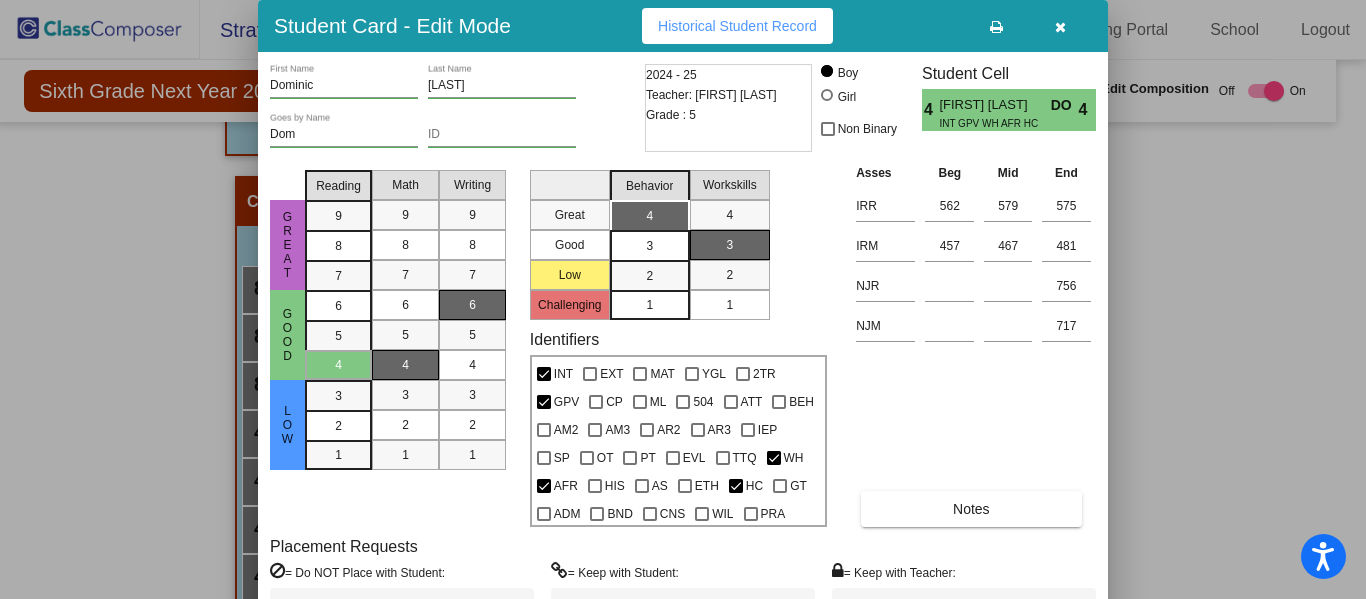 click at bounding box center [1060, 27] 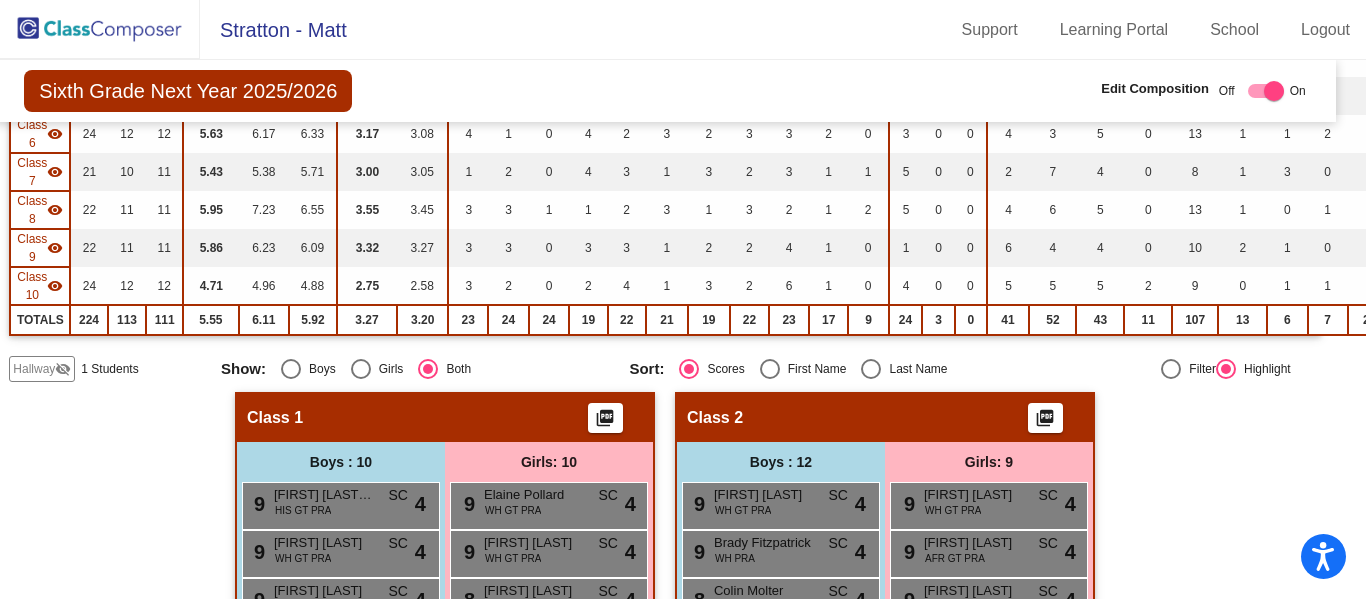 scroll, scrollTop: 0, scrollLeft: 18, axis: horizontal 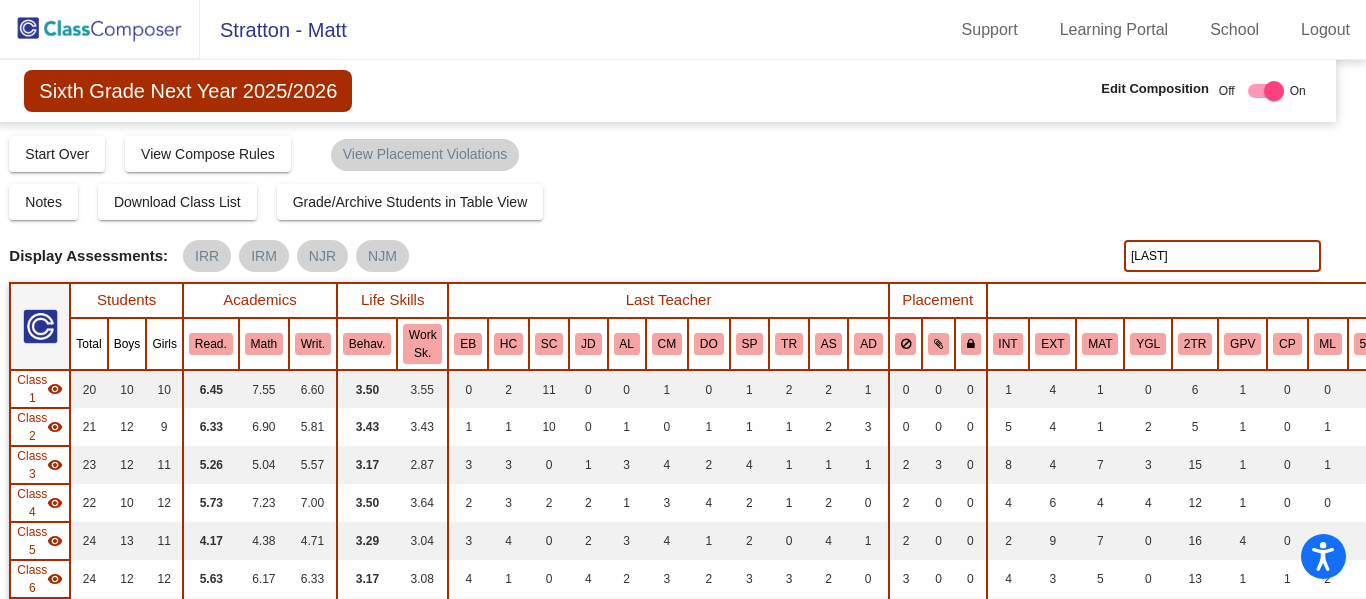 drag, startPoint x: 1227, startPoint y: 262, endPoint x: 1070, endPoint y: 244, distance: 158.02847 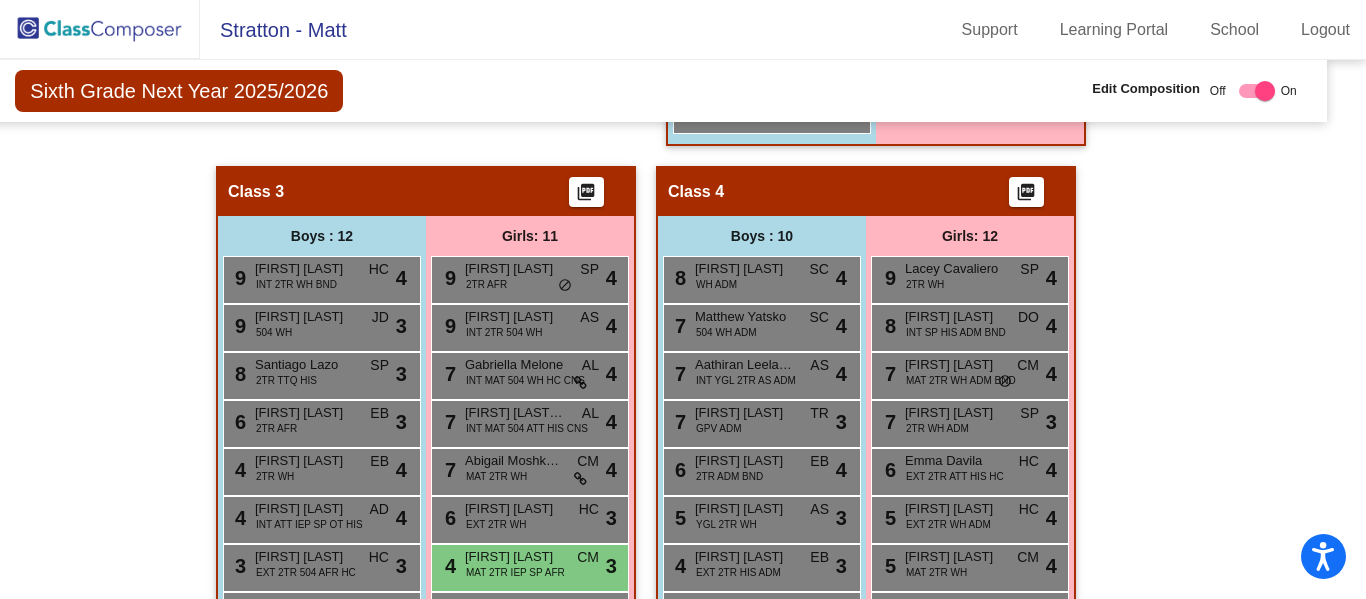 scroll, scrollTop: 1368, scrollLeft: 27, axis: both 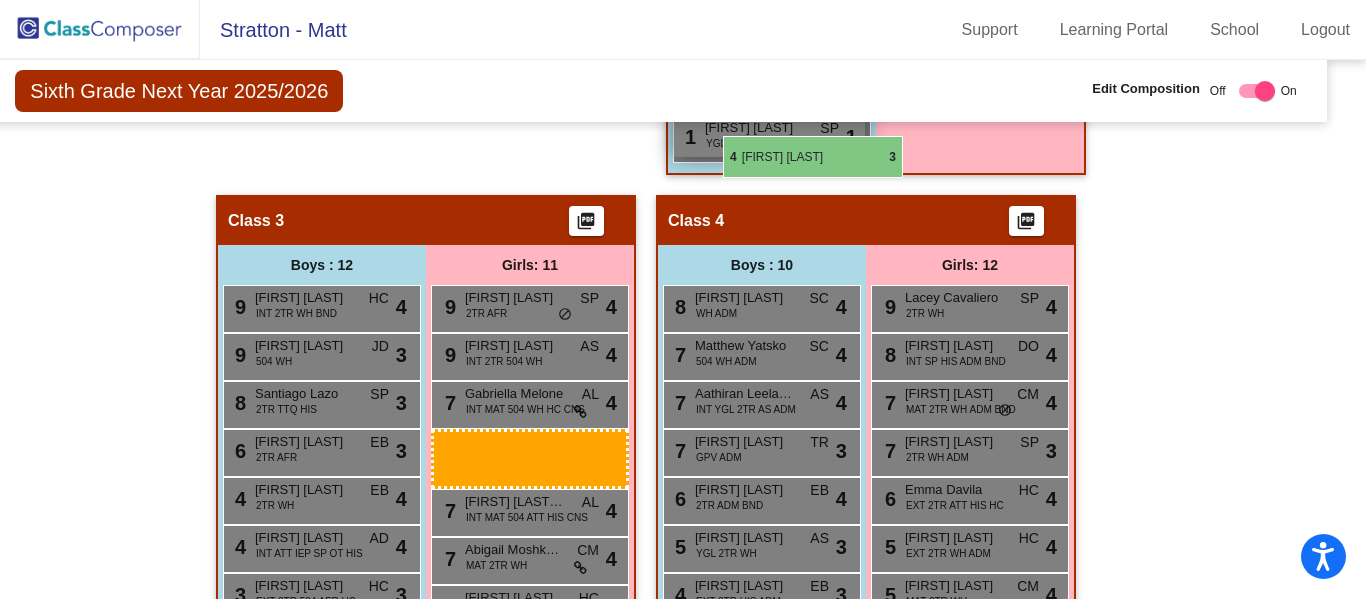 drag, startPoint x: 511, startPoint y: 567, endPoint x: 723, endPoint y: 136, distance: 480.3176 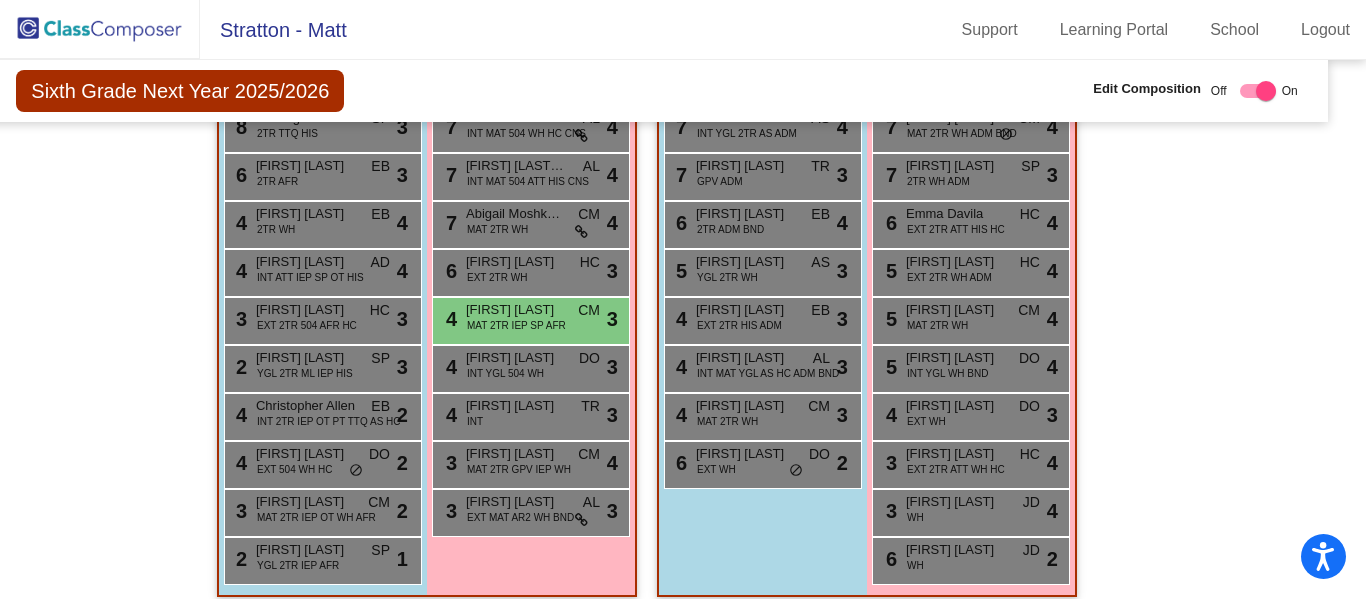scroll, scrollTop: 1616, scrollLeft: 27, axis: both 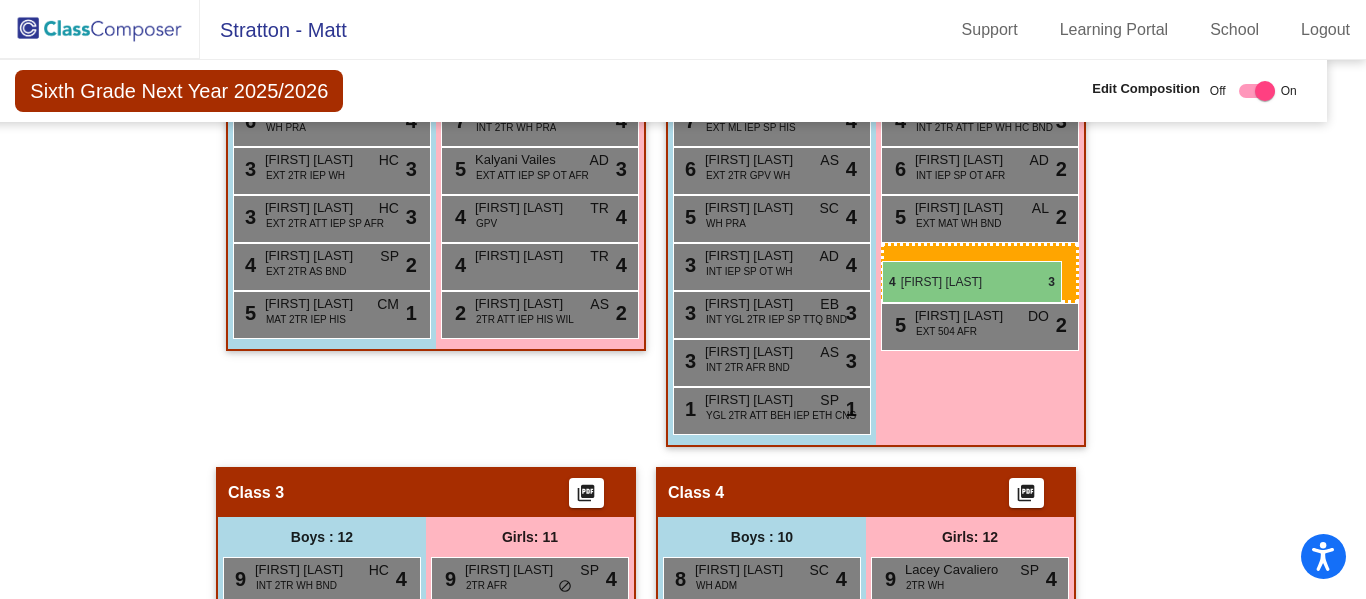 drag, startPoint x: 493, startPoint y: 321, endPoint x: 882, endPoint y: 261, distance: 393.60004 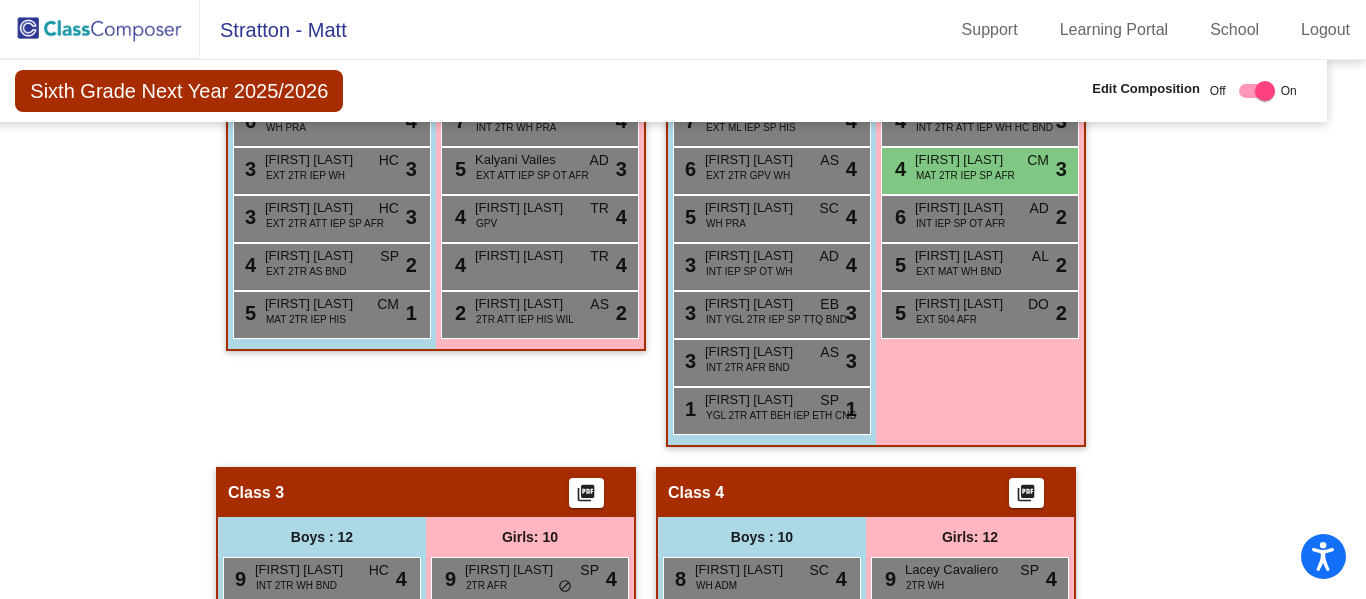 scroll, scrollTop: 0, scrollLeft: 27, axis: horizontal 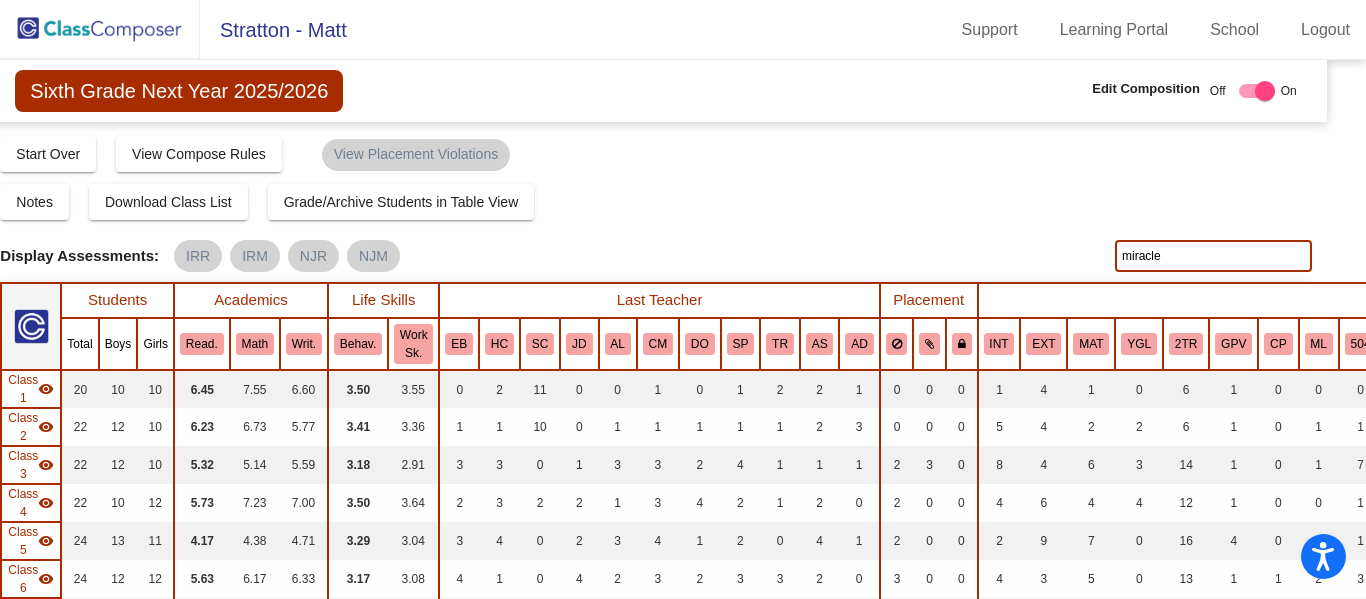 drag, startPoint x: 1209, startPoint y: 254, endPoint x: 996, endPoint y: 248, distance: 213.08449 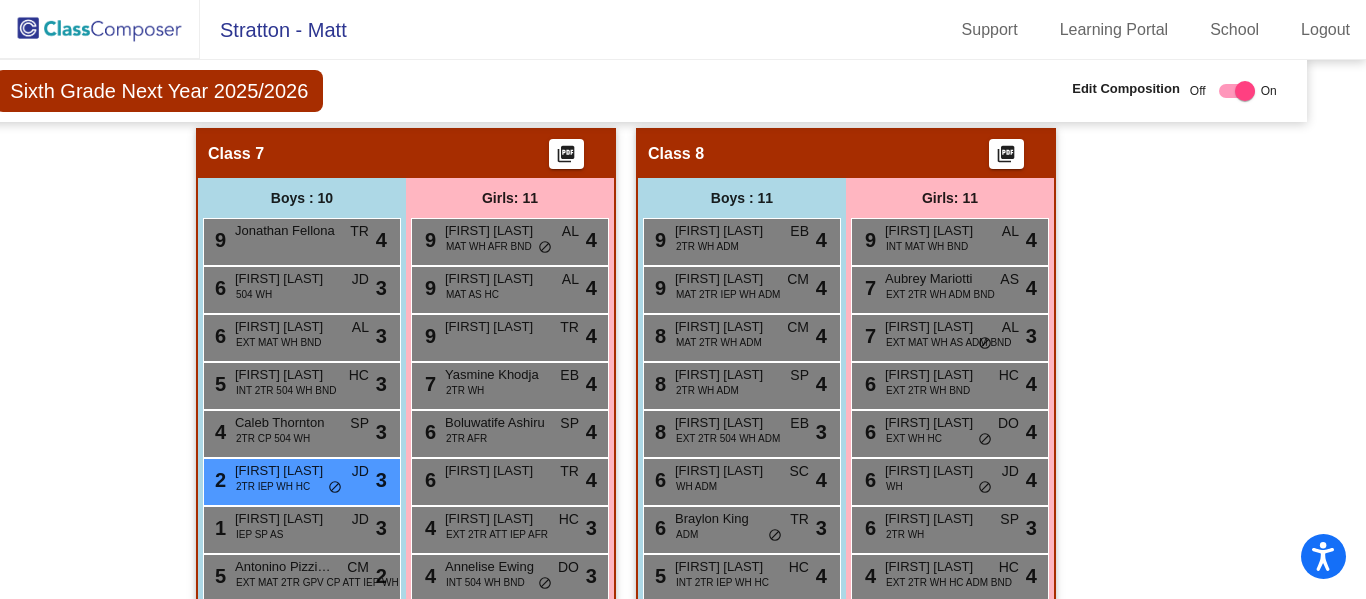 scroll, scrollTop: 2861, scrollLeft: 47, axis: both 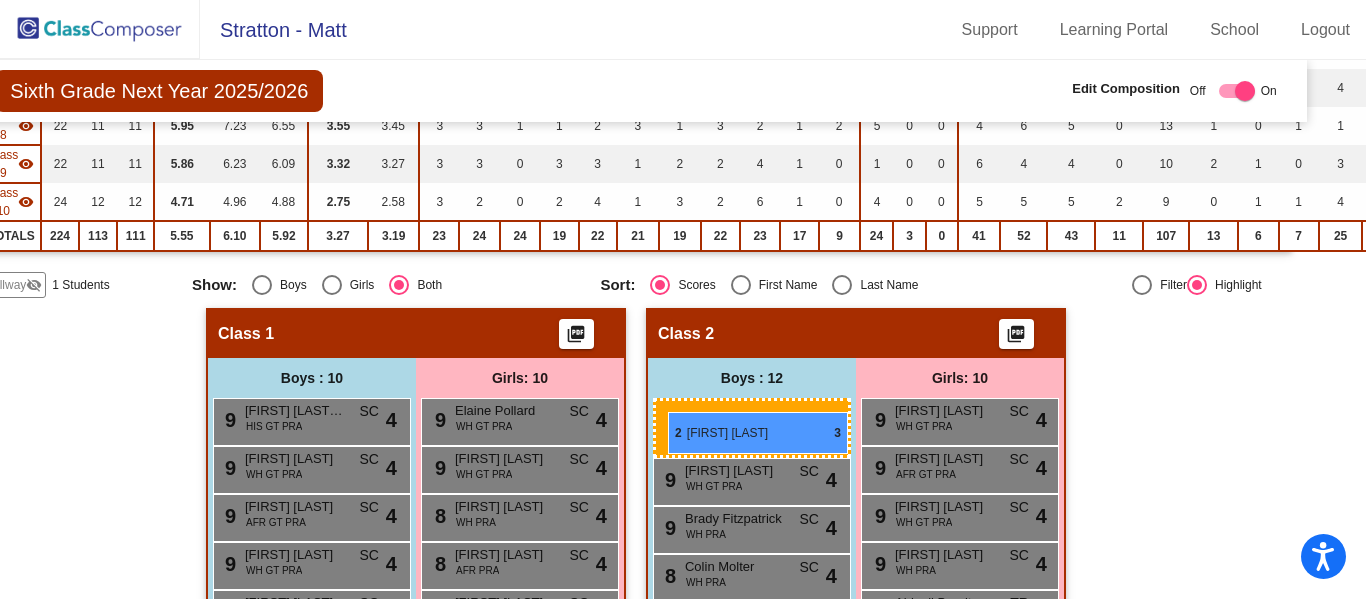 drag, startPoint x: 255, startPoint y: 481, endPoint x: 668, endPoint y: 412, distance: 418.72424 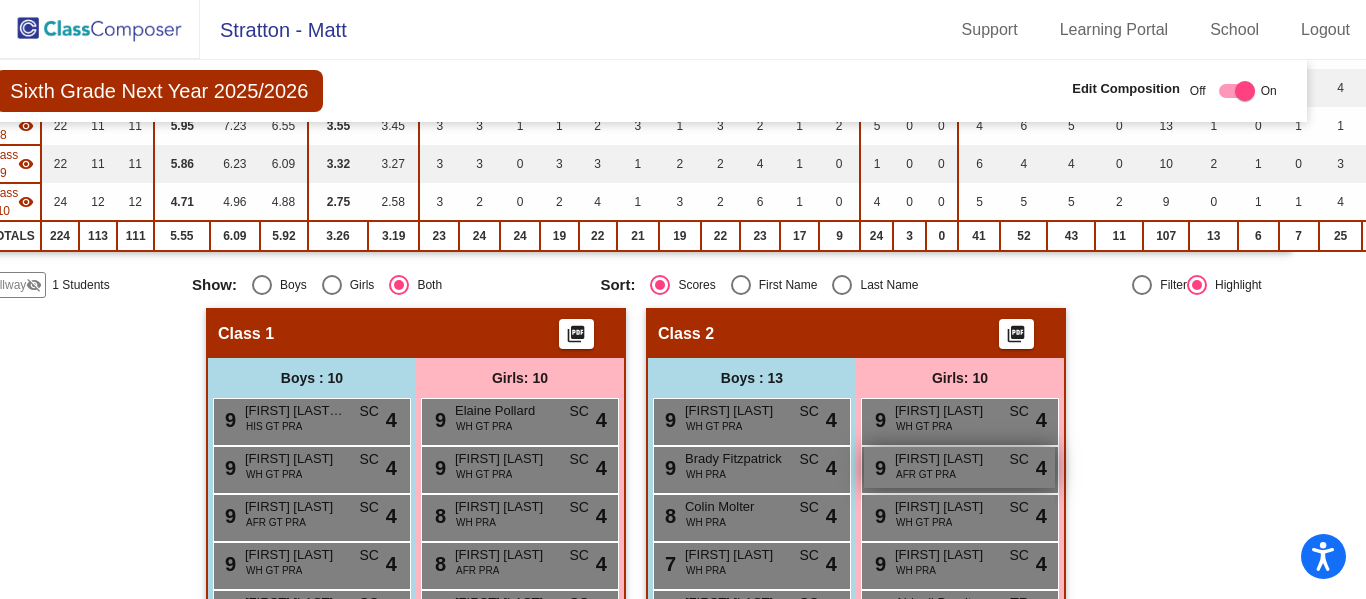 scroll, scrollTop: 0, scrollLeft: 47, axis: horizontal 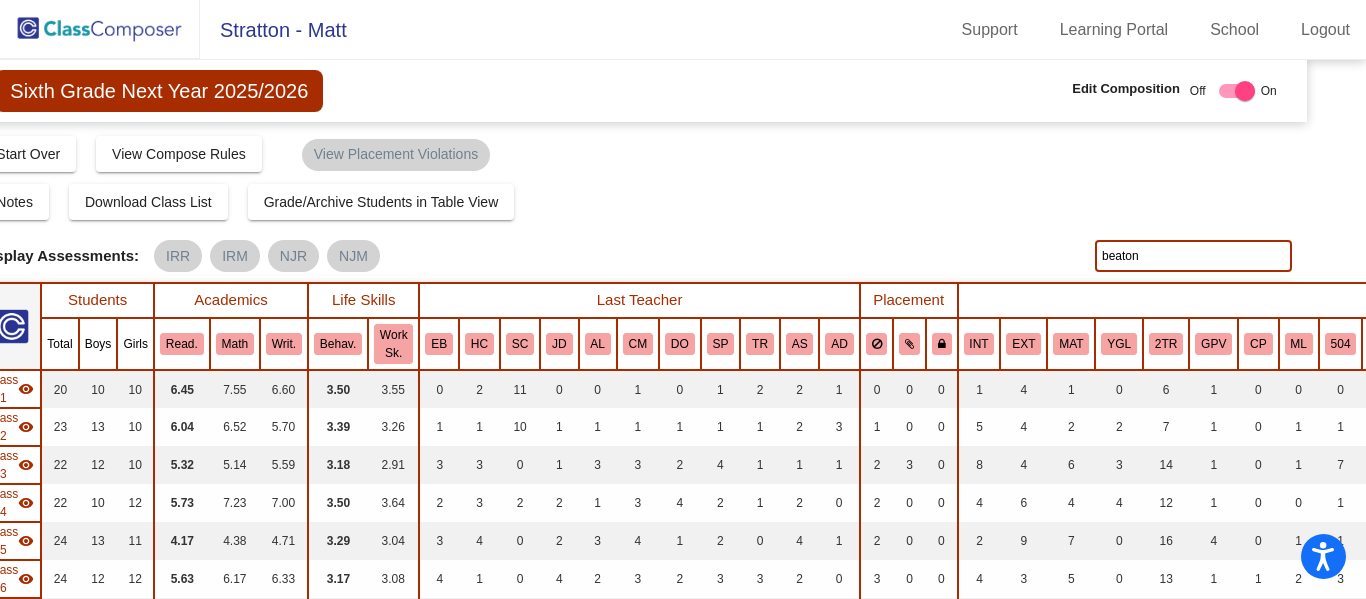 drag, startPoint x: 1142, startPoint y: 263, endPoint x: 980, endPoint y: 239, distance: 163.76813 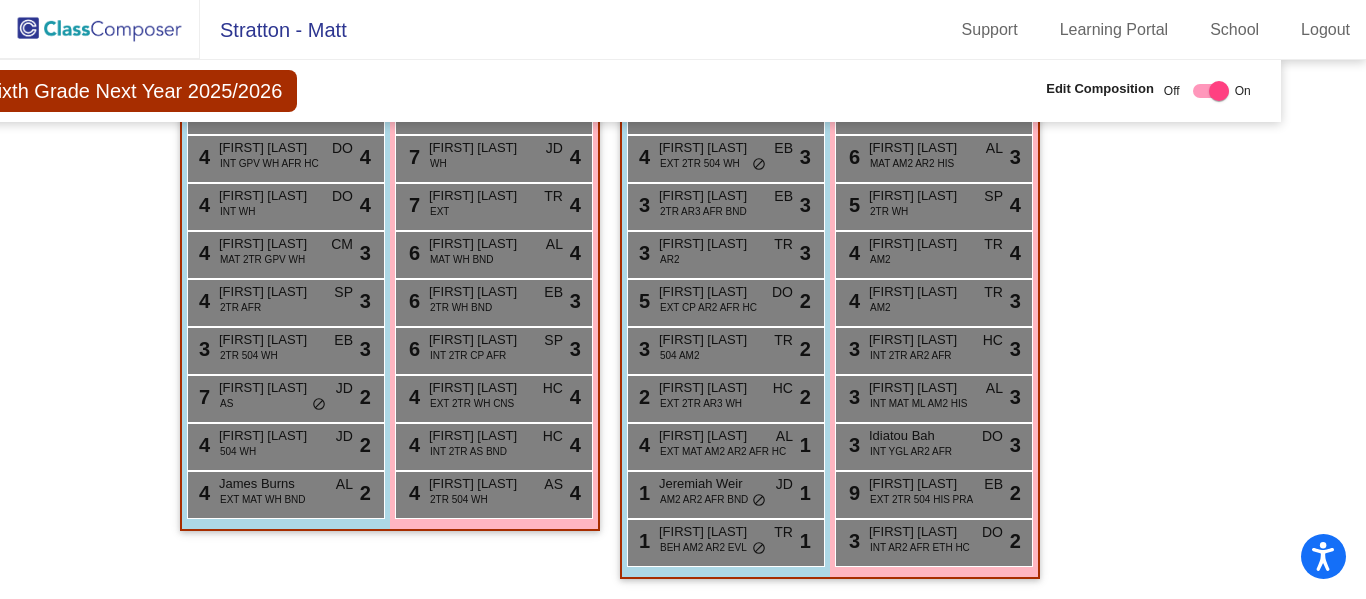 scroll, scrollTop: 0, scrollLeft: 73, axis: horizontal 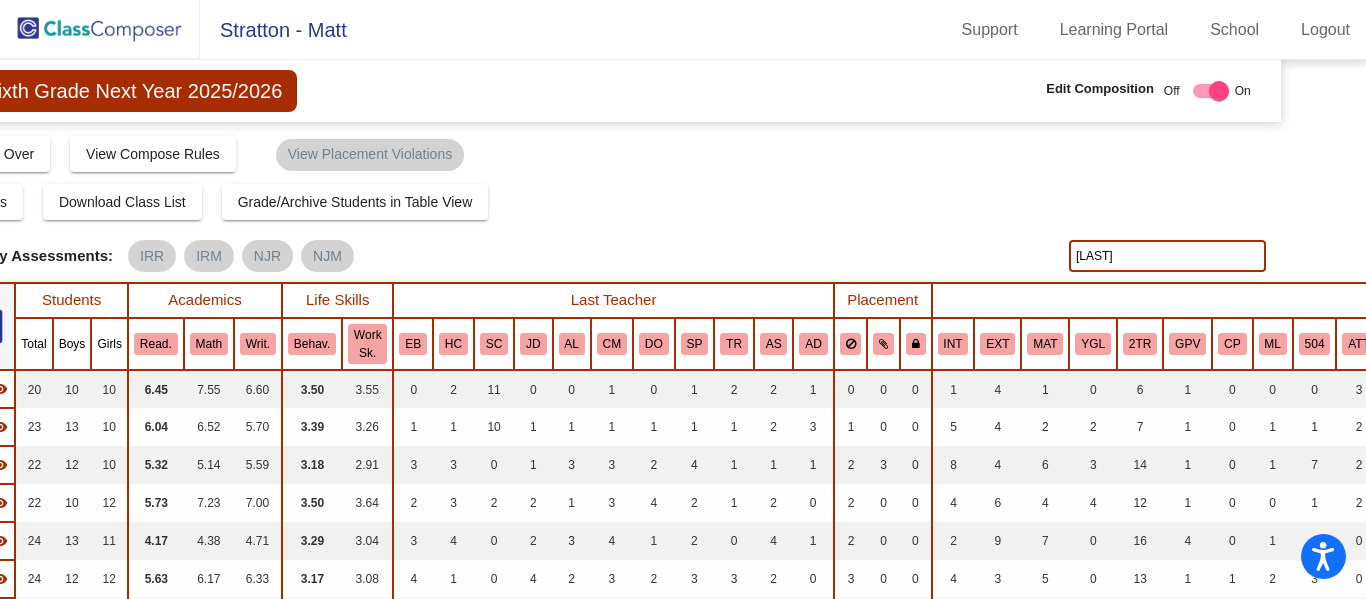 drag, startPoint x: 1127, startPoint y: 257, endPoint x: 916, endPoint y: 237, distance: 211.94576 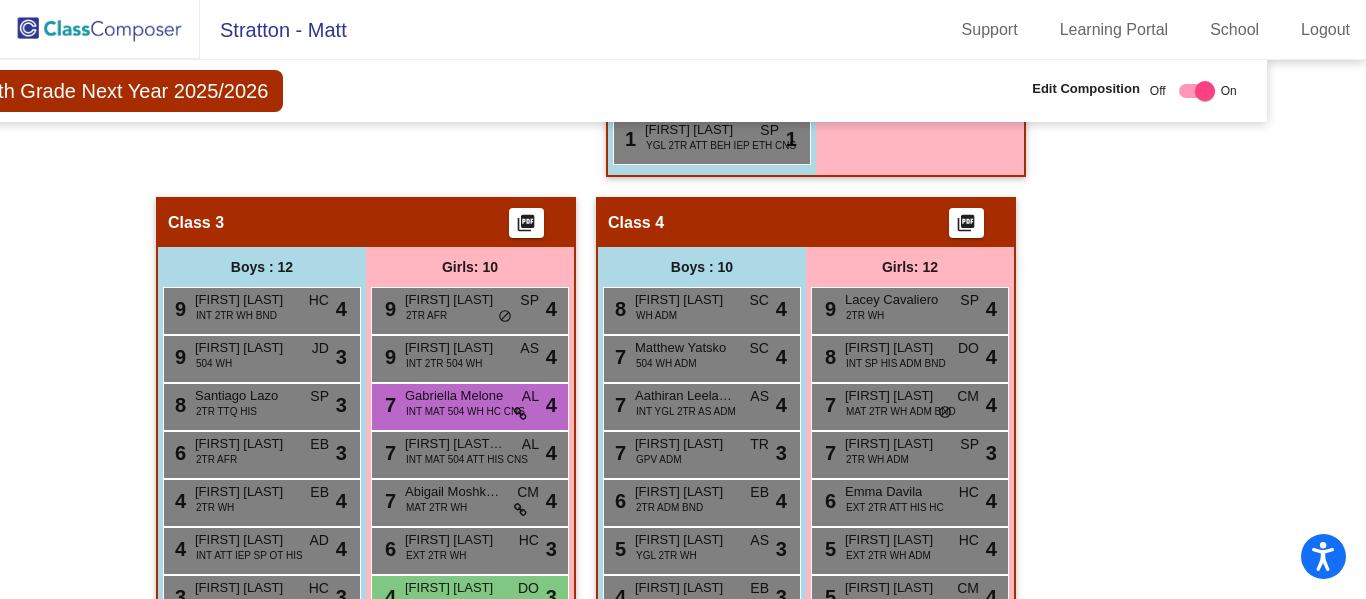 scroll, scrollTop: 1384, scrollLeft: 89, axis: both 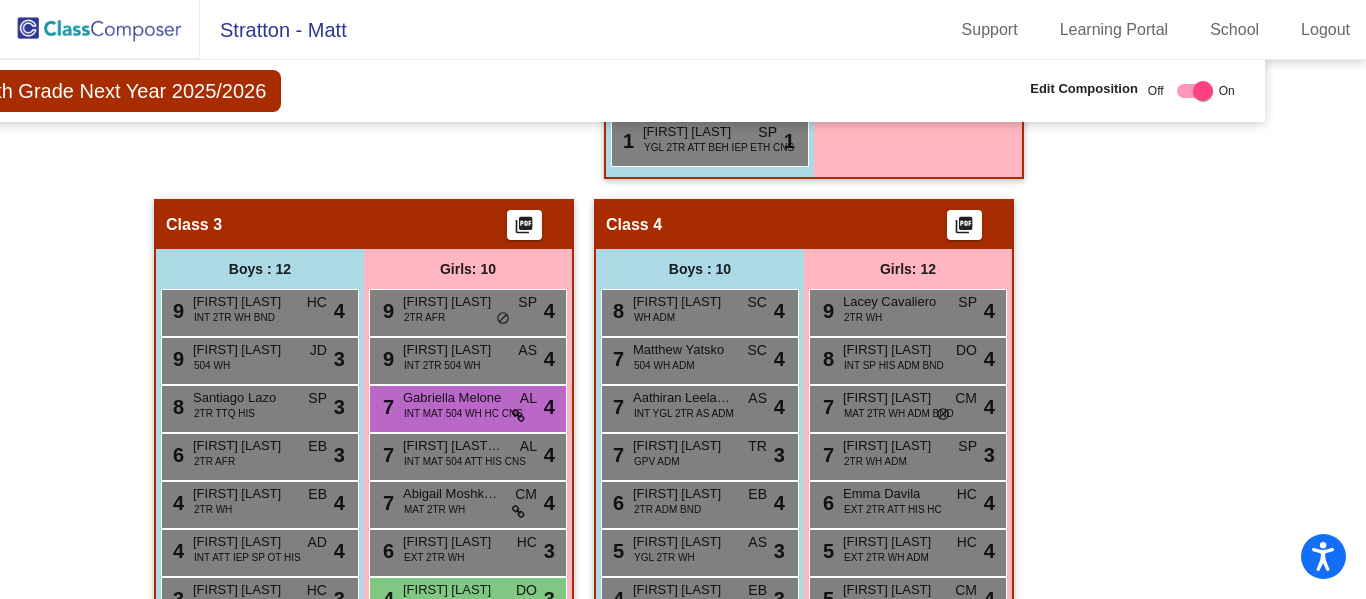 click on "Class 4    picture_as_pdf" 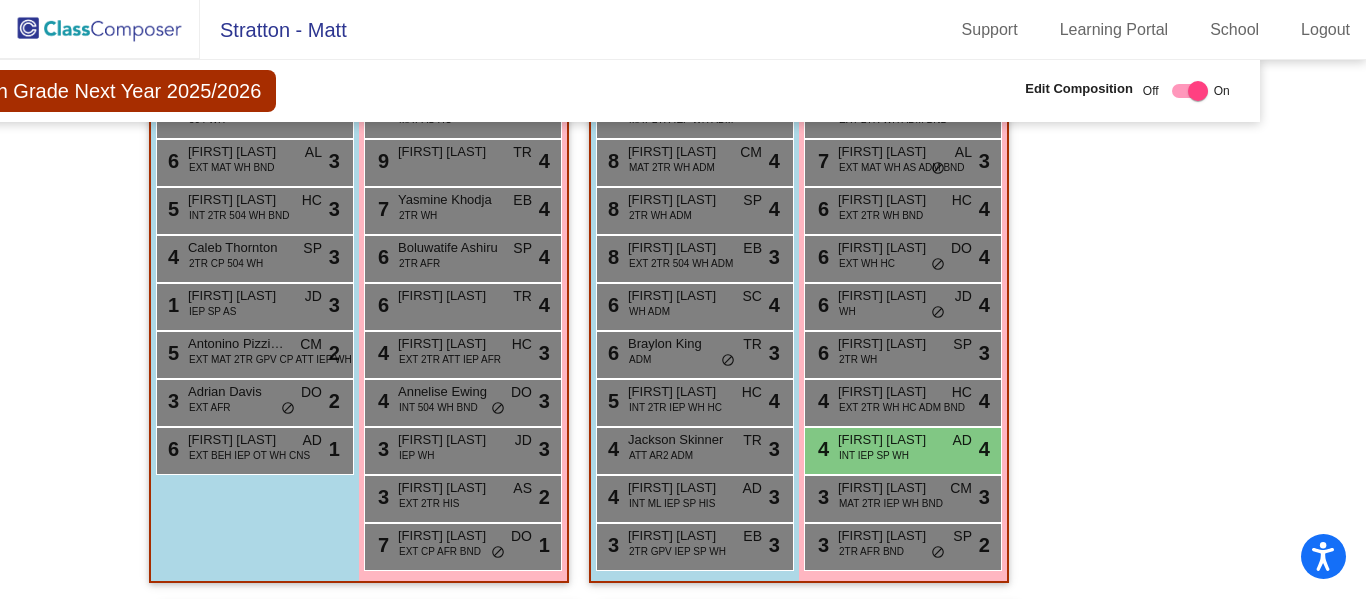 scroll, scrollTop: 3084, scrollLeft: 94, axis: both 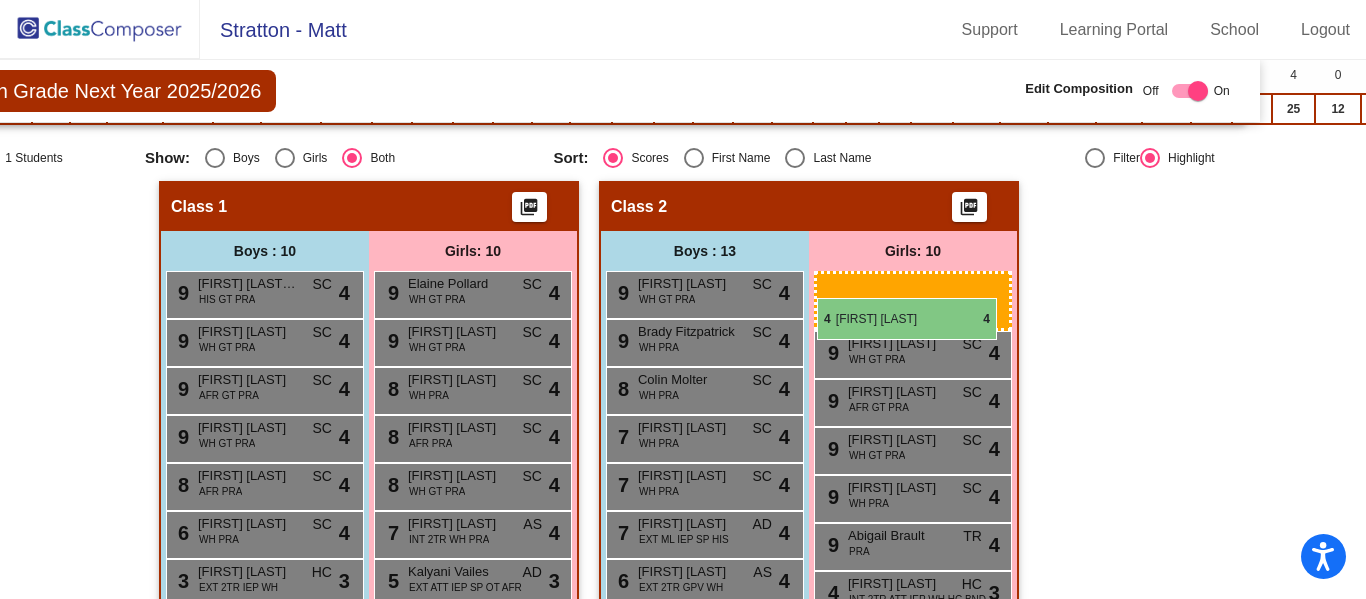 drag, startPoint x: 898, startPoint y: 444, endPoint x: 815, endPoint y: 294, distance: 171.4322 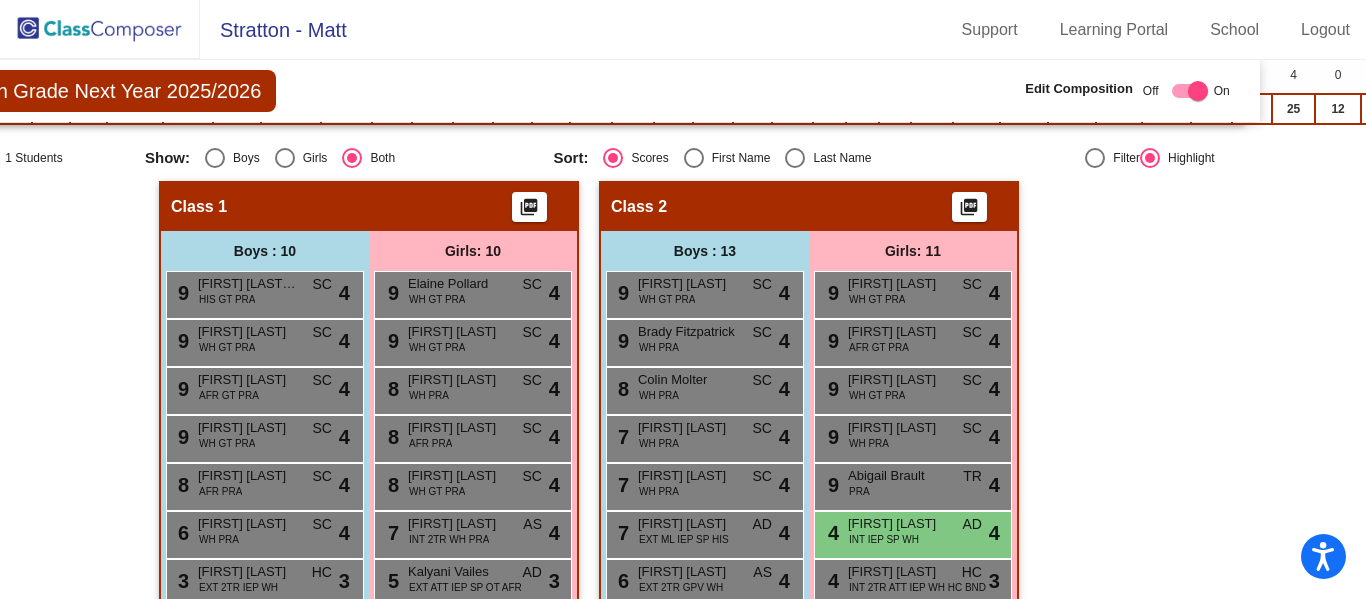 scroll, scrollTop: 0, scrollLeft: 94, axis: horizontal 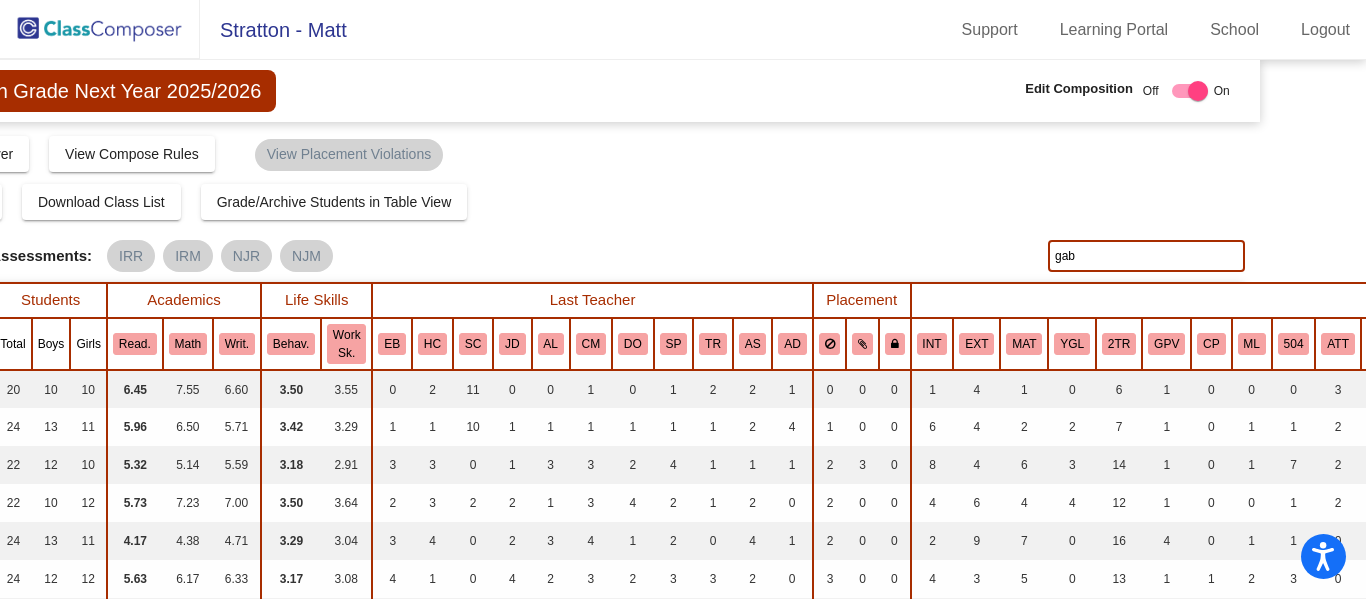 drag, startPoint x: 1121, startPoint y: 259, endPoint x: 1036, endPoint y: 242, distance: 86.683334 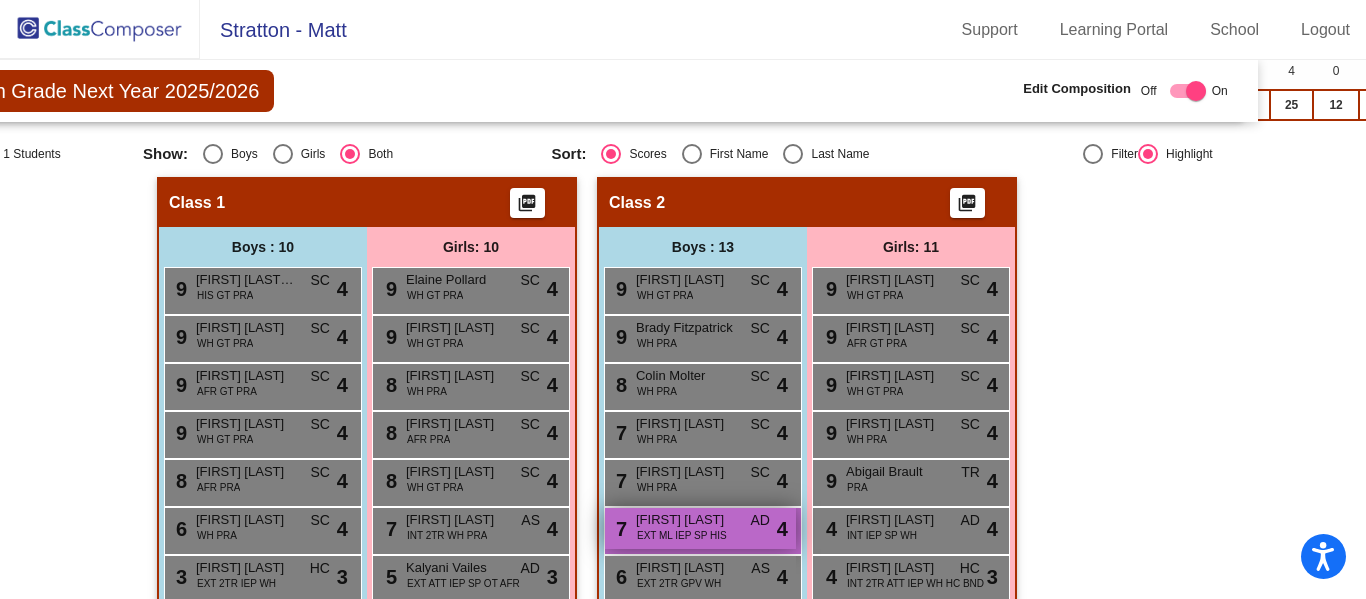 scroll, scrollTop: 601, scrollLeft: 96, axis: both 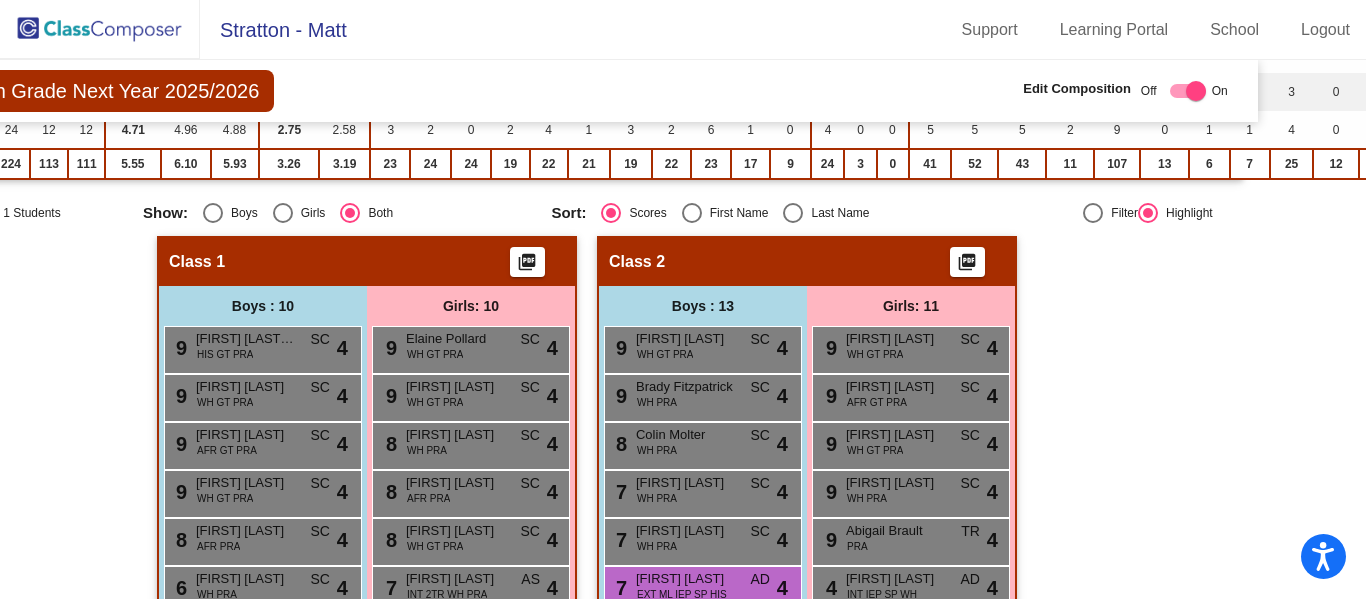 click on "Hallway   - Hallway Class  picture_as_pdf  Add Student  First Name Last Name Student Id  (Recommended)   Boy   Girl   Non Binary Add Close  Boys : 0    No Students   Girls: 1 [FIRST] [LAST] lock do_not_disturb_alt Class 1    picture_as_pdf  Add Student  First Name Last Name Student Id  (Recommended)   Boy   Girl   Non Binary Add Close  Boys : 10  9 [FIRST] [LAST] HIS GT PRA SC lock do_not_disturb_alt 4 9 [FIRST] [LAST] WH GT PRA SC lock do_not_disturb_alt 4 9 [FIRST] [LAST] AFR GT PRA SC lock do_not_disturb_alt 4 9 [FIRST] [LAST] WH GT PRA SC lock do_not_disturb_alt 4 8 [FIRST] [LAST] AFR PRA SC lock do_not_disturb_alt 4 6 [FIRST] [LAST] WH PRA SC lock do_not_disturb_alt 4 3 [FIRST] [LAST] EXT 2TR IEP WH HC lock do_not_disturb_alt 3 3 [FIRST] [LAST] EXT 2TR ATT IEP SP AFR HC lock do_not_disturb_alt 3 4 [FIRST] [LAST] EXT 2TR AS BND SP lock do_not_disturb_alt 2 5 [FIRST] [LAST] MAT 2TR IEP HIS CM lock do_not_disturb_alt 1 Girls: 10 9 [FIRST] [LAST] WH GT PRA SC lock do_not_disturb_alt 4 9 SC 4 8" 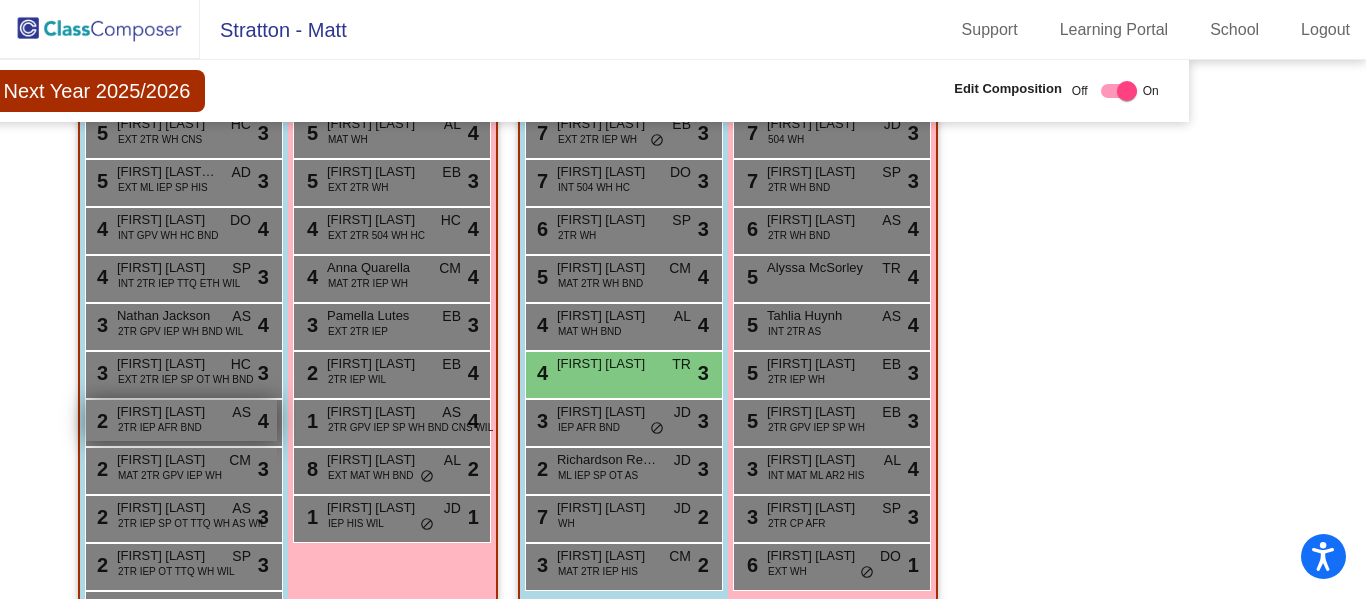 scroll, scrollTop: 2355, scrollLeft: 165, axis: both 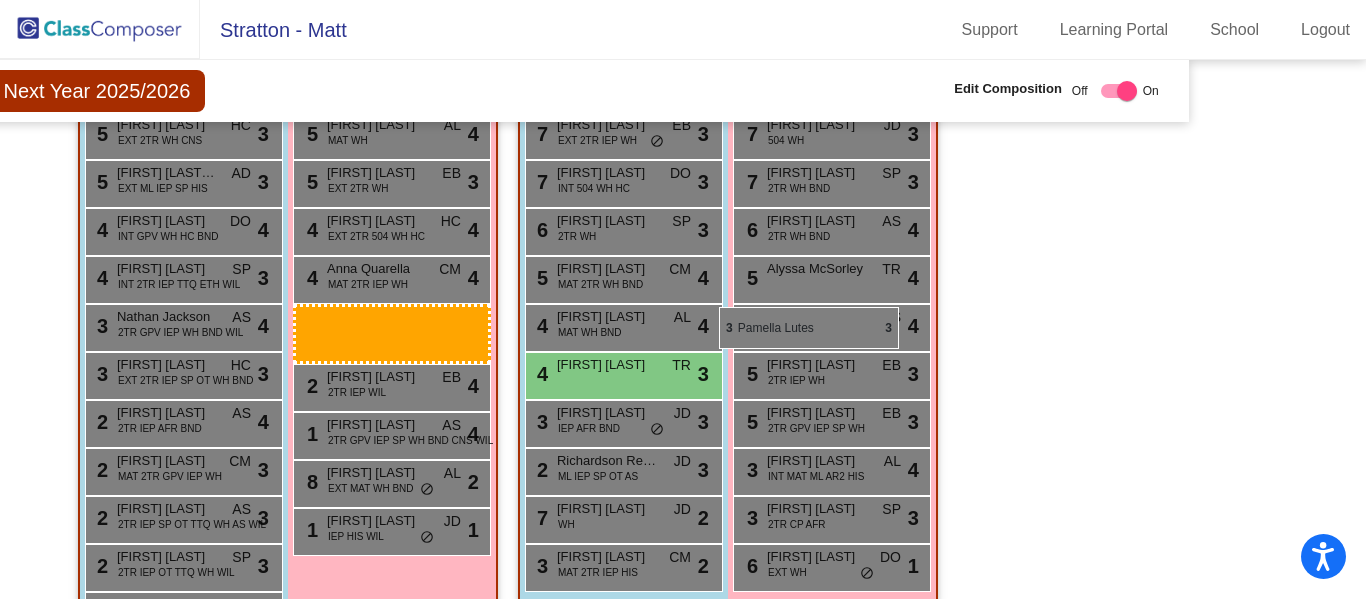 drag, startPoint x: 369, startPoint y: 320, endPoint x: 719, endPoint y: 307, distance: 350.24133 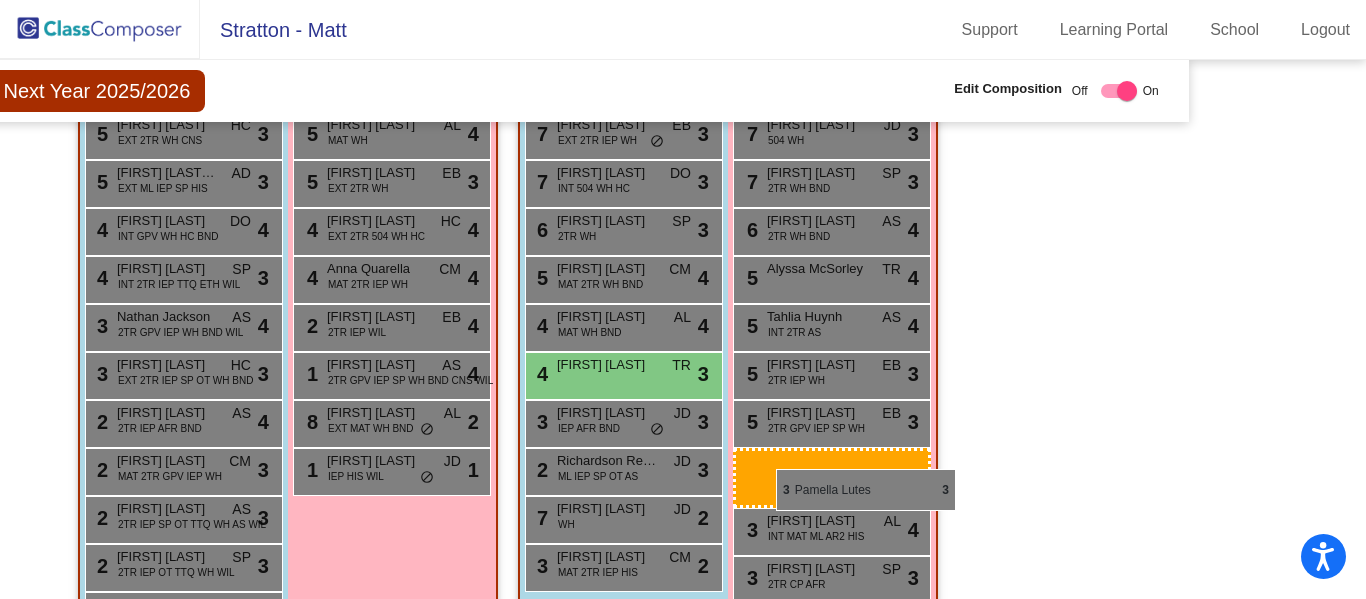 drag, startPoint x: 363, startPoint y: 329, endPoint x: 776, endPoint y: 469, distance: 436.0837 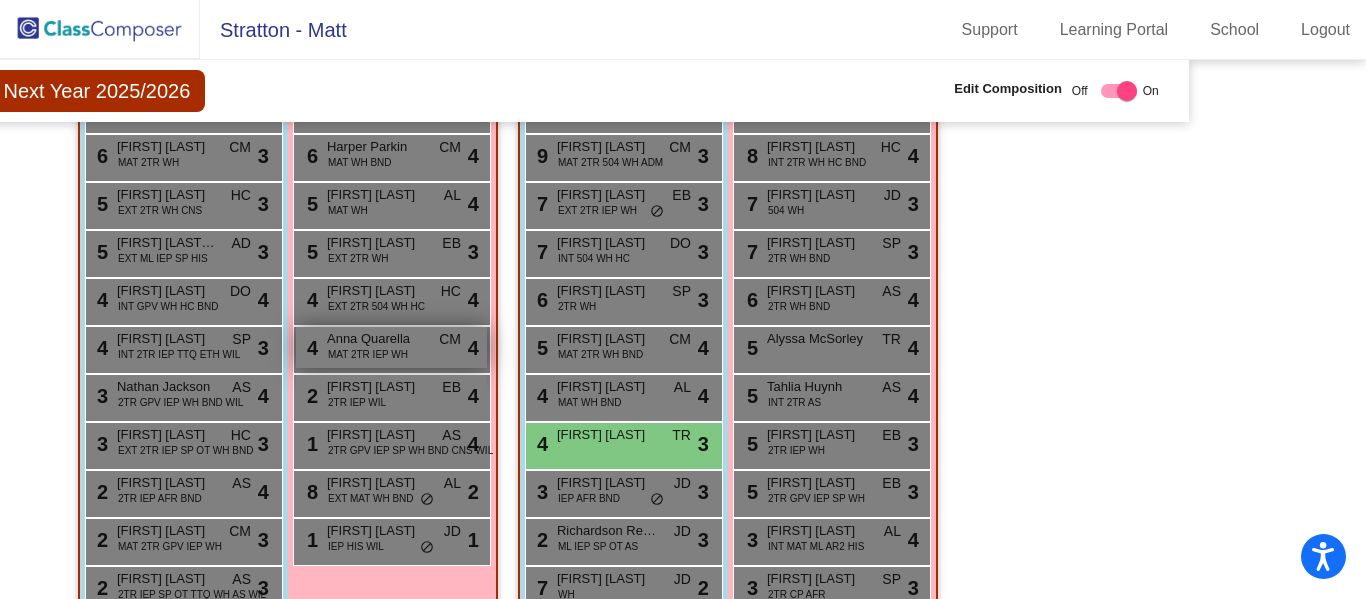 scroll, scrollTop: 2288, scrollLeft: 165, axis: both 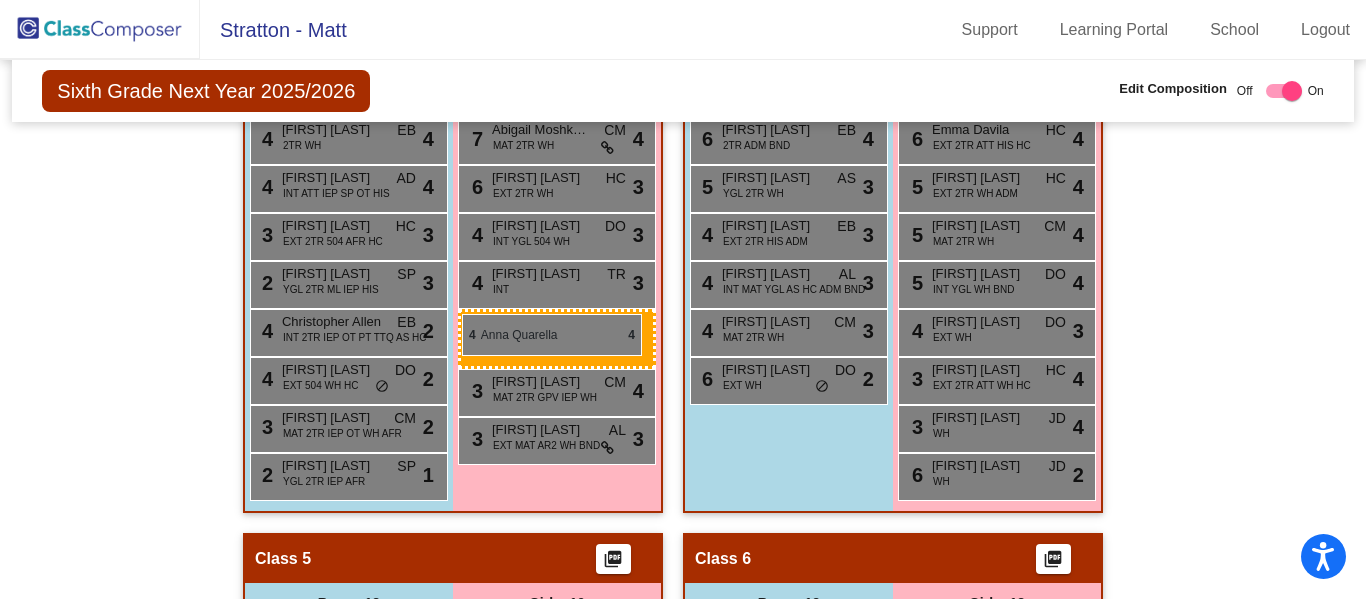 drag, startPoint x: 388, startPoint y: 343, endPoint x: 463, endPoint y: 313, distance: 80.77747 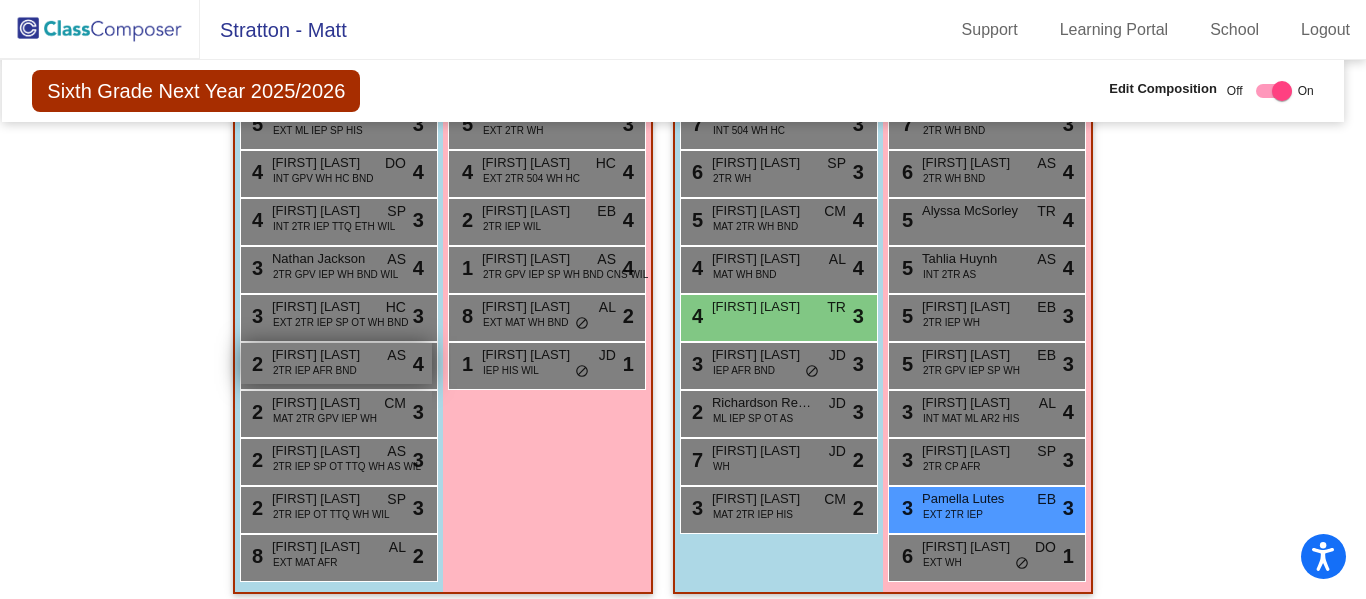 scroll, scrollTop: 2414, scrollLeft: 10, axis: both 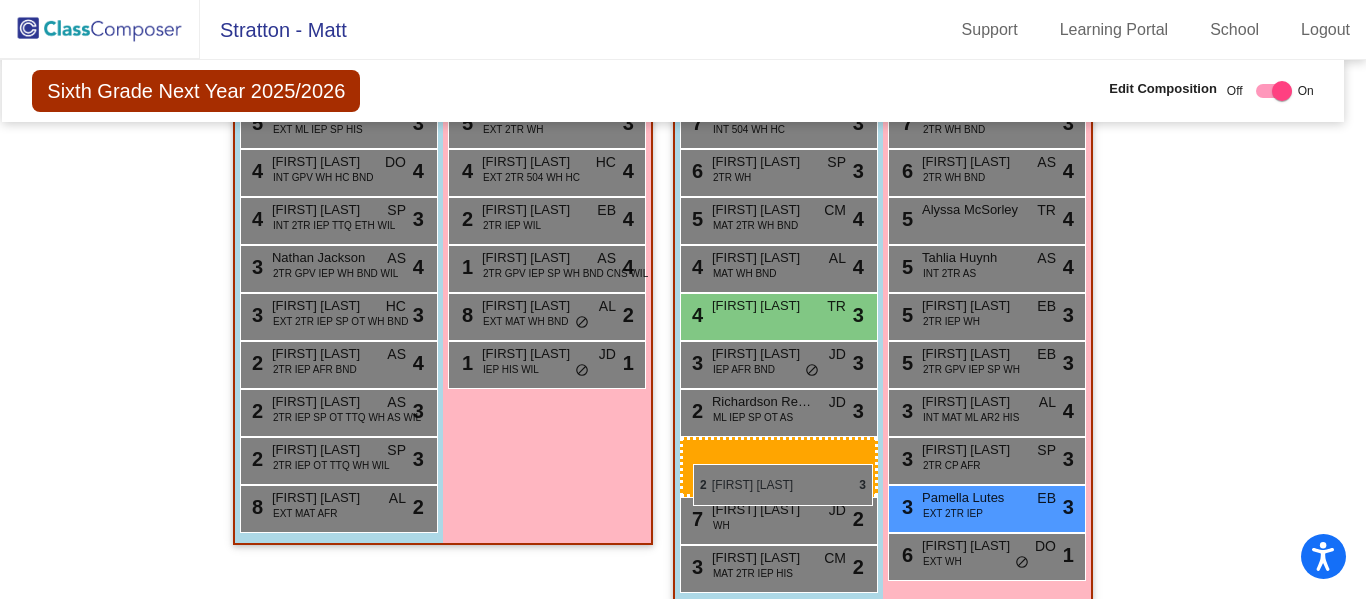 drag, startPoint x: 336, startPoint y: 404, endPoint x: 693, endPoint y: 464, distance: 362.0069 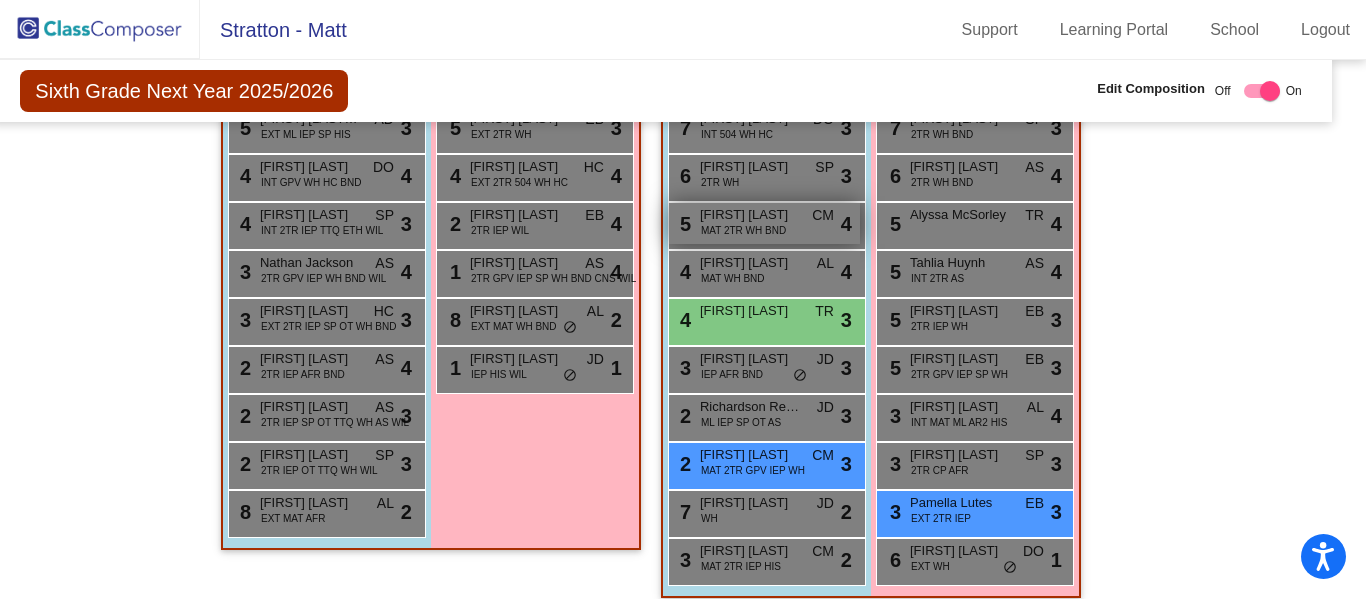 scroll, scrollTop: 2408, scrollLeft: 20, axis: both 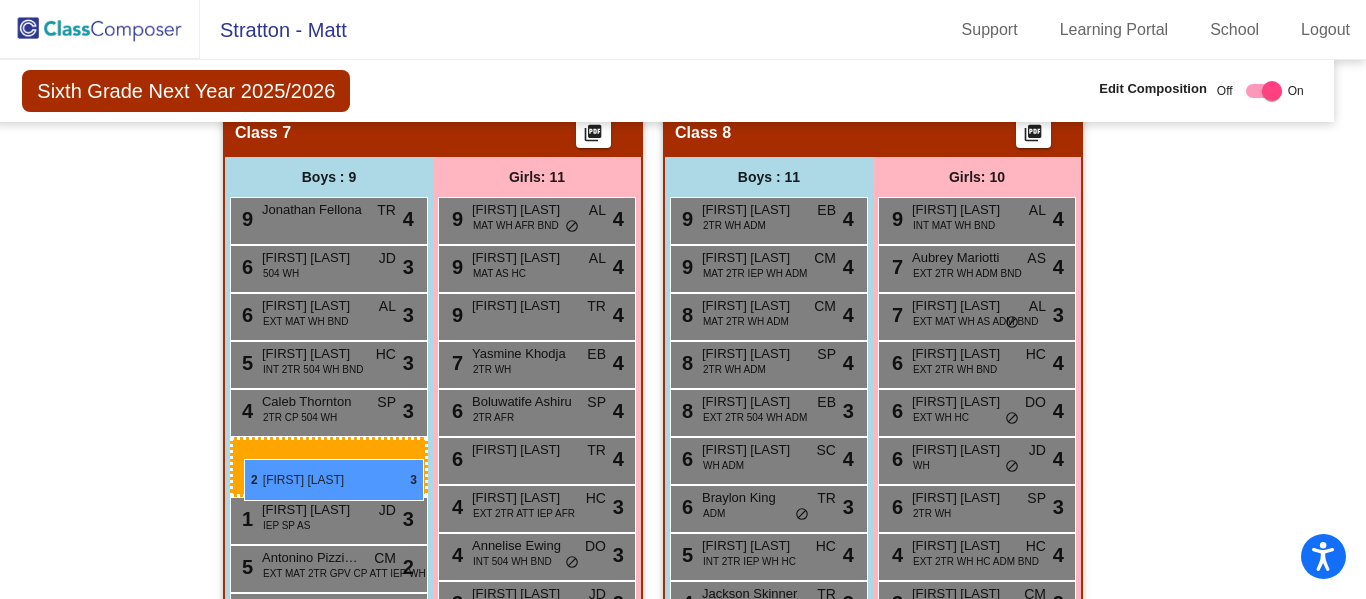 drag, startPoint x: 724, startPoint y: 474, endPoint x: 244, endPoint y: 459, distance: 480.2343 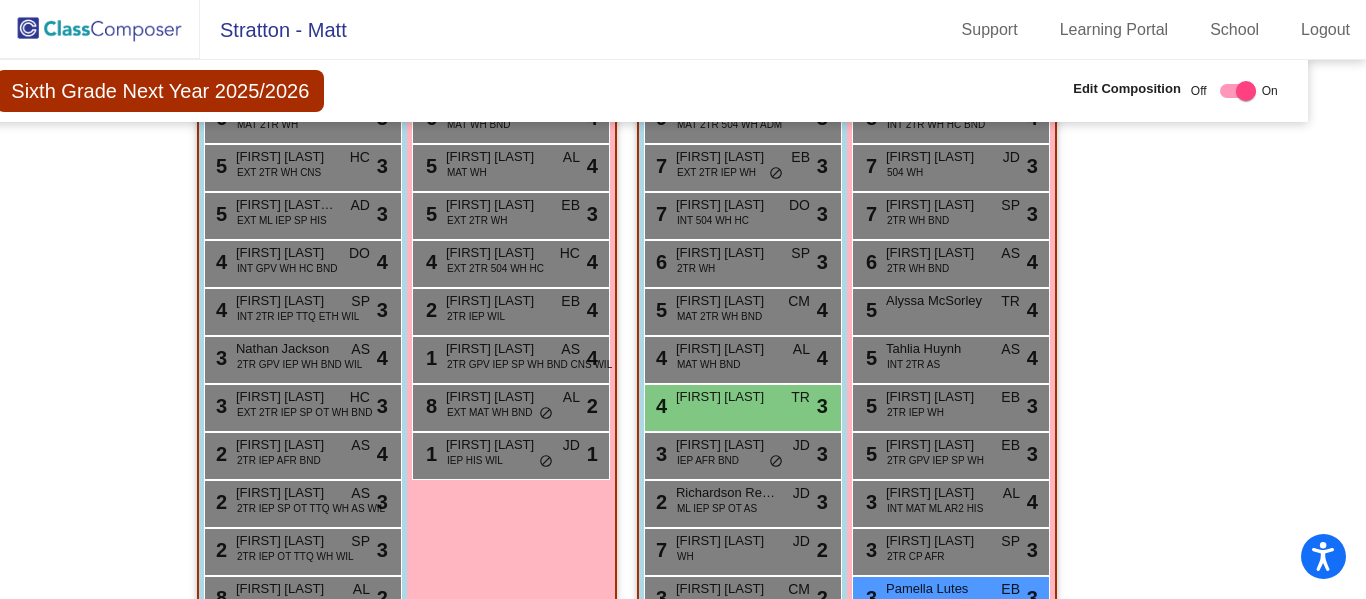 scroll, scrollTop: 2320, scrollLeft: 46, axis: both 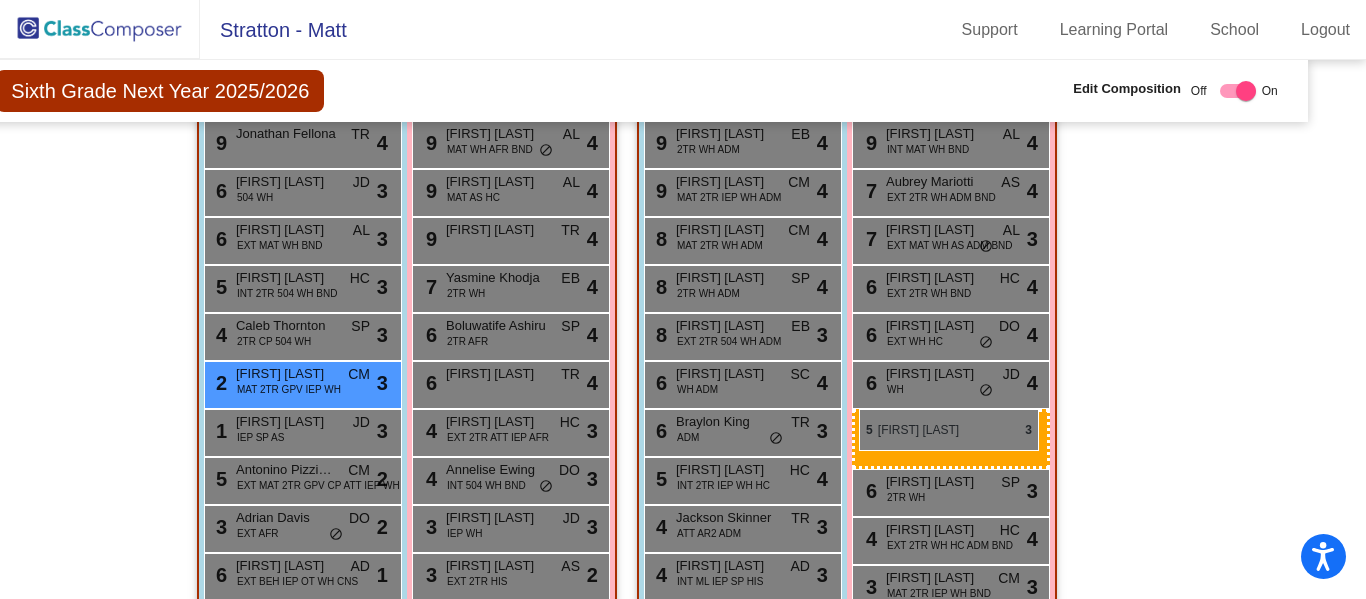 drag, startPoint x: 955, startPoint y: 413, endPoint x: 859, endPoint y: 410, distance: 96.04687 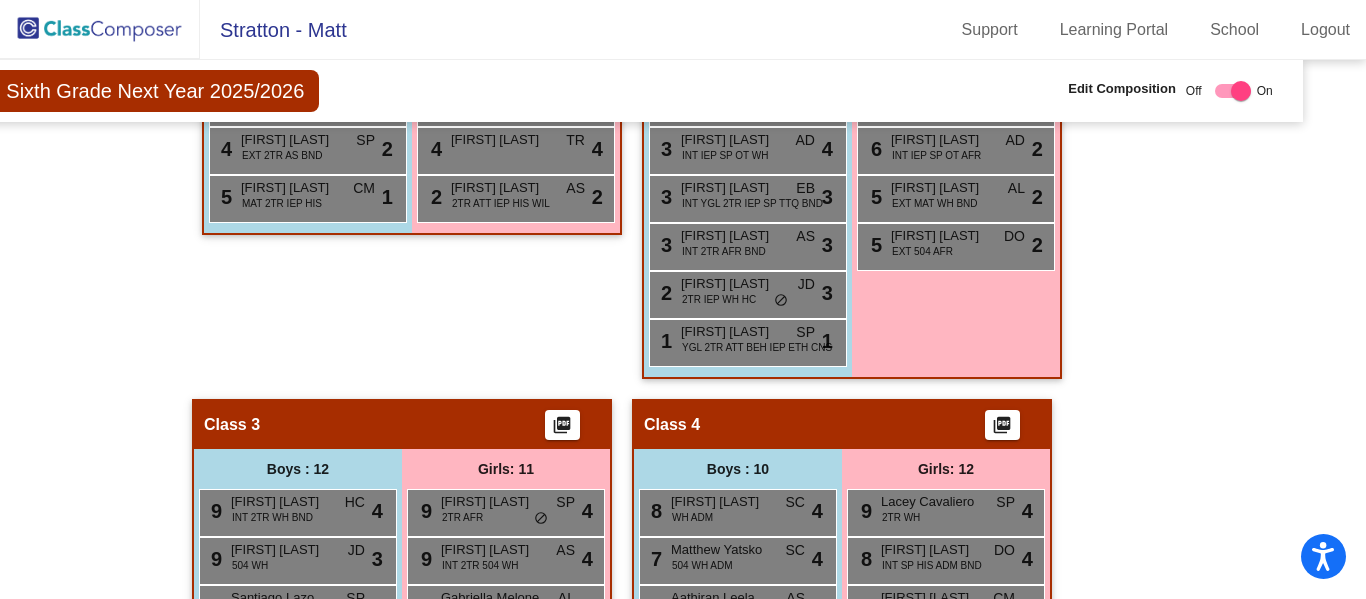 scroll, scrollTop: 0, scrollLeft: 51, axis: horizontal 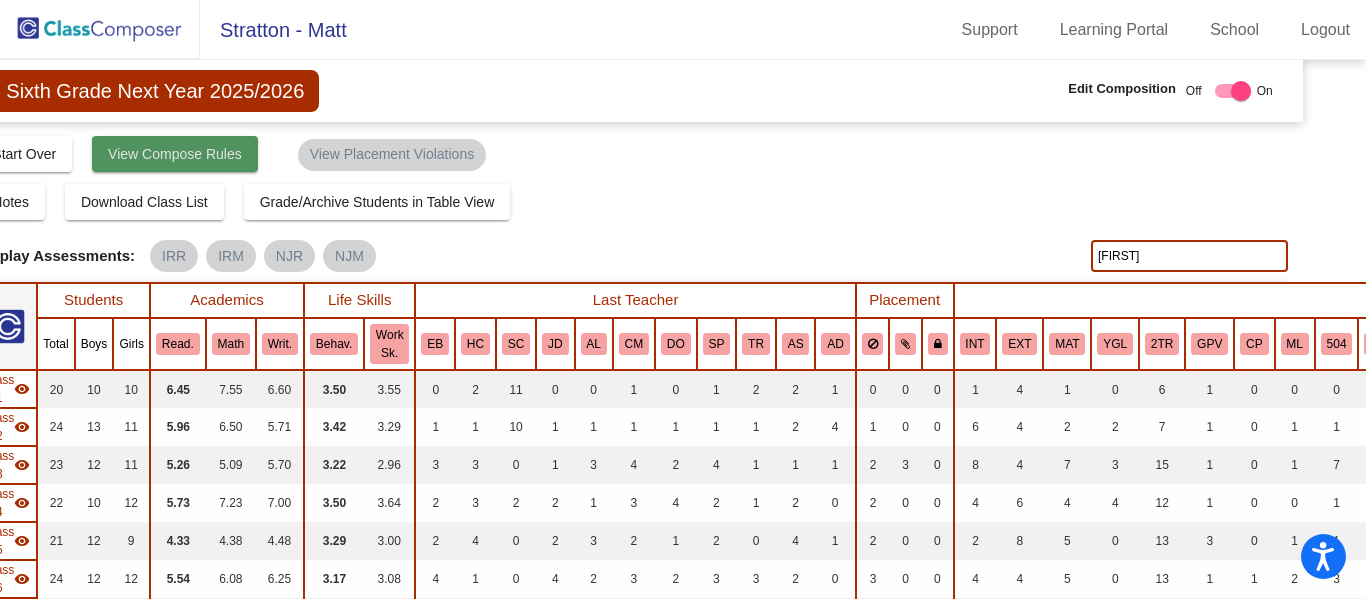 click on "View Compose Rules" 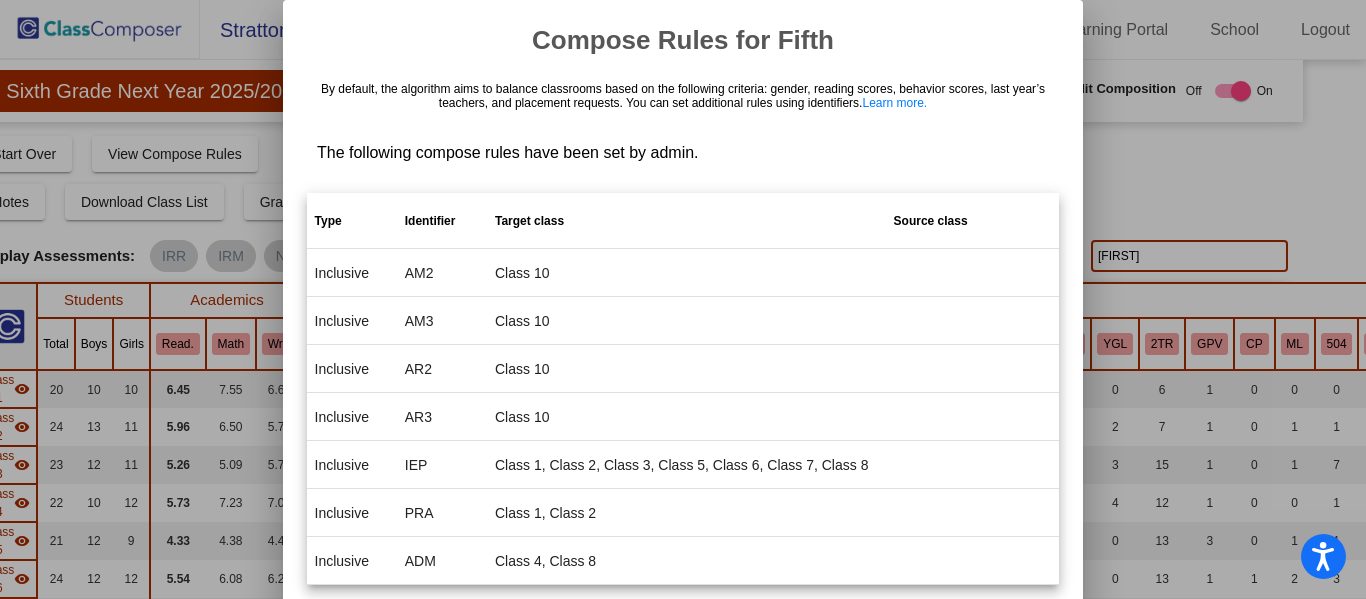 click at bounding box center [683, 299] 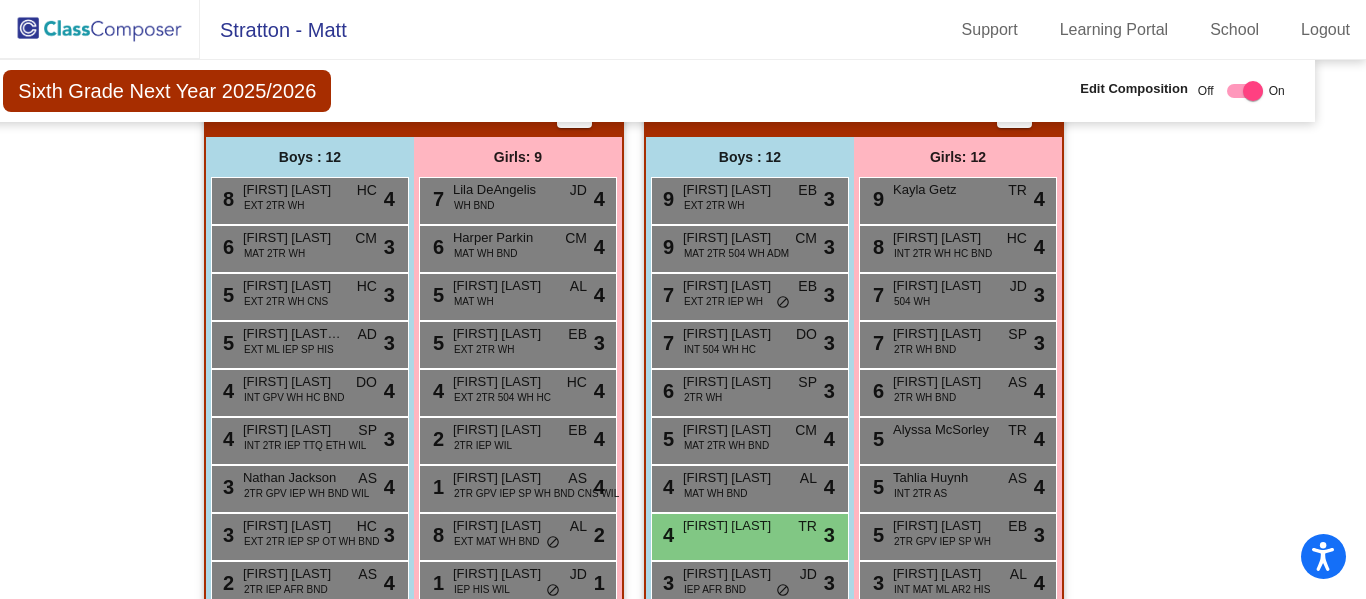 scroll, scrollTop: 2189, scrollLeft: 38, axis: both 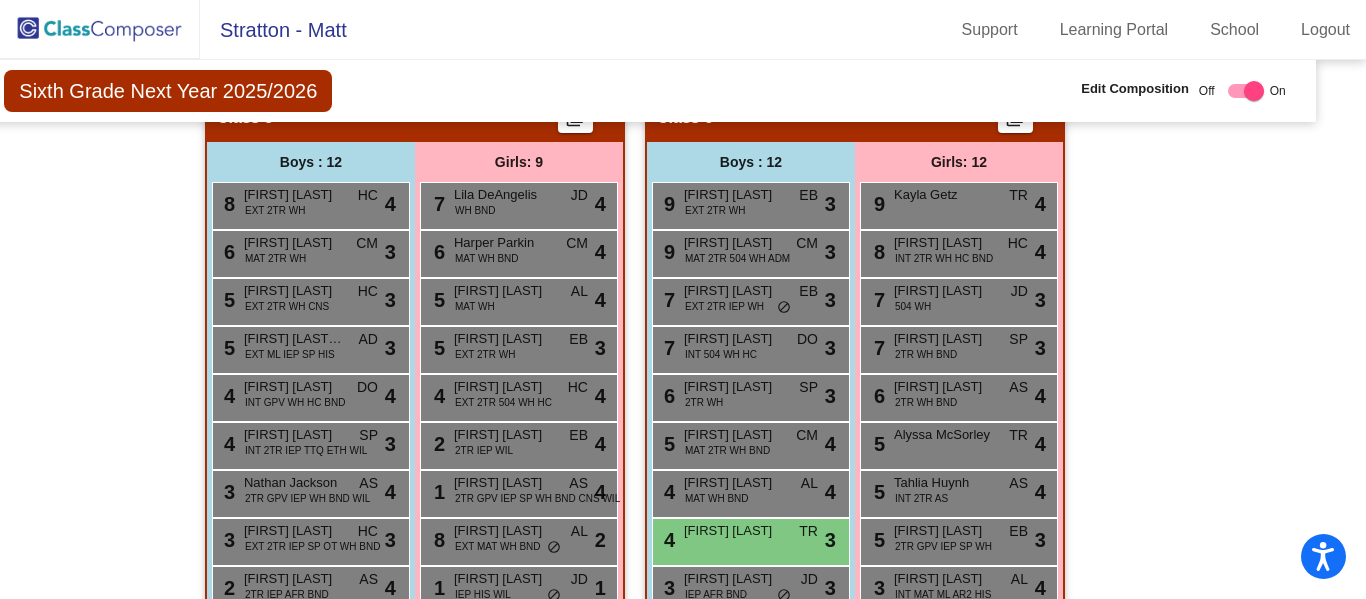 click on "Hallway   - Hallway Class  picture_as_pdf  Add Student  First Name Last Name Student Id  (Recommended)   Boy   Girl   Non Binary Add Close  Boys : 0    No Students   Girls: 1 [FIRST] [LAST] lock do_not_disturb_alt Class 1    picture_as_pdf  Add Student  First Name Last Name Student Id  (Recommended)   Boy   Girl   Non Binary Add Close  Boys : 10  9 [FIRST] [LAST] HIS GT PRA SC lock do_not_disturb_alt 4 9 [FIRST] [LAST] WH GT PRA SC lock do_not_disturb_alt 4 9 [FIRST] [LAST] AFR GT PRA SC lock do_not_disturb_alt 4 9 [FIRST] [LAST] WH GT PRA SC lock do_not_disturb_alt 4 8 [FIRST] [LAST] AFR PRA SC lock do_not_disturb_alt 4 6 [FIRST] [LAST] WH PRA SC lock do_not_disturb_alt 4 3 [FIRST] [LAST] EXT 2TR IEP WH HC lock do_not_disturb_alt 3 3 [FIRST] [LAST] EXT 2TR ATT IEP SP AFR HC lock do_not_disturb_alt 3 4 [FIRST] [LAST] EXT 2TR AS BND SP lock do_not_disturb_alt 2 5 [FIRST] [LAST] MAT 2TR IEP HIS CM lock do_not_disturb_alt 1 Girls: 10 9 [FIRST] [LAST] WH GT PRA SC lock do_not_disturb_alt 4 9 SC 4 8" 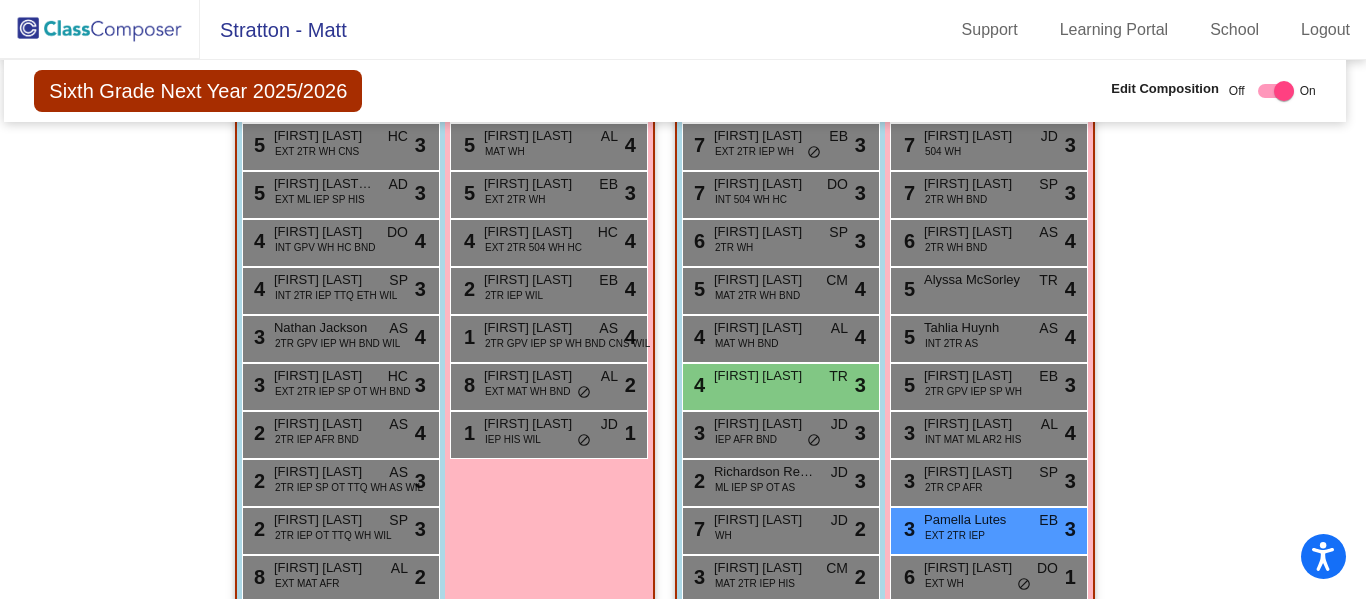 scroll, scrollTop: 2344, scrollLeft: 9, axis: both 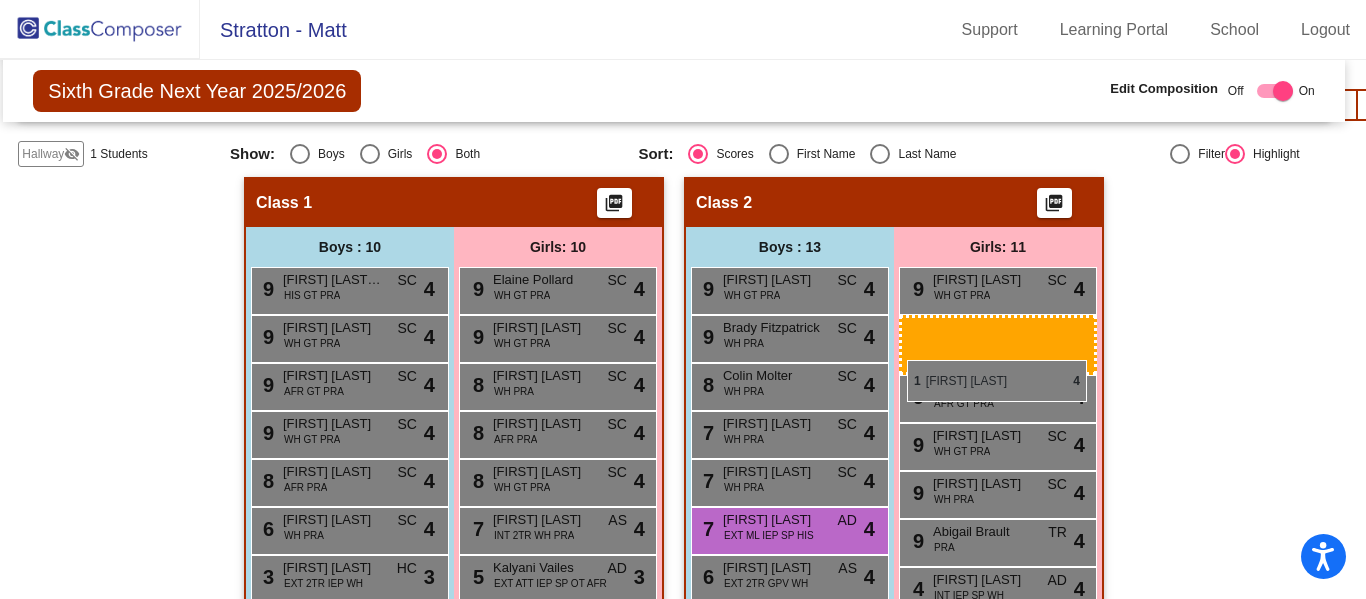 drag, startPoint x: 569, startPoint y: 341, endPoint x: 903, endPoint y: 362, distance: 334.65952 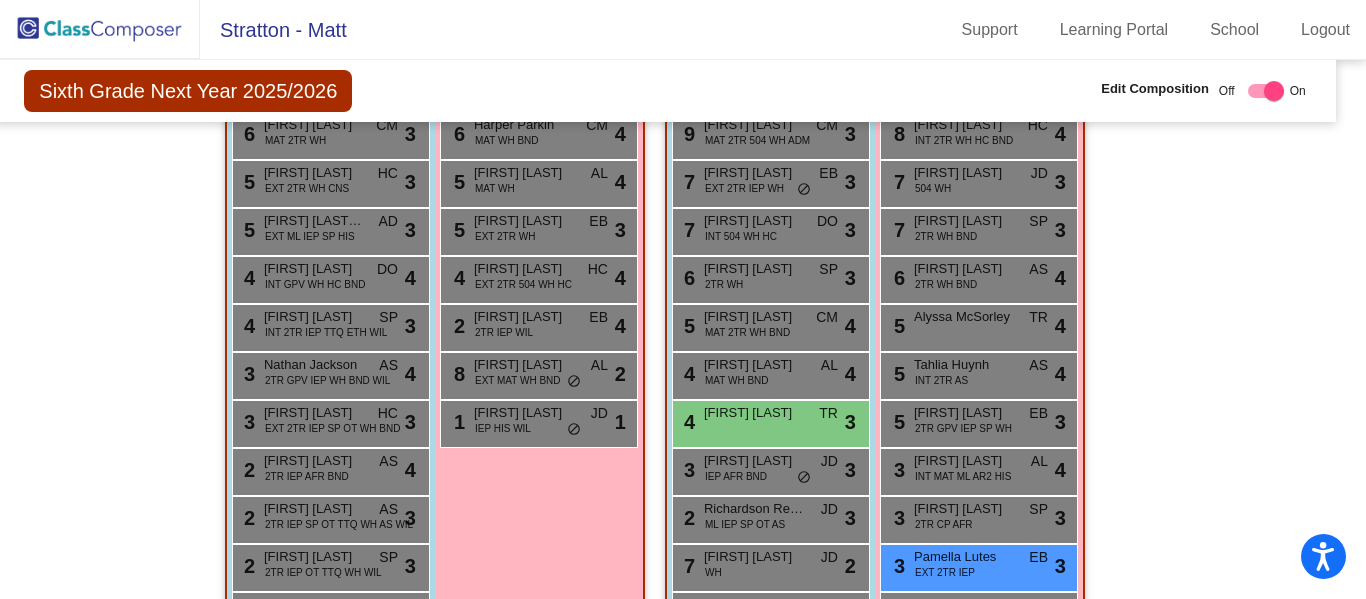 scroll, scrollTop: 2306, scrollLeft: 18, axis: both 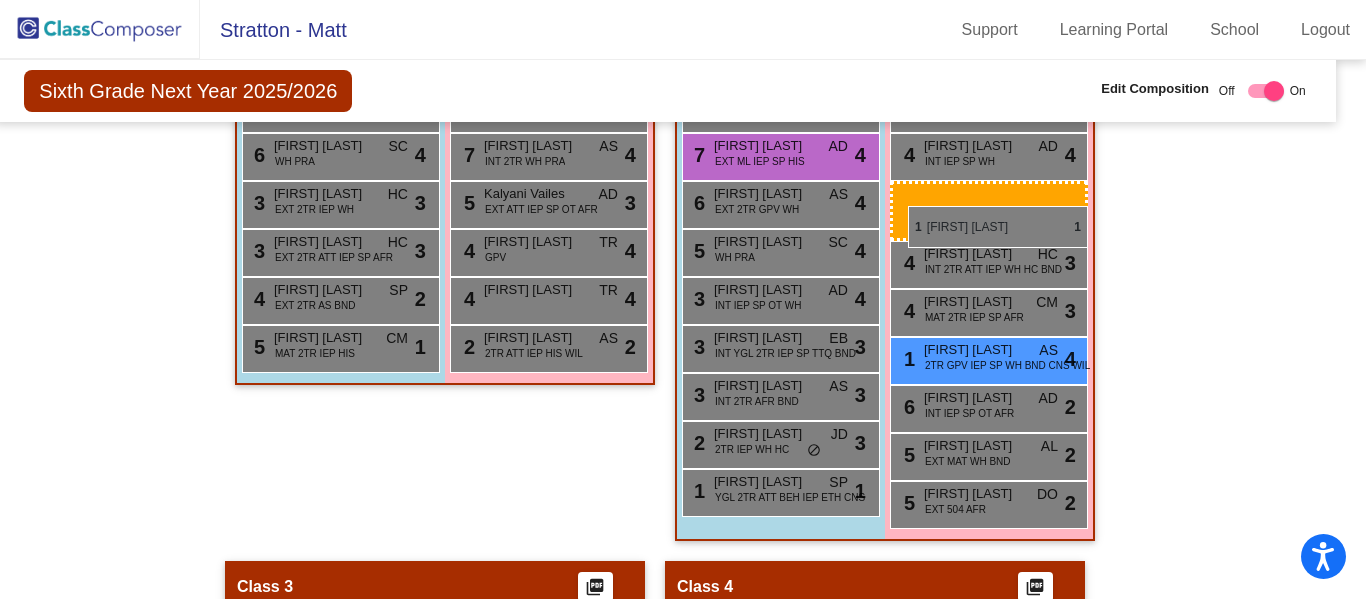 drag, startPoint x: 524, startPoint y: 434, endPoint x: 908, endPoint y: 206, distance: 446.58707 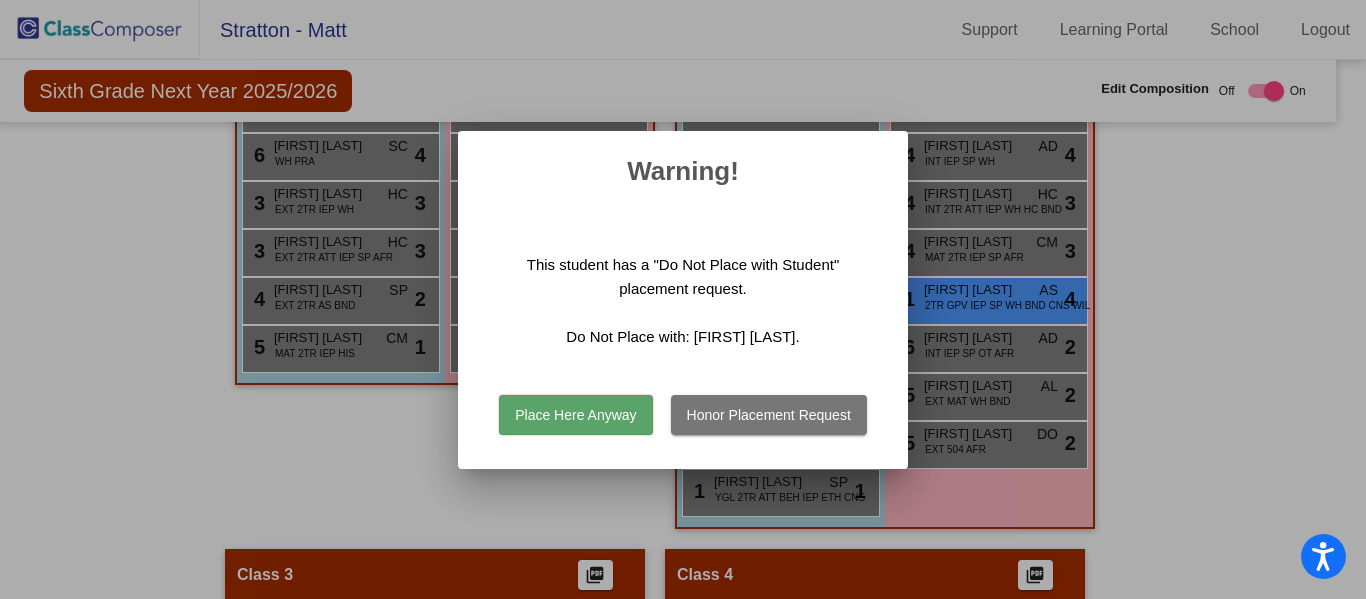 click on "Place Here Anyway" at bounding box center [575, 415] 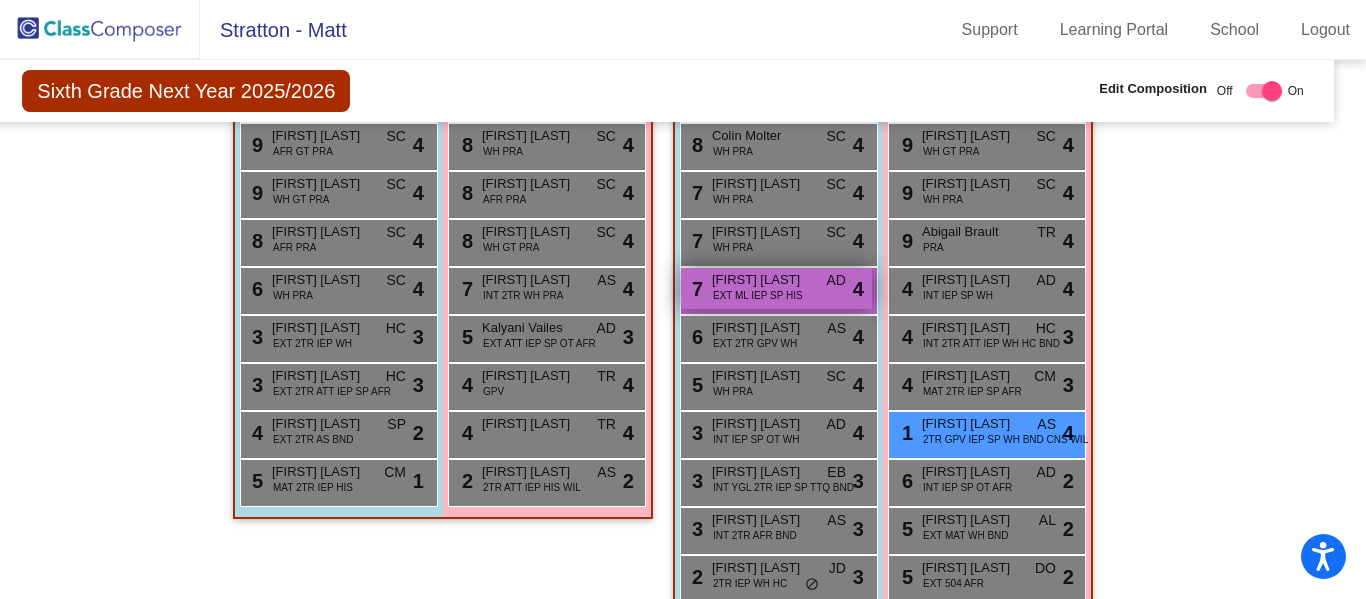 scroll, scrollTop: 942, scrollLeft: 20, axis: both 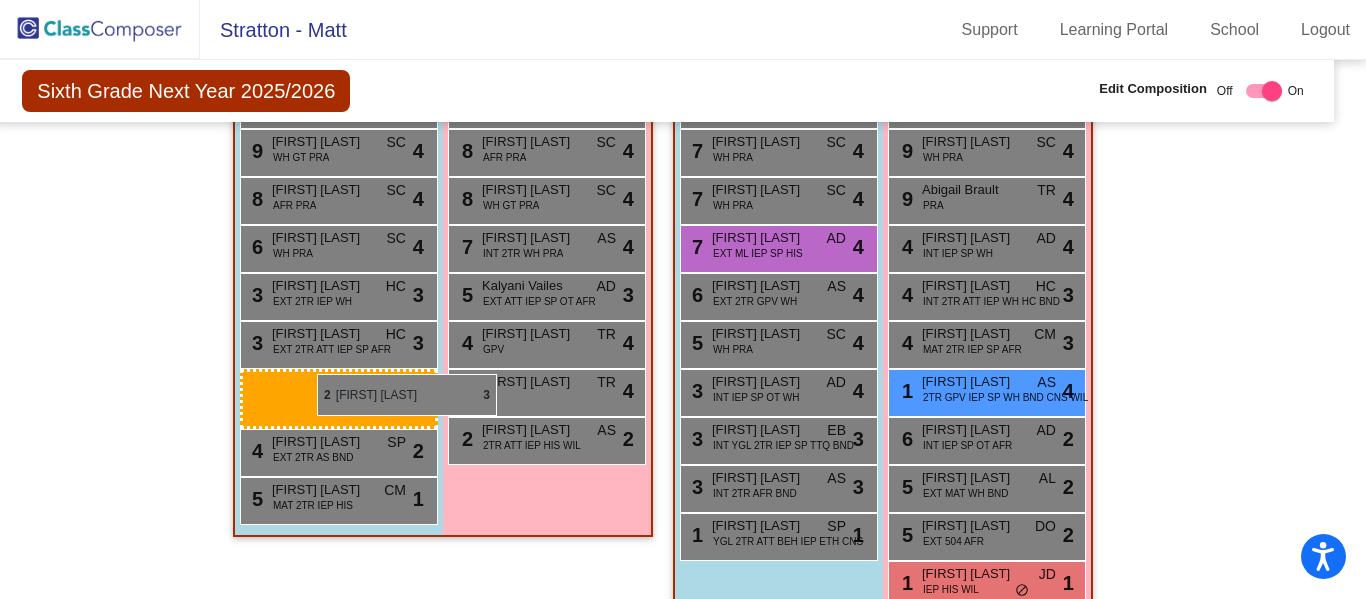 drag, startPoint x: 796, startPoint y: 541, endPoint x: 317, endPoint y: 374, distance: 507.27704 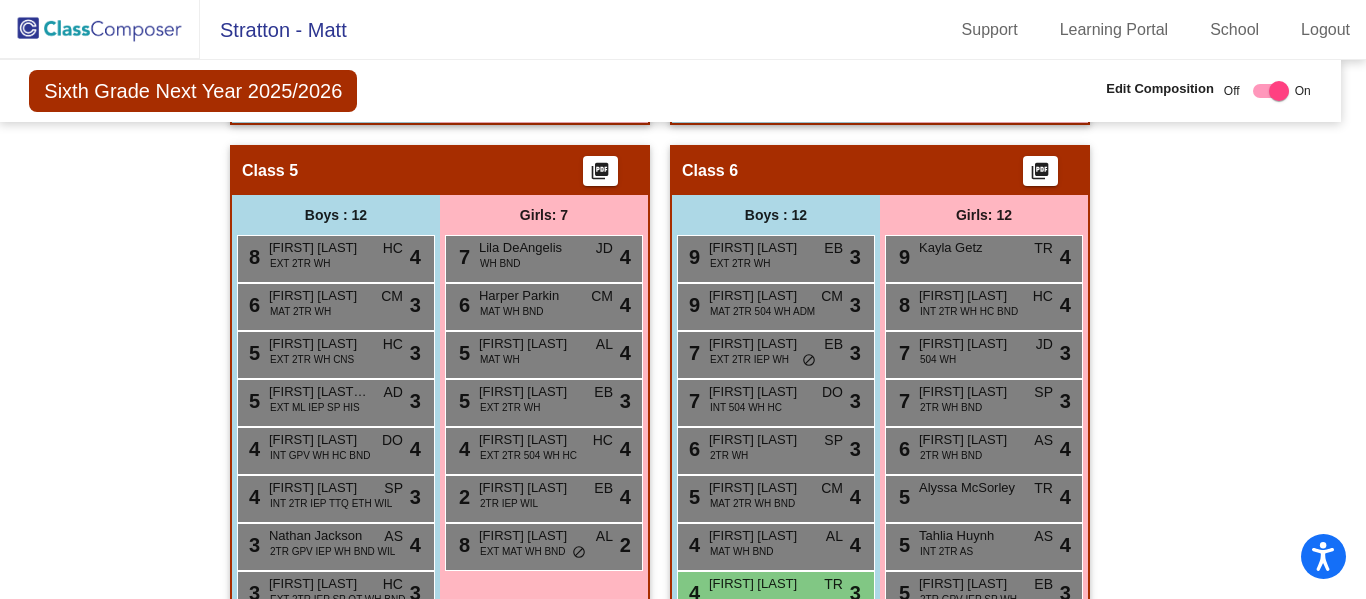 scroll, scrollTop: 2137, scrollLeft: 13, axis: both 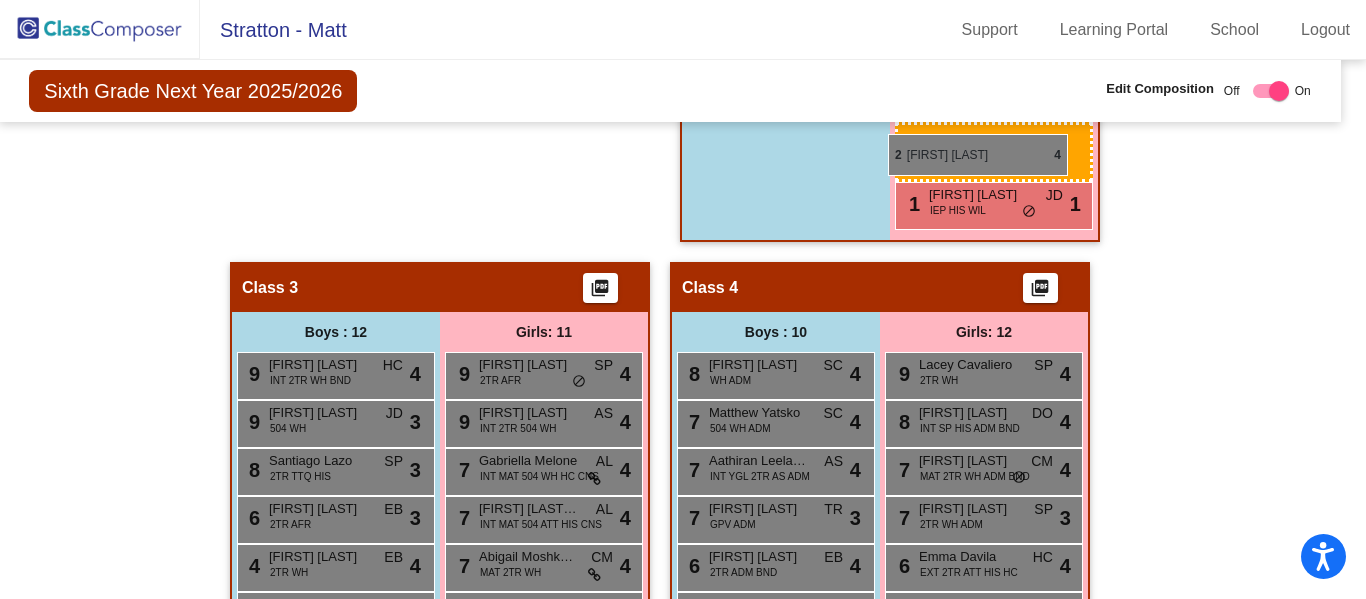 drag, startPoint x: 567, startPoint y: 508, endPoint x: 888, endPoint y: 134, distance: 492.86612 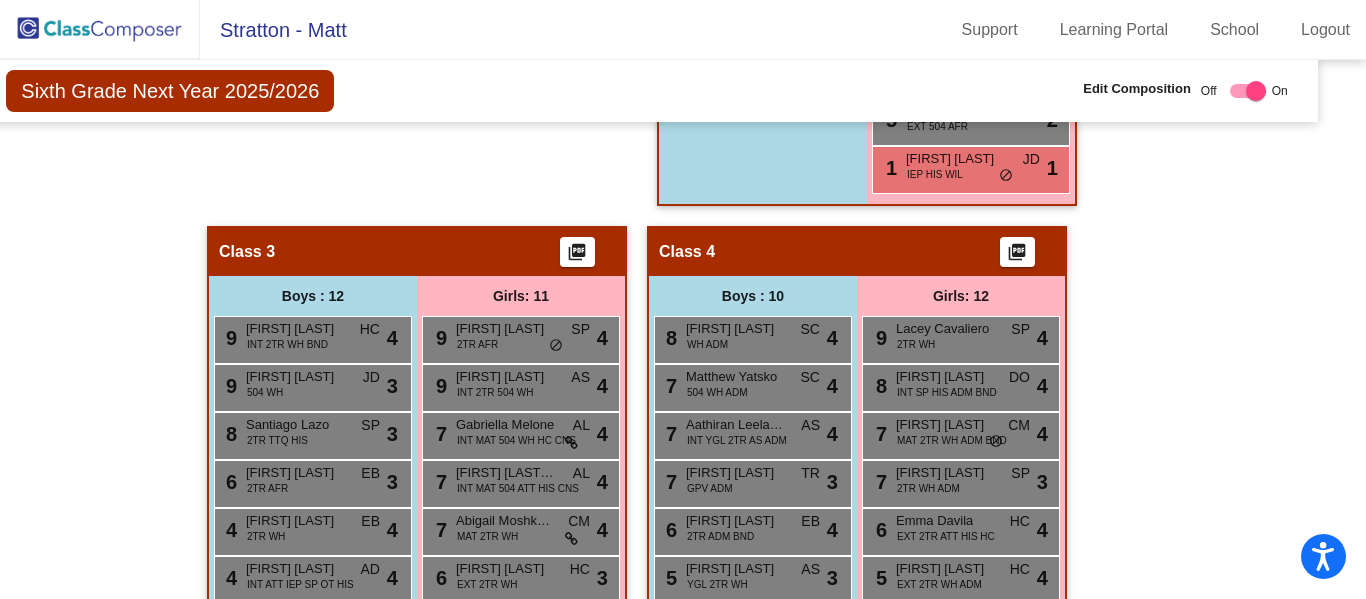 scroll, scrollTop: 0, scrollLeft: 36, axis: horizontal 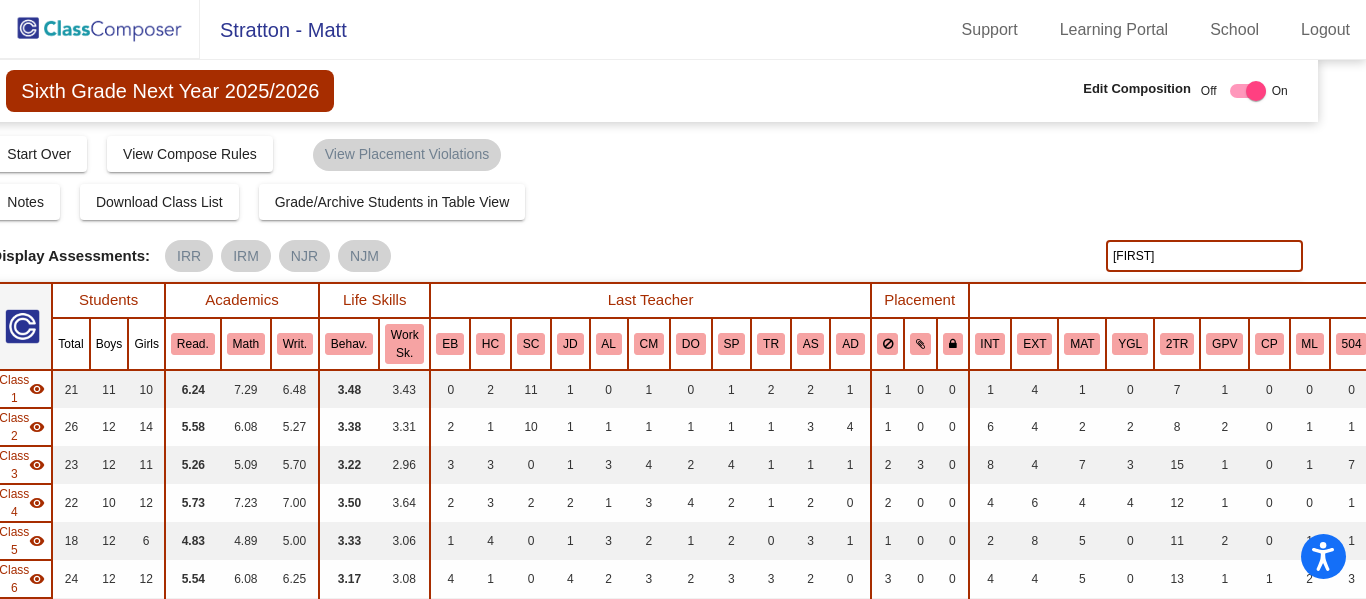 drag, startPoint x: 1150, startPoint y: 259, endPoint x: 1064, endPoint y: 255, distance: 86.09297 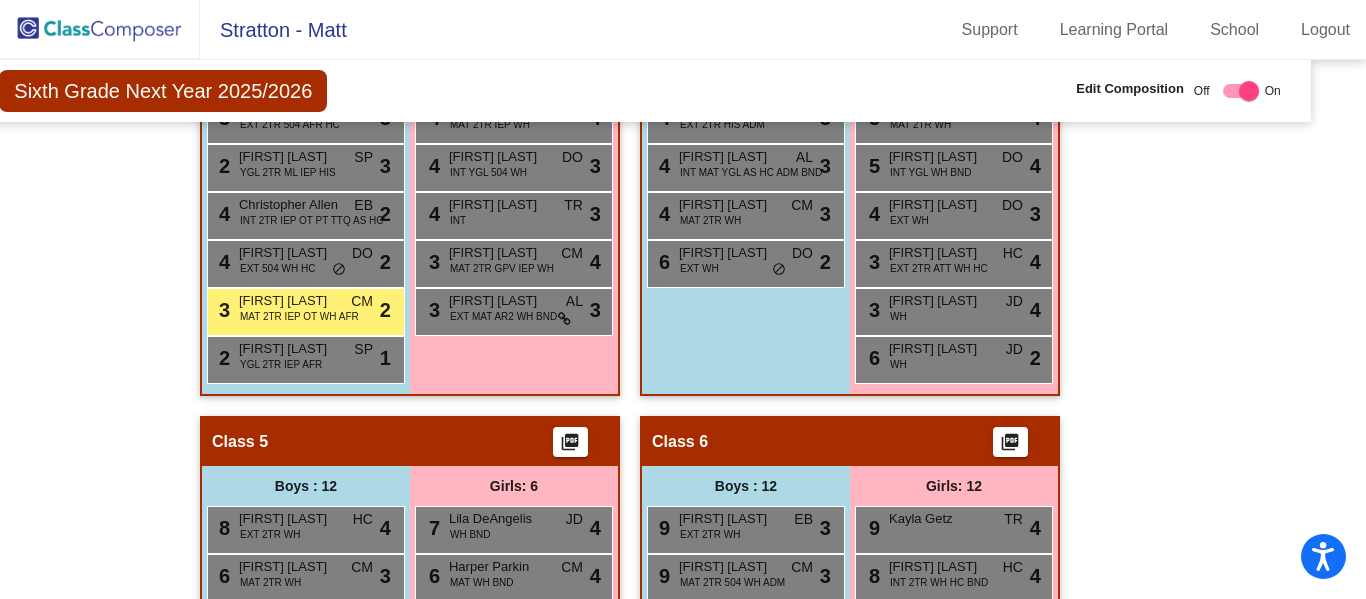 scroll, scrollTop: 1913, scrollLeft: 44, axis: both 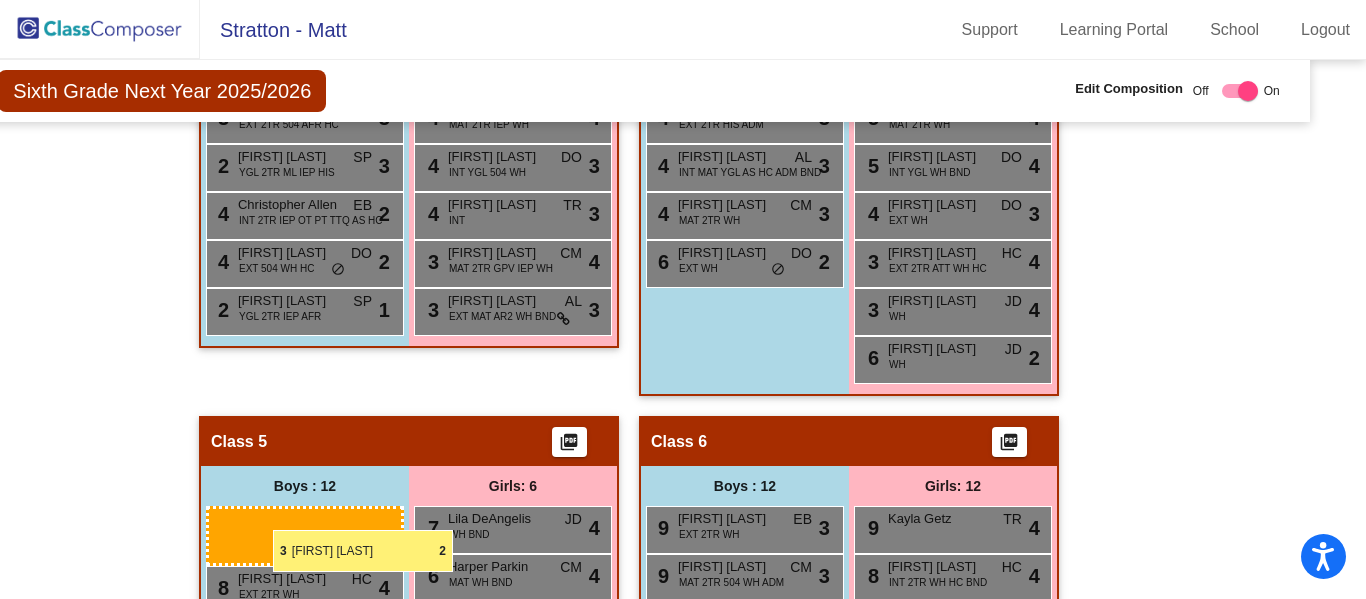 drag, startPoint x: 268, startPoint y: 312, endPoint x: 261, endPoint y: 528, distance: 216.1134 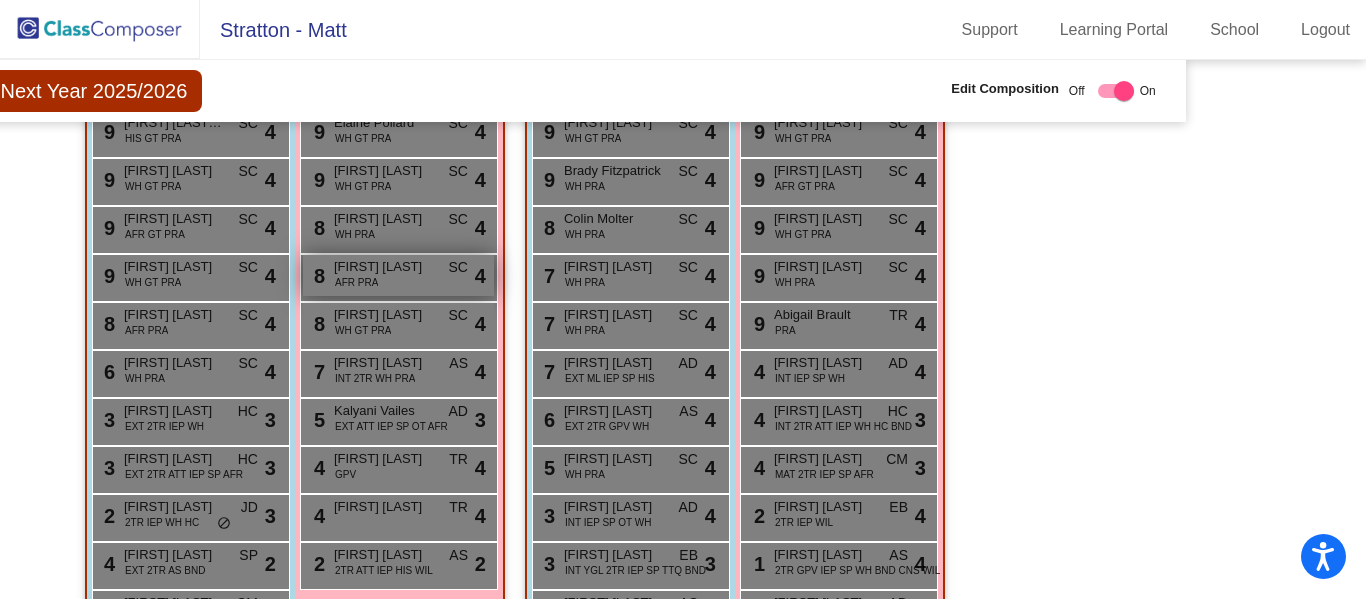 scroll, scrollTop: 0, scrollLeft: 168, axis: horizontal 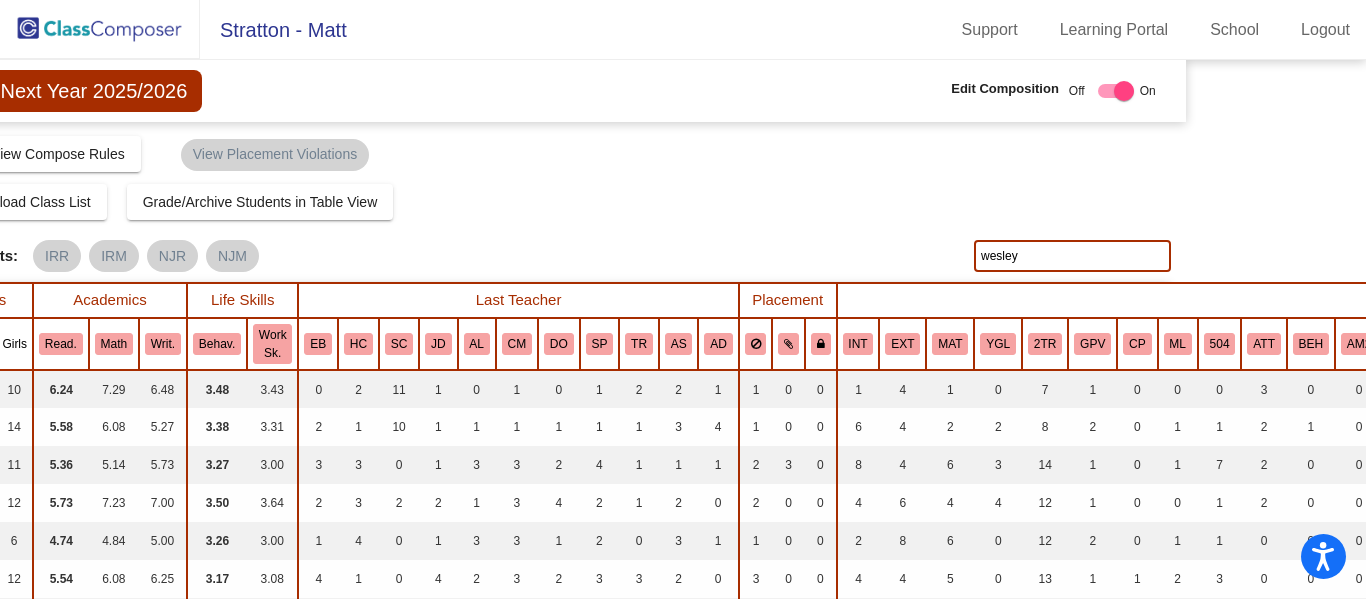drag, startPoint x: 1018, startPoint y: 251, endPoint x: 855, endPoint y: 235, distance: 163.78339 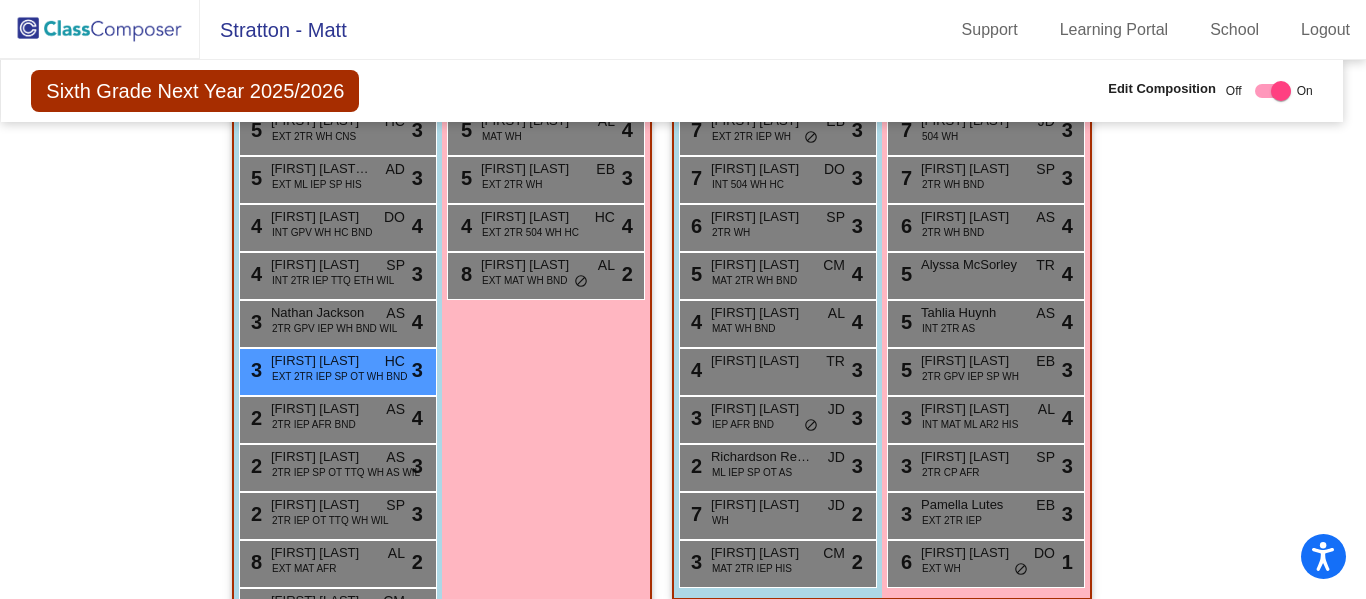 scroll, scrollTop: 2407, scrollLeft: 12, axis: both 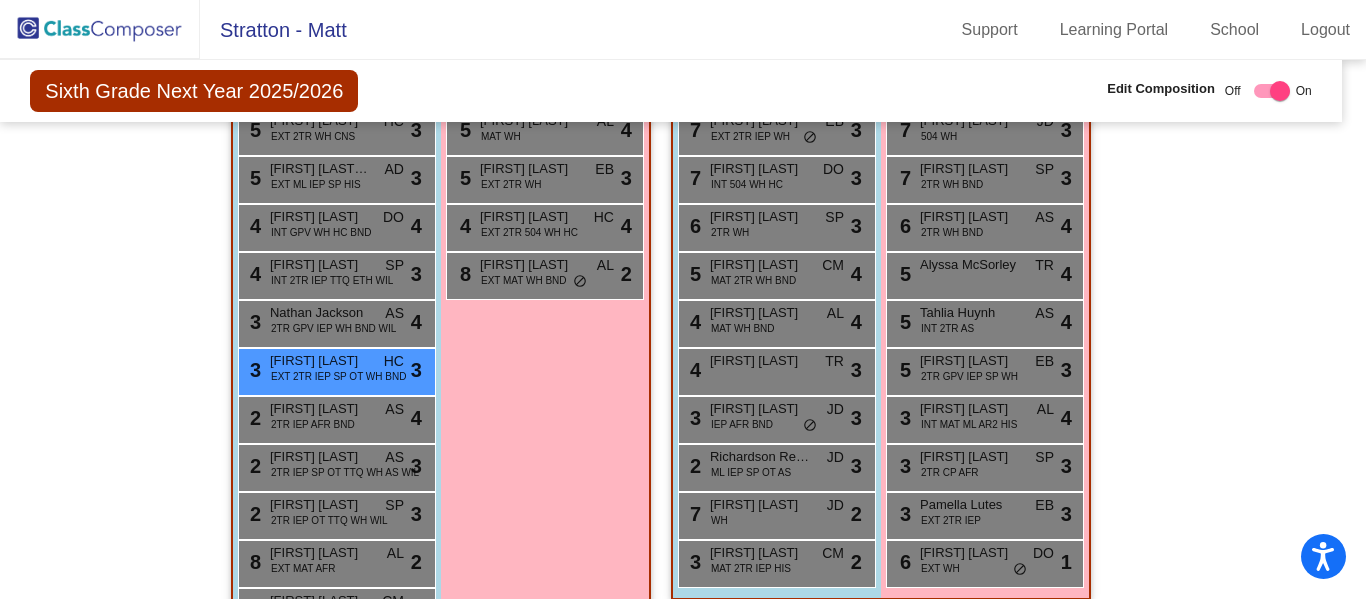 click on "Girls: 6 7 [FIRST] [LAST] WH BND JD lock do_not_disturb_alt 4 6 [FIRST] [LAST] MAT WH BND CM lock do_not_disturb_alt 4 5 [FIRST] [LAST] MAT WH AL lock do_not_disturb_alt 4 5 [FIRST] [LAST] EXT 2TR WH EB lock do_not_disturb_alt 3 4 [FIRST] [LAST] EXT 2TR 504 WH HC HC lock do_not_disturb_alt 4 8 [FIRST] [LAST] EXT MAT WH BND AL lock do_not_disturb_alt 2" at bounding box center (0, 0) 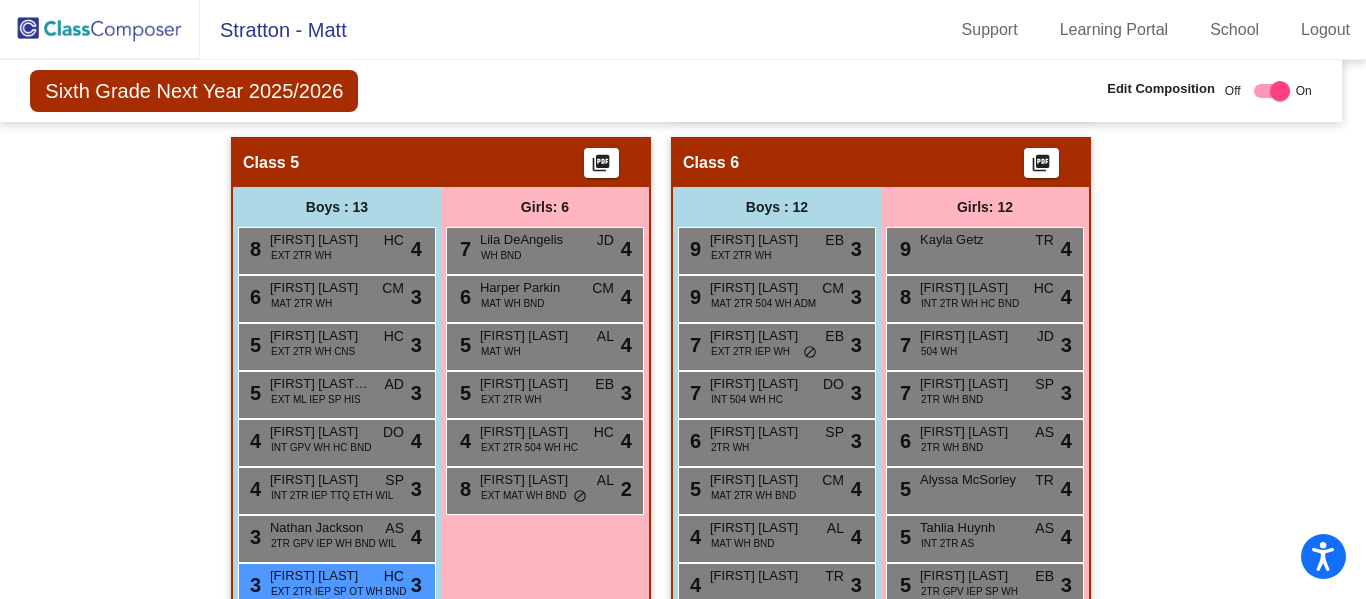 scroll, scrollTop: 2196, scrollLeft: 12, axis: both 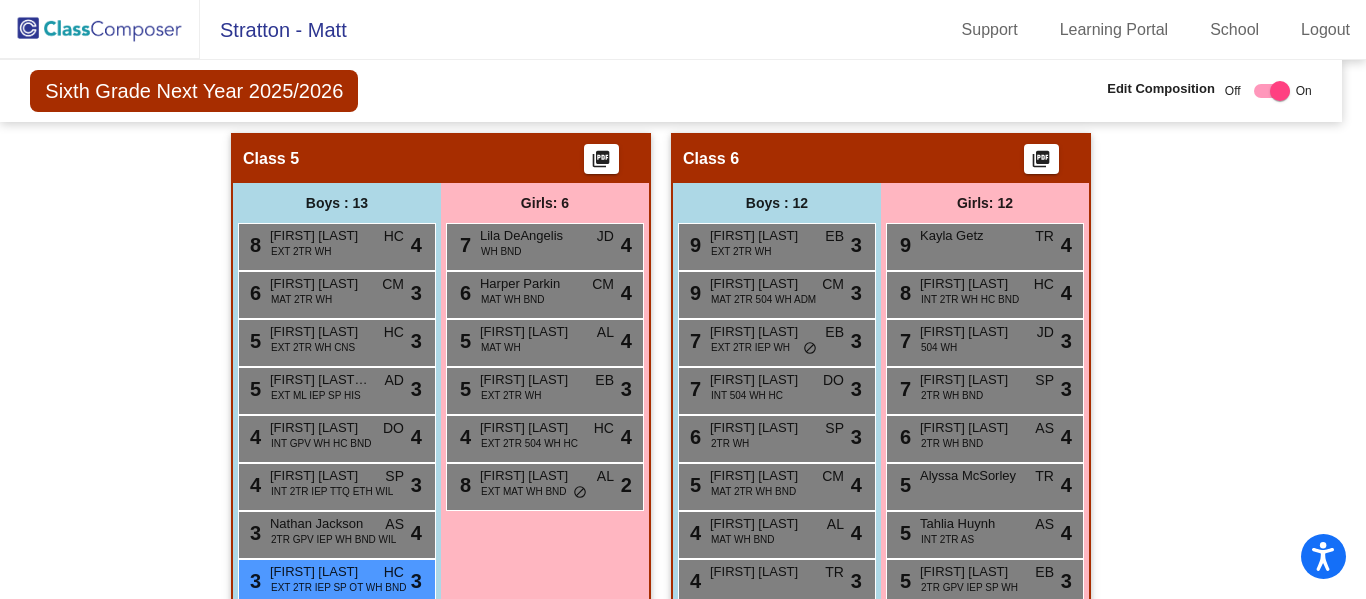 click on "Girls: 6 7 [FIRST] [LAST] WH BND JD lock do_not_disturb_alt 4 6 [FIRST] [LAST] MAT WH BND CM lock do_not_disturb_alt 4 5 [FIRST] [LAST] MAT WH AL lock do_not_disturb_alt 4 5 [FIRST] [LAST] EXT 2TR WH EB lock do_not_disturb_alt 3 4 [FIRST] [LAST] EXT 2TR 504 WH HC HC lock do_not_disturb_alt 4 8 [FIRST] [LAST] EXT MAT WH BND AL lock do_not_disturb_alt 2" at bounding box center (0, 0) 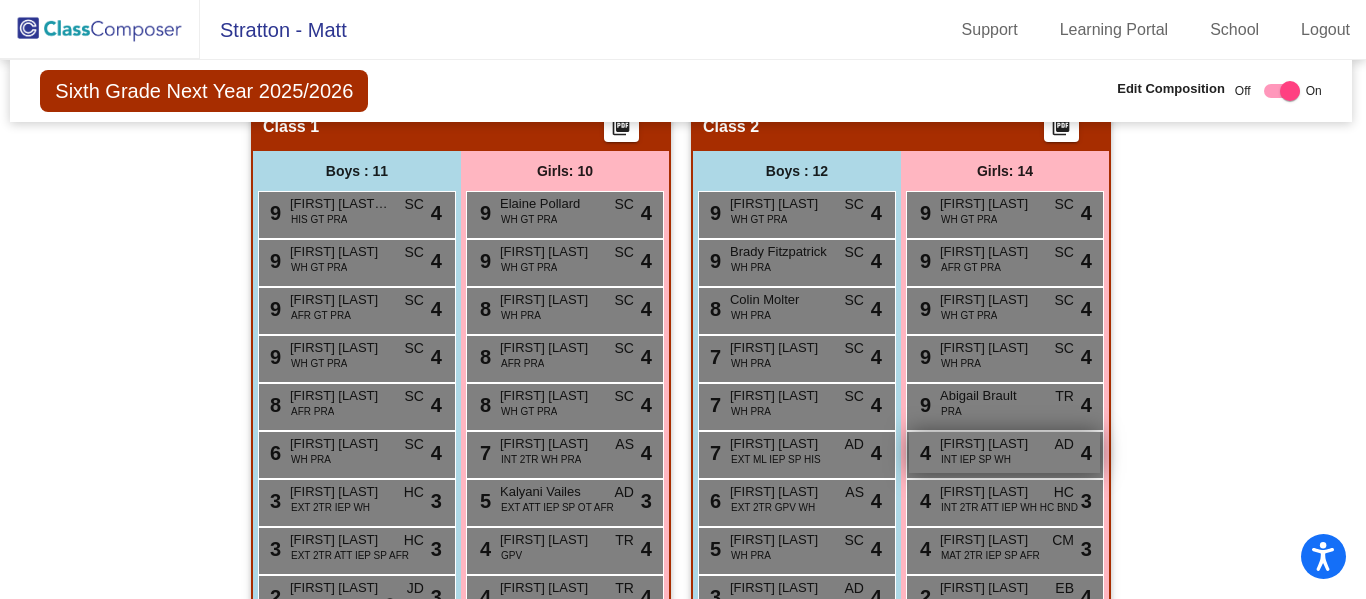 scroll, scrollTop: 731, scrollLeft: 2, axis: both 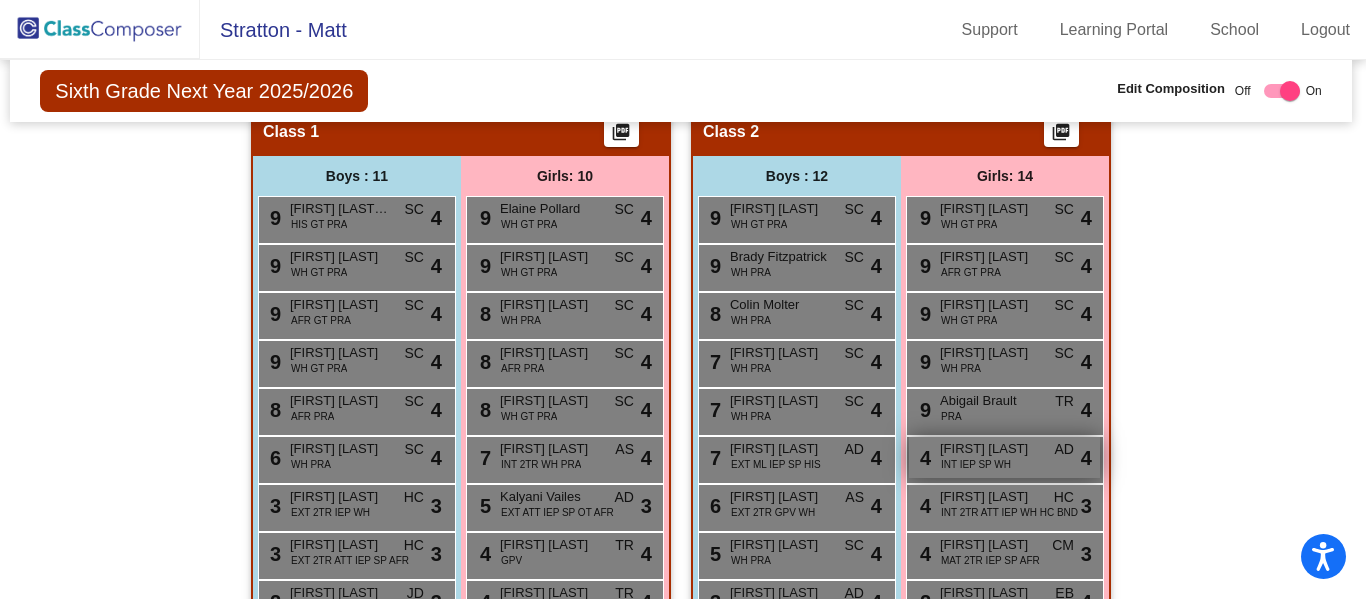 click on "4 [FIRST] [LAST] INT 2TR ATT IEP WH HC BND HC lock do_not_disturb_alt 3" at bounding box center (1005, 508) 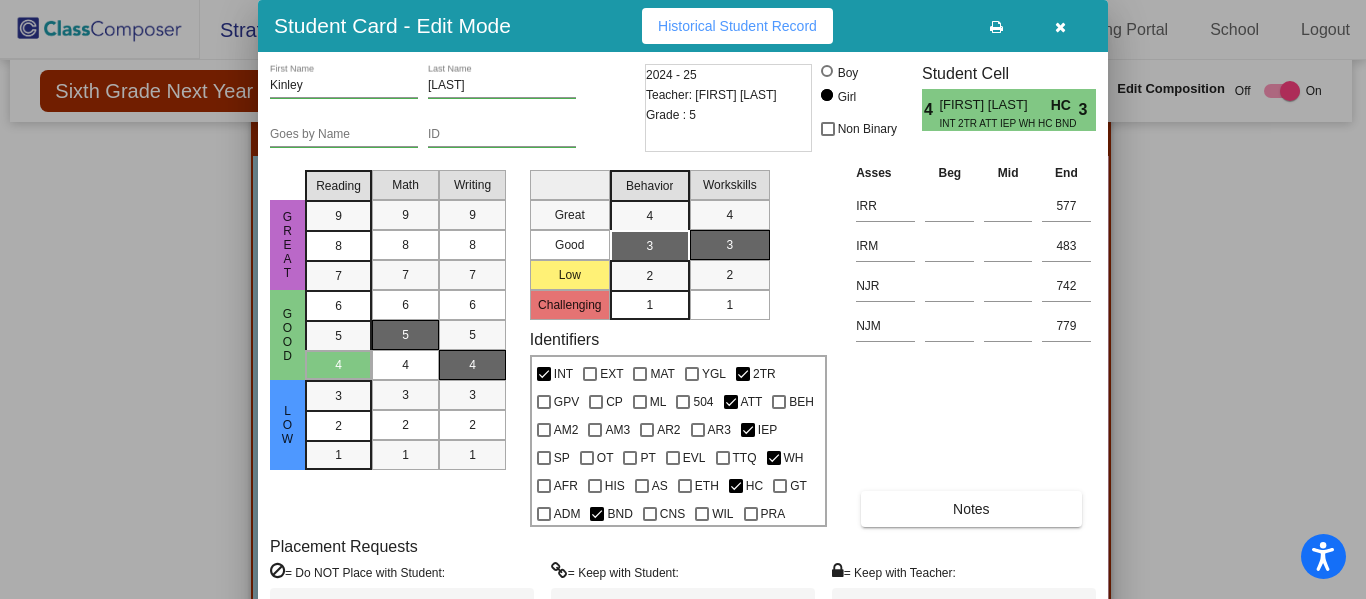click at bounding box center [1060, 26] 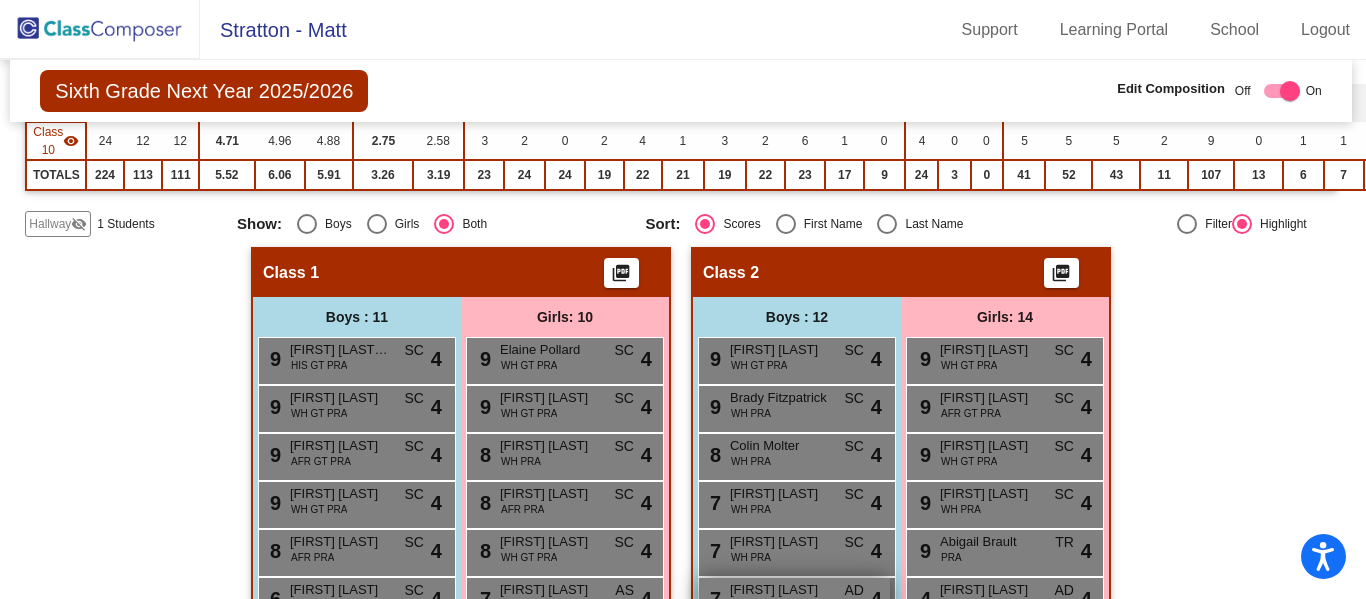 scroll, scrollTop: 0, scrollLeft: 2, axis: horizontal 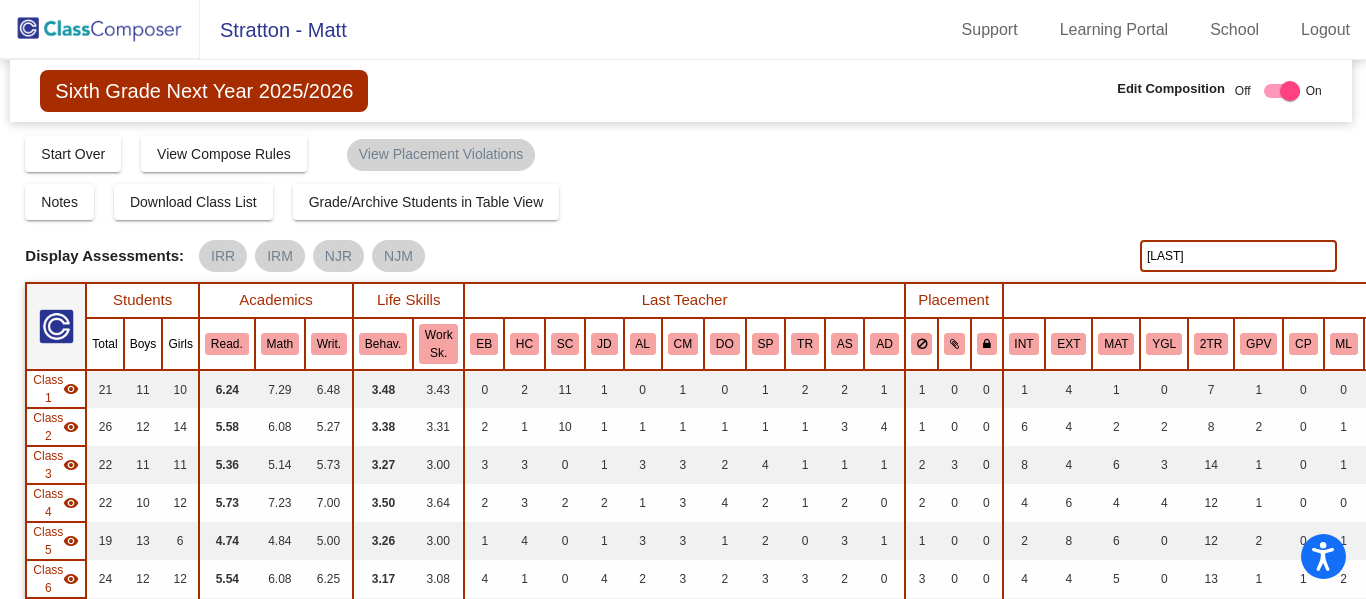click on "[LAST]" 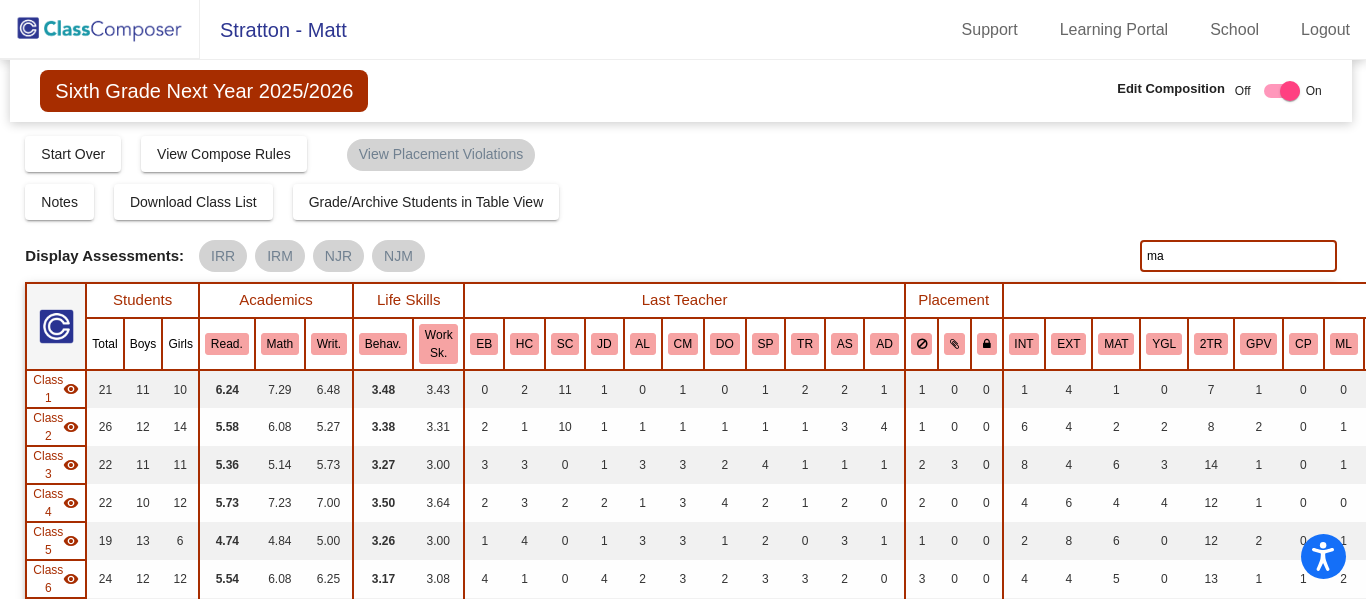 type on "m" 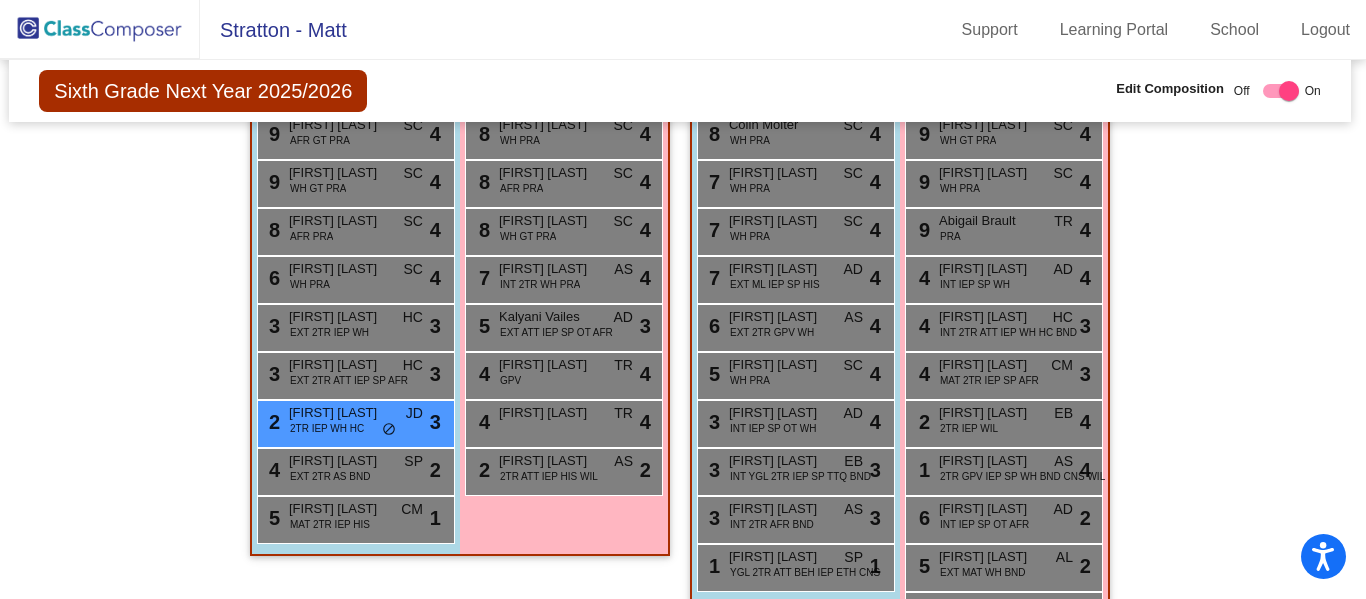 scroll, scrollTop: 943, scrollLeft: 3, axis: both 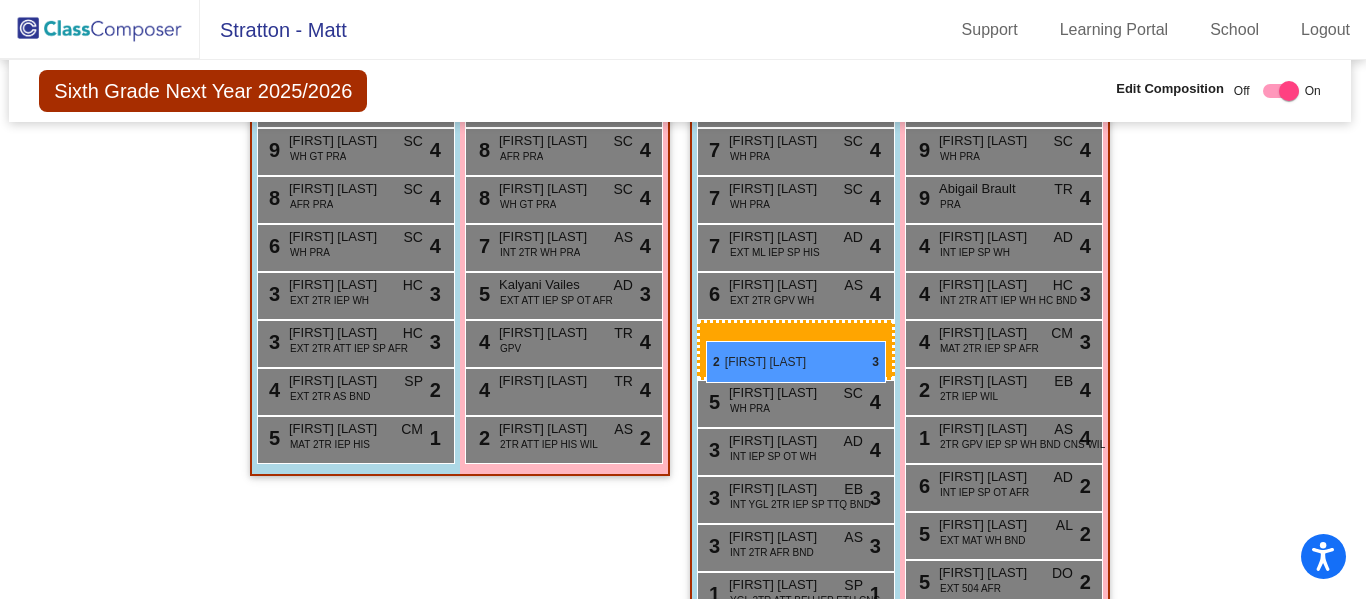 drag, startPoint x: 326, startPoint y: 394, endPoint x: 706, endPoint y: 341, distance: 383.67825 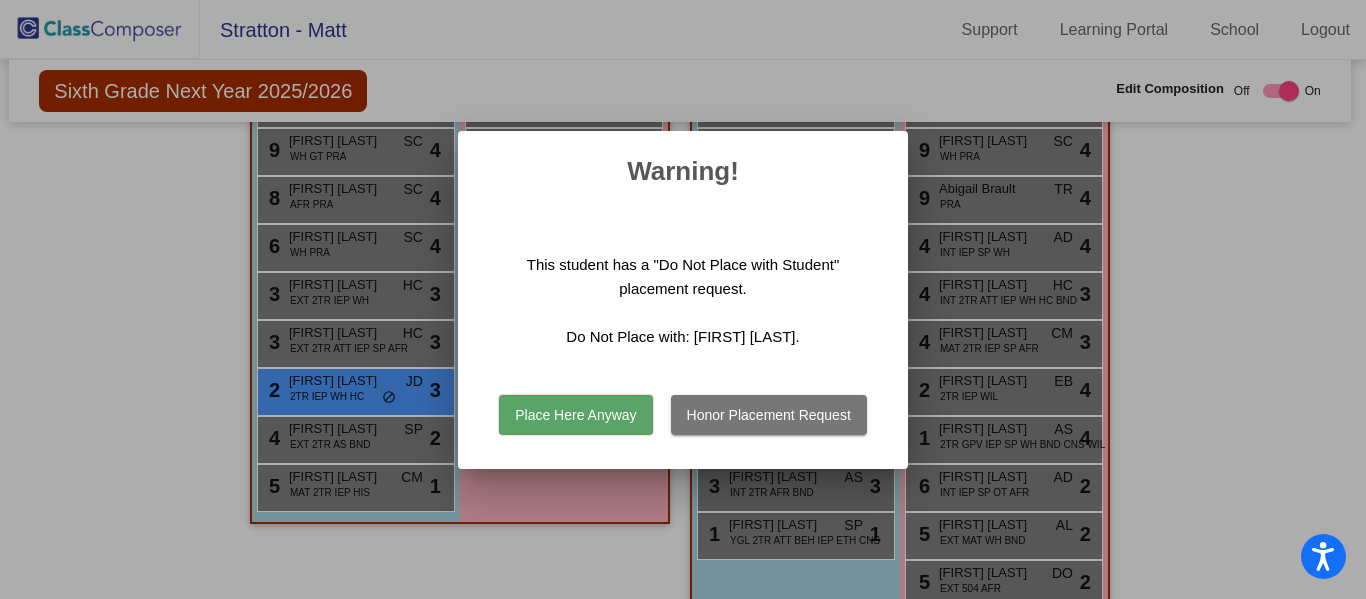 click on "Place Here Anyway" at bounding box center (575, 415) 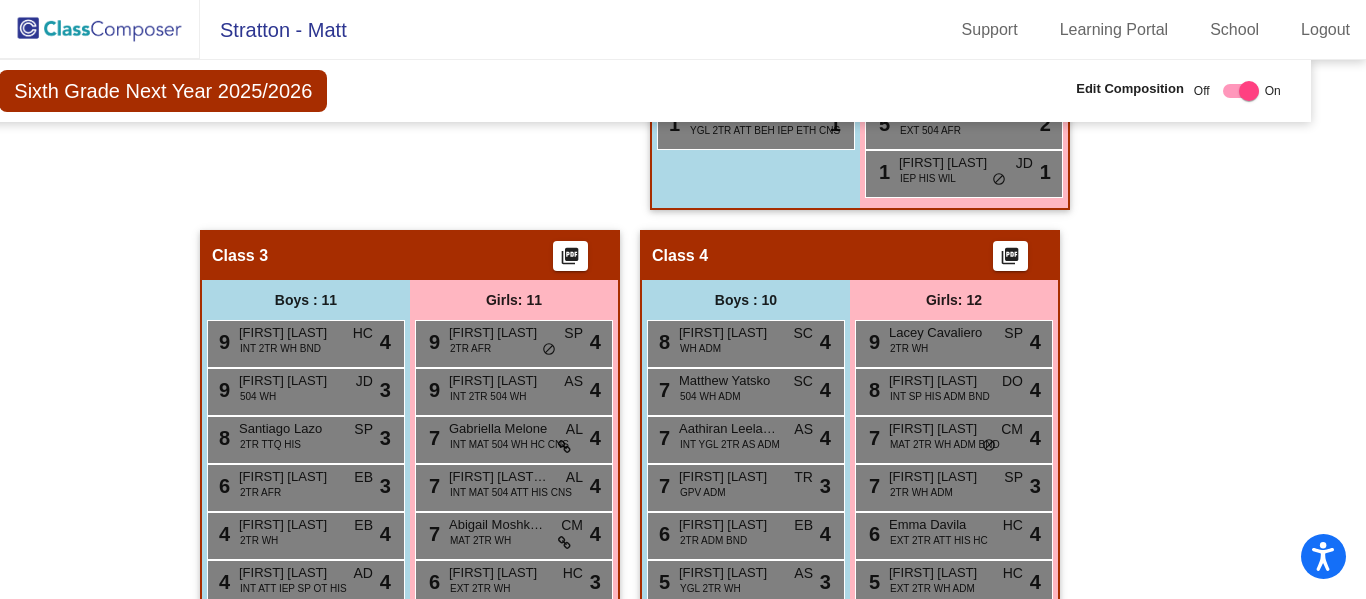 scroll, scrollTop: 0, scrollLeft: 43, axis: horizontal 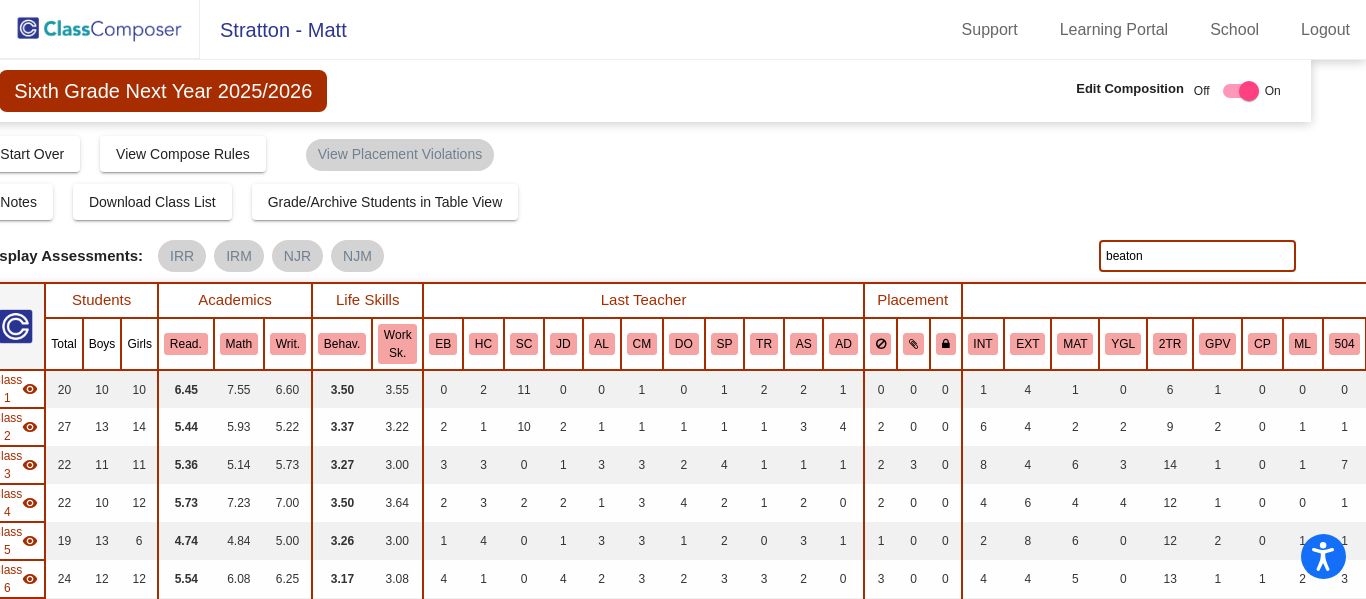 drag, startPoint x: 1171, startPoint y: 265, endPoint x: 952, endPoint y: 240, distance: 220.42232 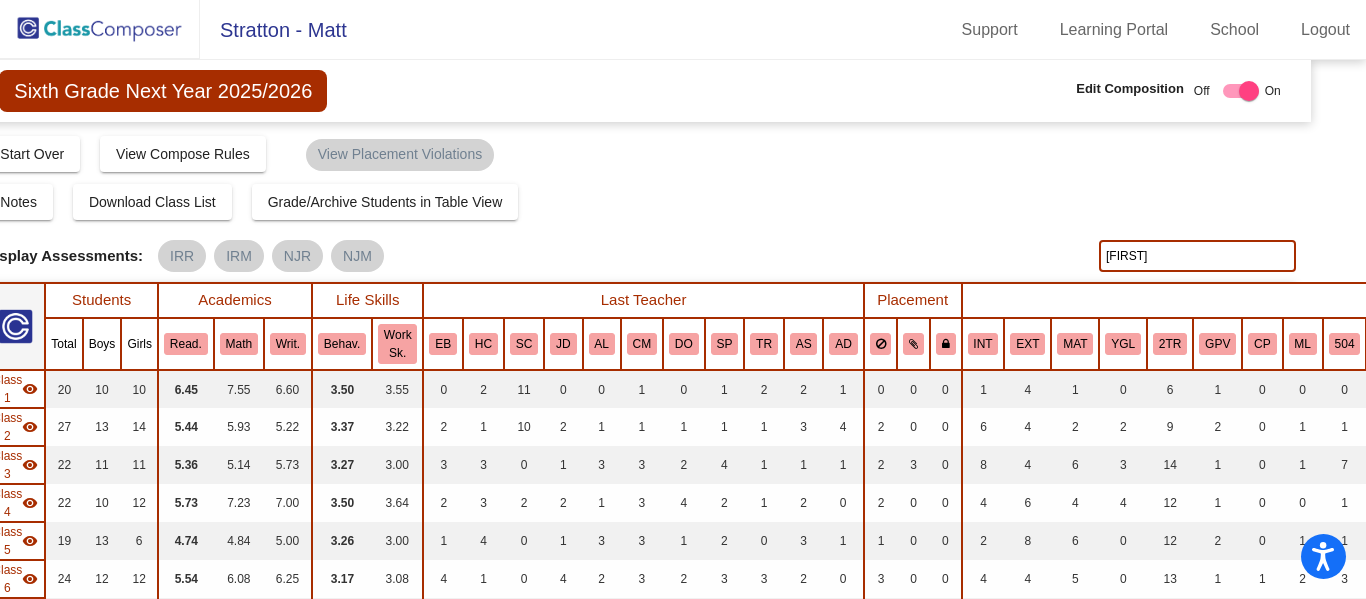 type on "[FIRST]" 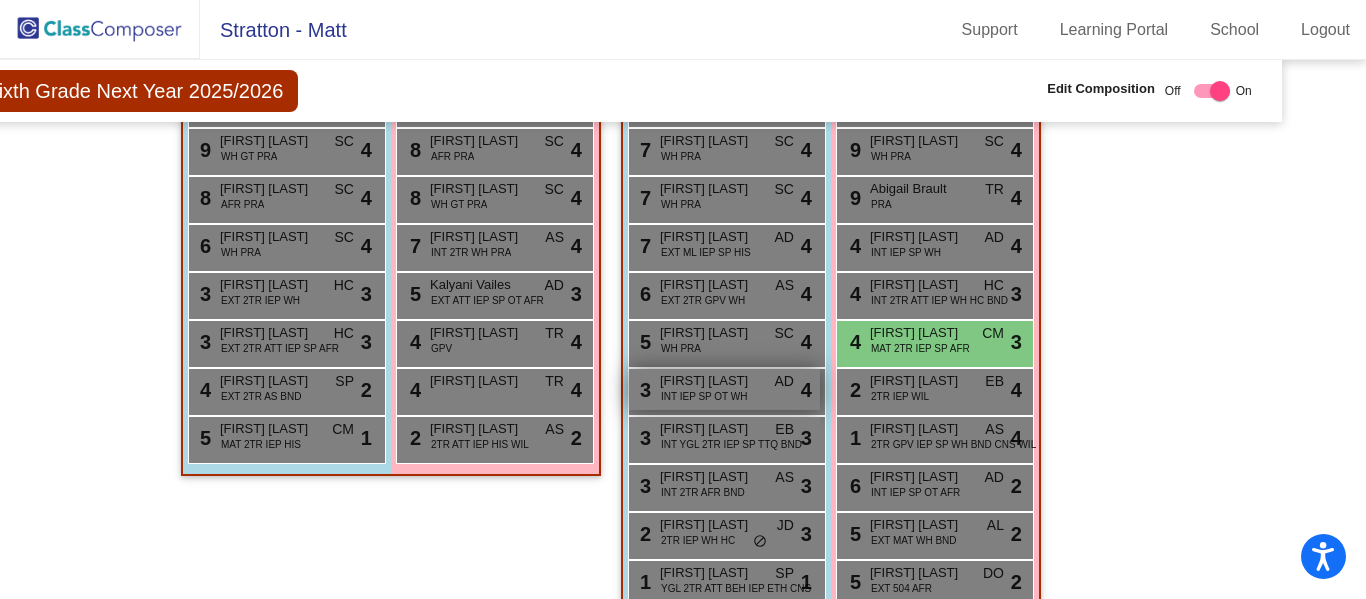 scroll, scrollTop: 946, scrollLeft: 72, axis: both 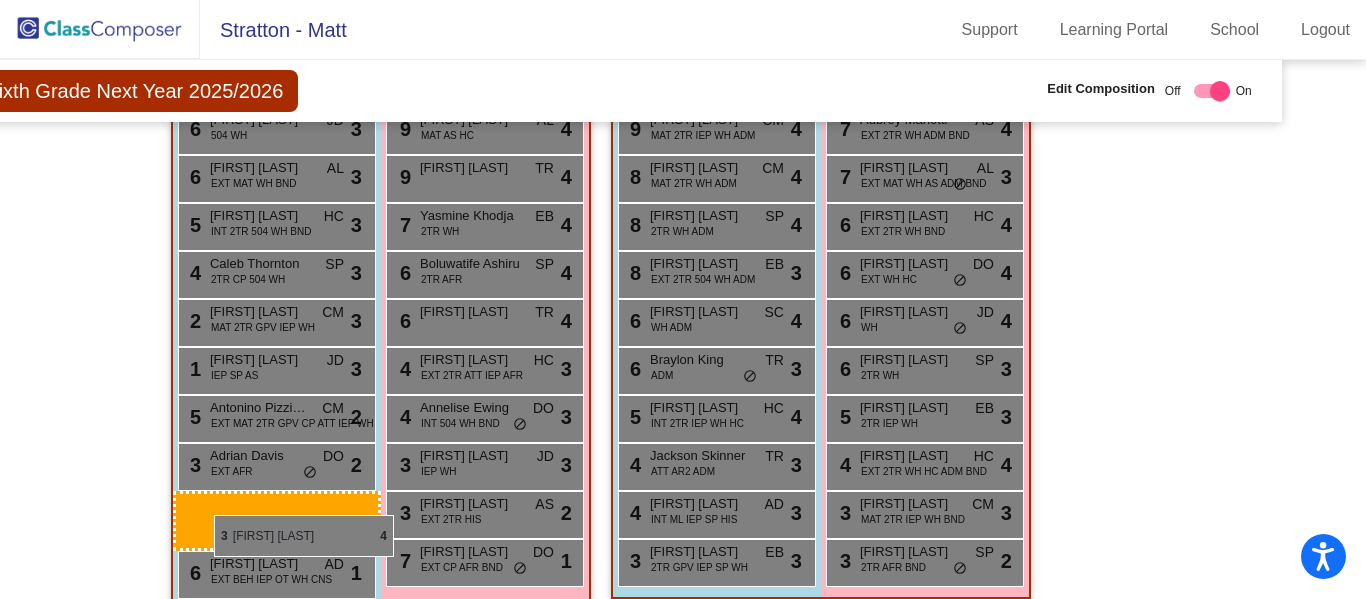 drag, startPoint x: 715, startPoint y: 395, endPoint x: 214, endPoint y: 515, distance: 515.17084 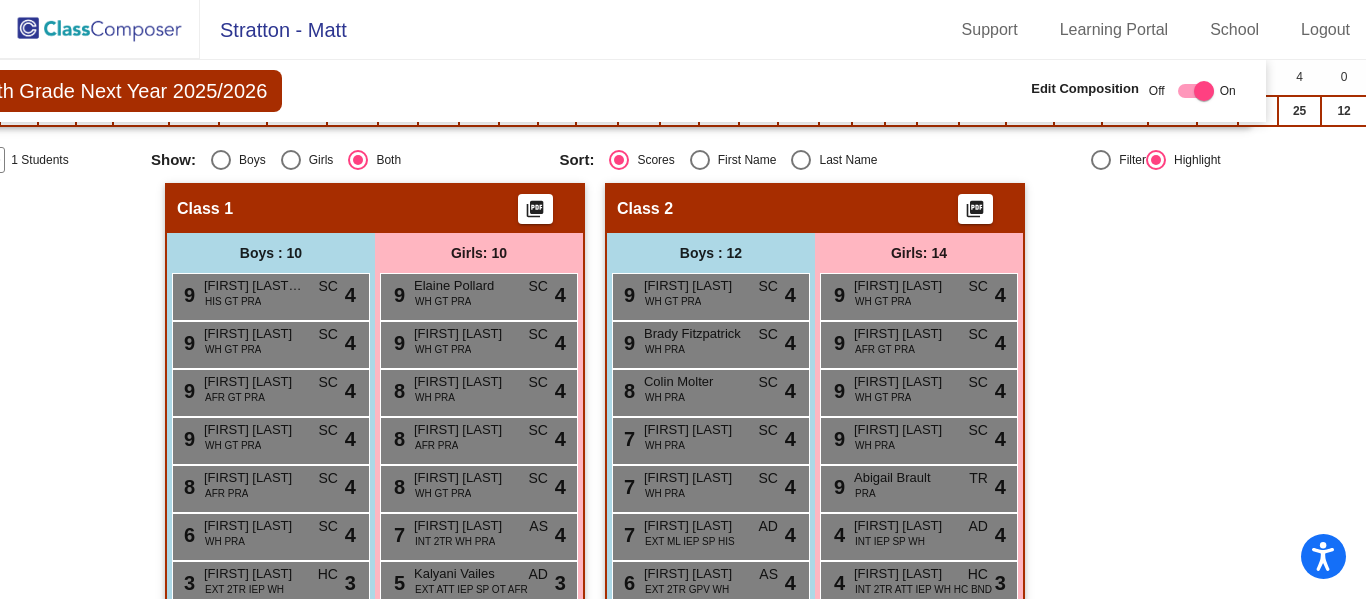 scroll, scrollTop: 0, scrollLeft: 88, axis: horizontal 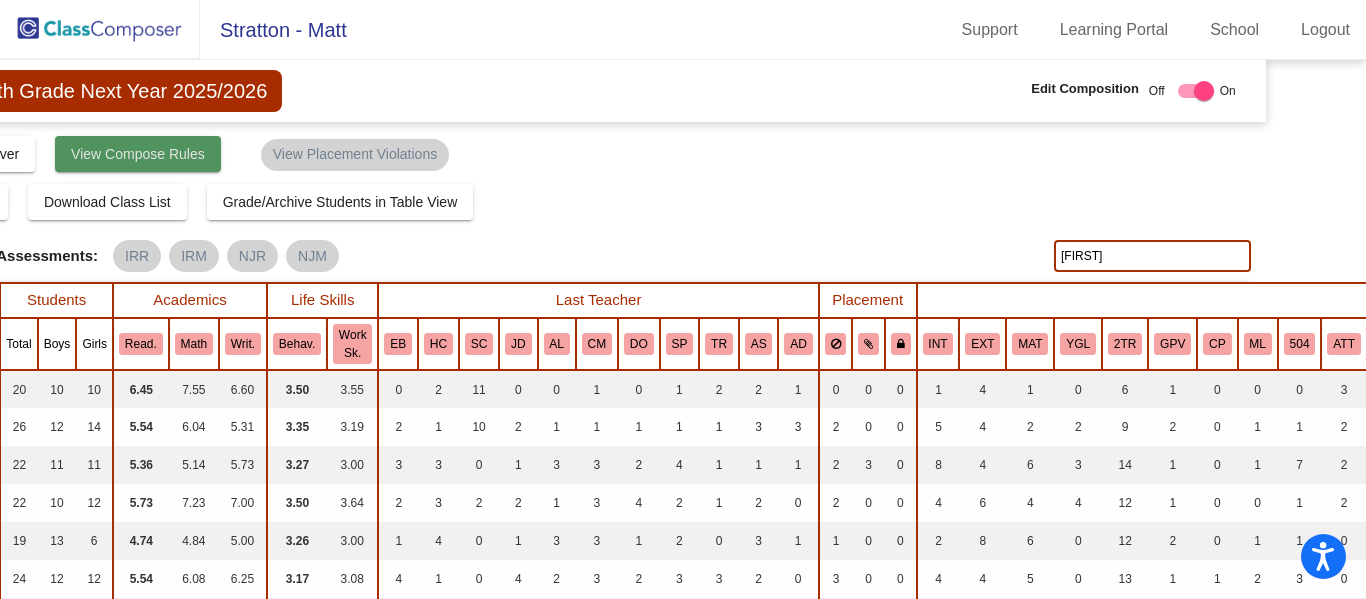click on "View Compose Rules" 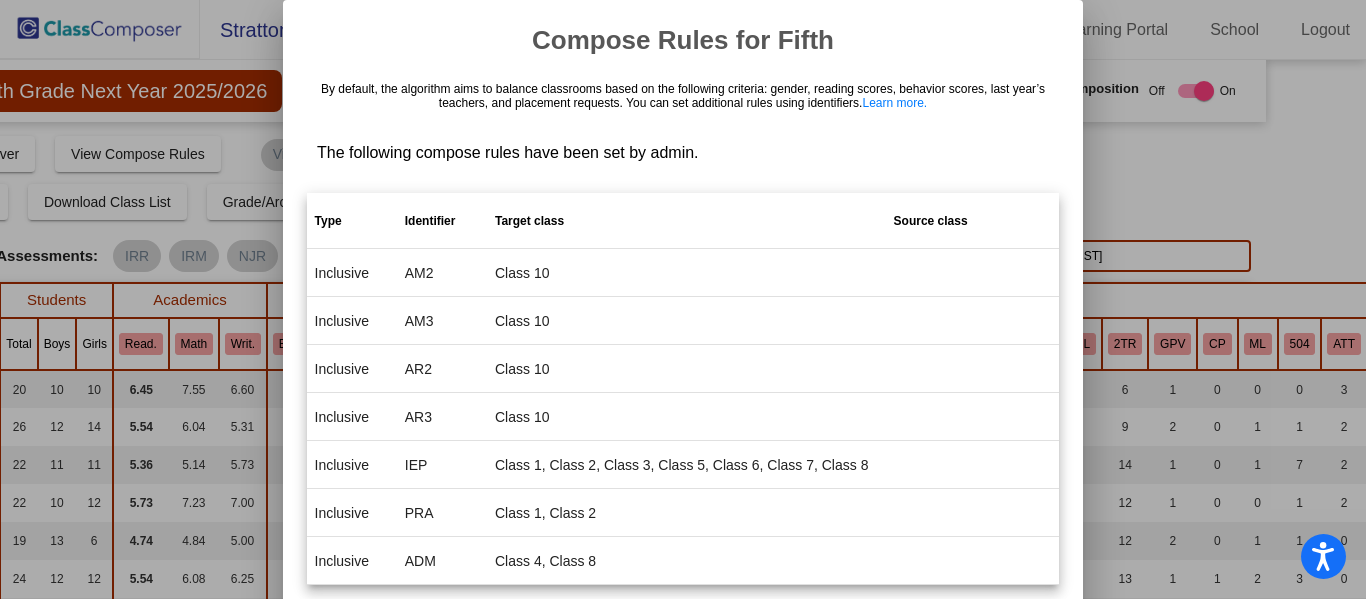click on "Compose Rules for Fifth By default, the algorithm aims to balance classrooms based on the following criteria: gender, reading scores, behavior scores, last year’s teachers, and placement requests.
You can set additional rules using identifiers.  Learn more.
The following compose rules have been set by admin.  Type   Identifier   Target class   Source class   Inclusive   AM2  Class 10     Inclusive   AM3  Class 10     Inclusive   AR2  Class 10     Inclusive   AR3  Class 10     Inclusive   IEP  Class 1, Class 2, Class 3, Class 5, Class 6, Class 7, Class 8     Inclusive   PRA  Class 1, Class 2     Inclusive   ADM  Class 4, Class 8    OK" at bounding box center [683, 339] 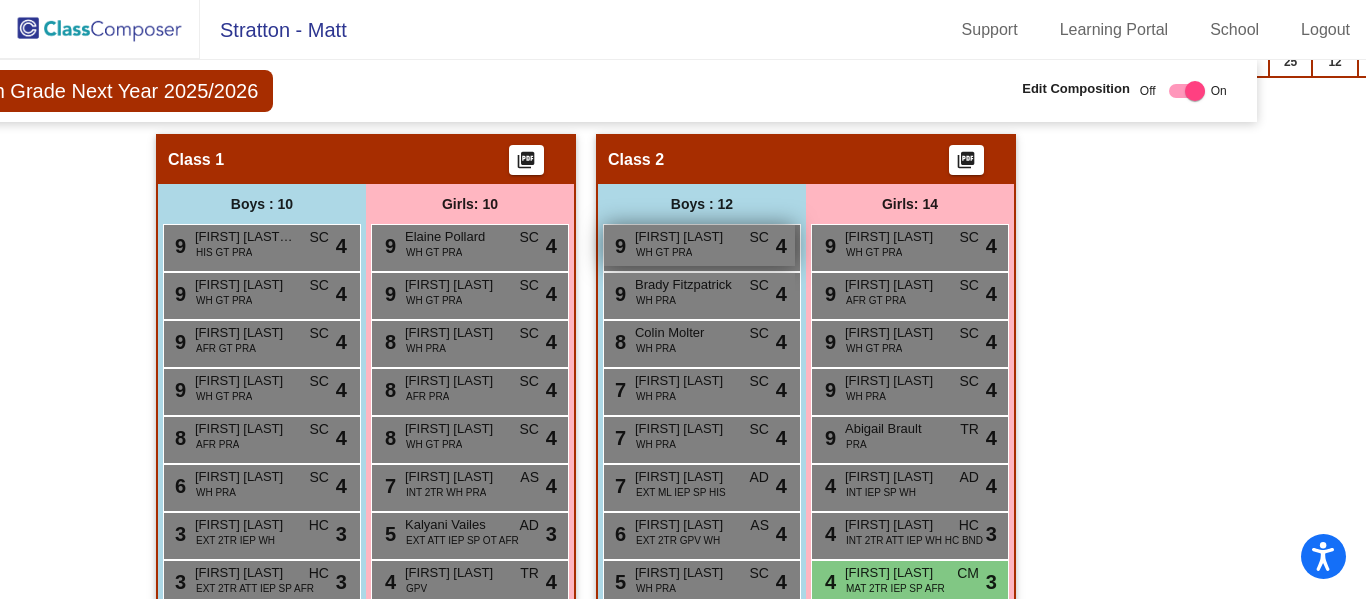 scroll, scrollTop: 702, scrollLeft: 97, axis: both 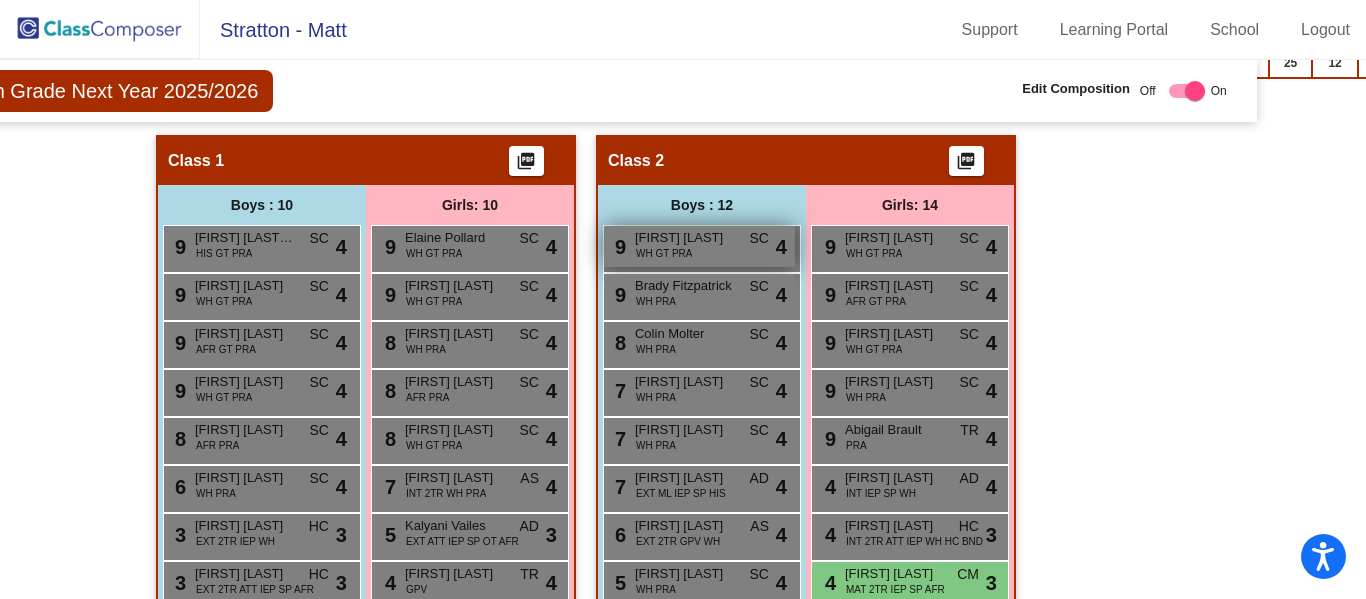 click on "Boys : 12" at bounding box center (0, 0) 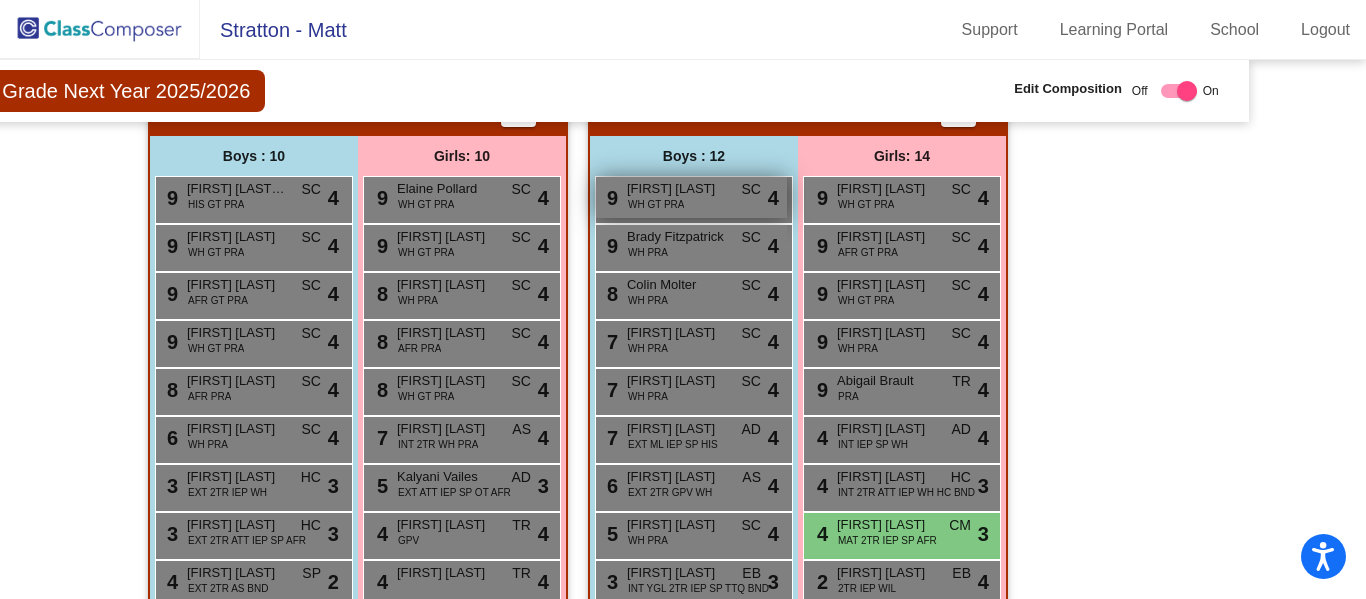 scroll, scrollTop: 749, scrollLeft: 105, axis: both 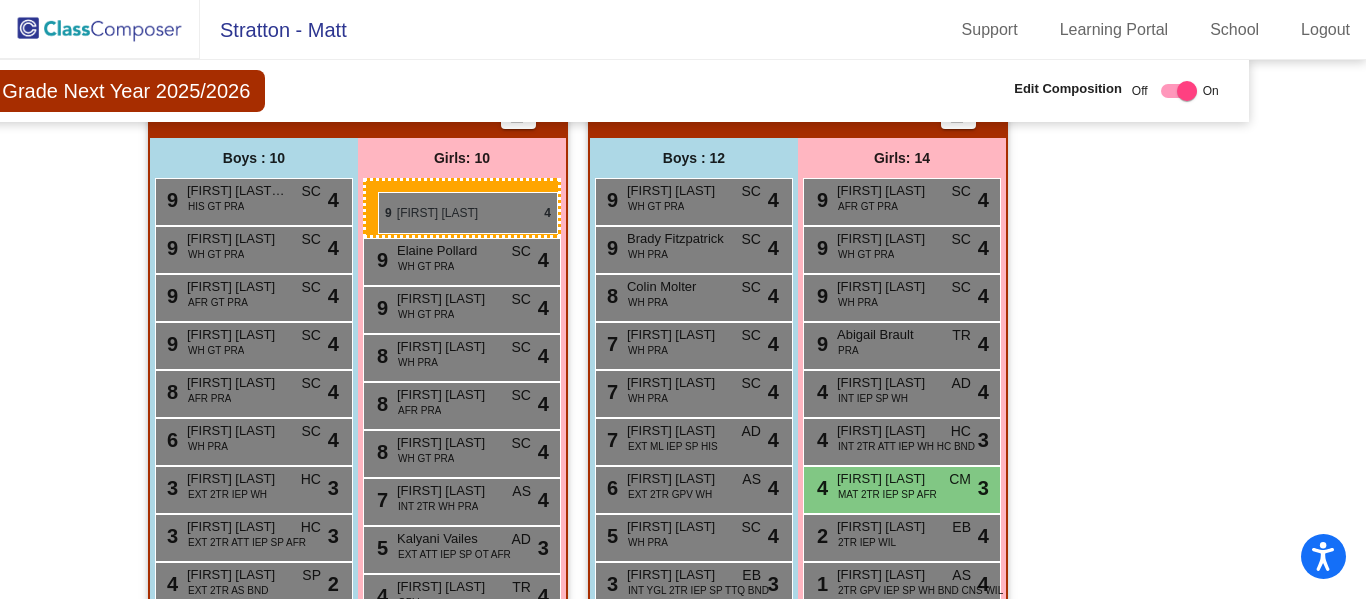 drag, startPoint x: 873, startPoint y: 211, endPoint x: 378, endPoint y: 192, distance: 495.3645 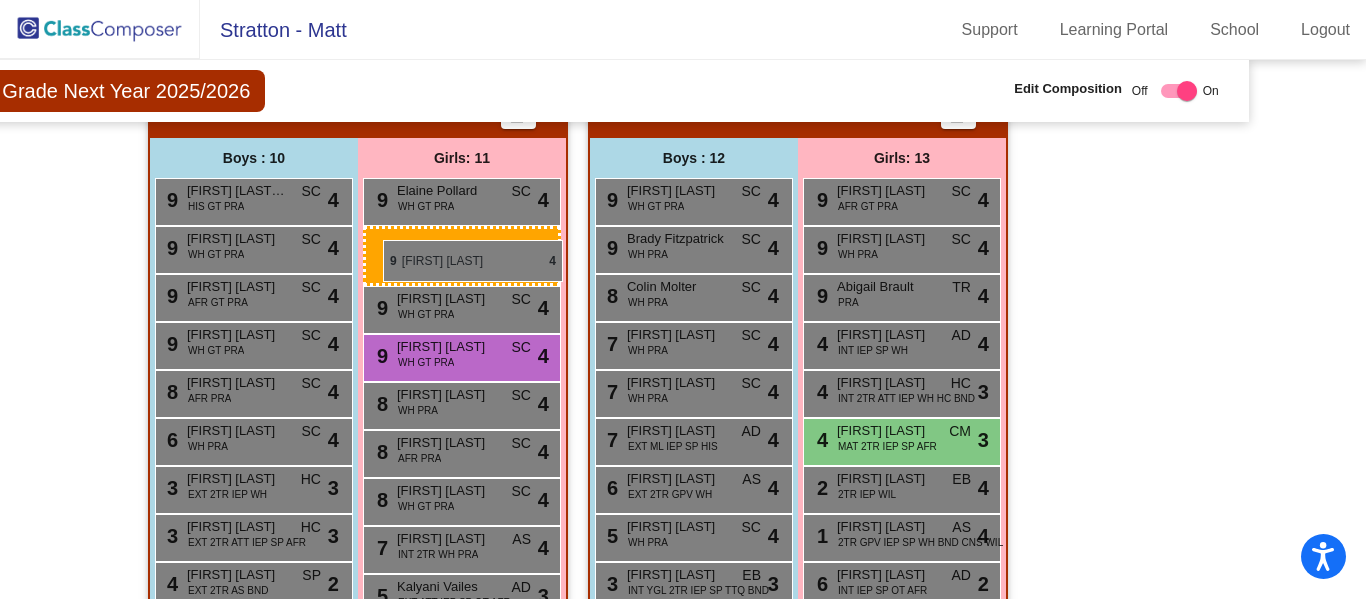 drag, startPoint x: 871, startPoint y: 256, endPoint x: 384, endPoint y: 240, distance: 487.26276 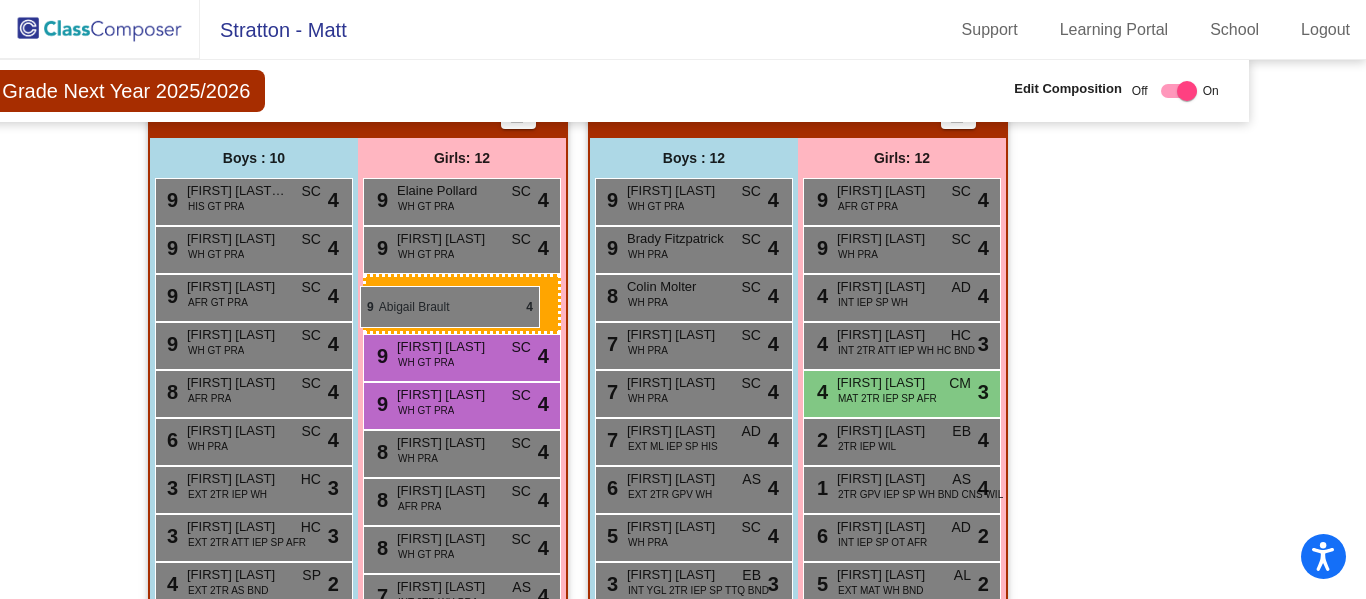 drag, startPoint x: 898, startPoint y: 291, endPoint x: 360, endPoint y: 287, distance: 538.0149 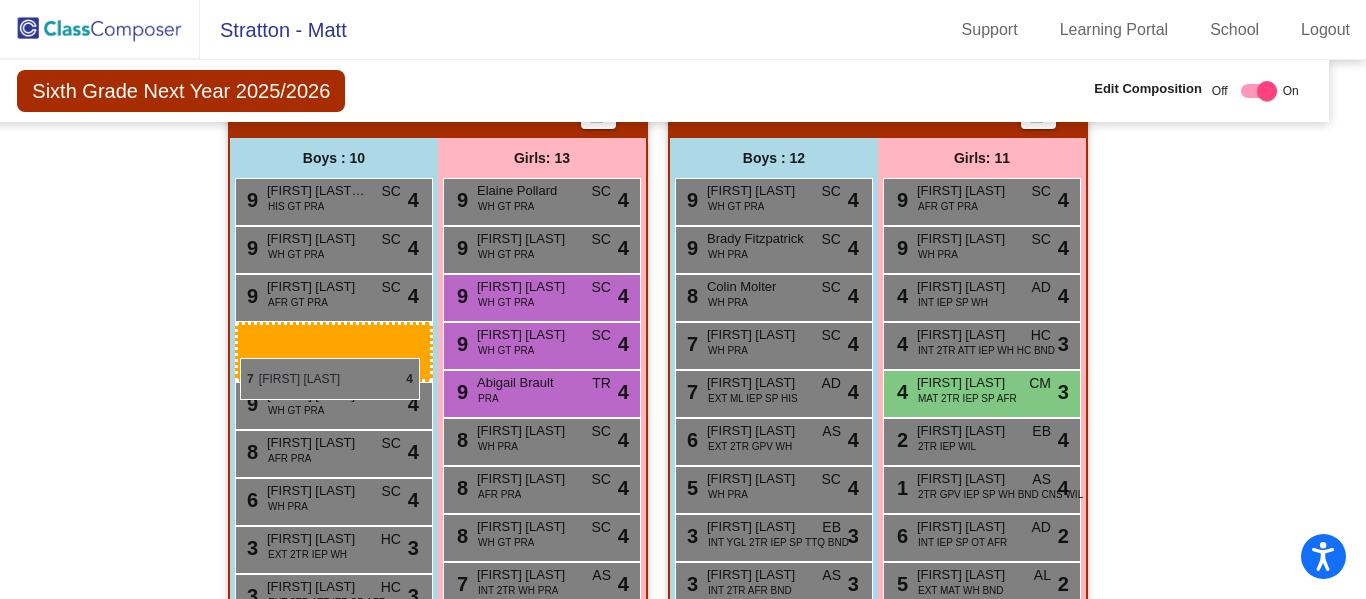 scroll, scrollTop: 749, scrollLeft: 21, axis: both 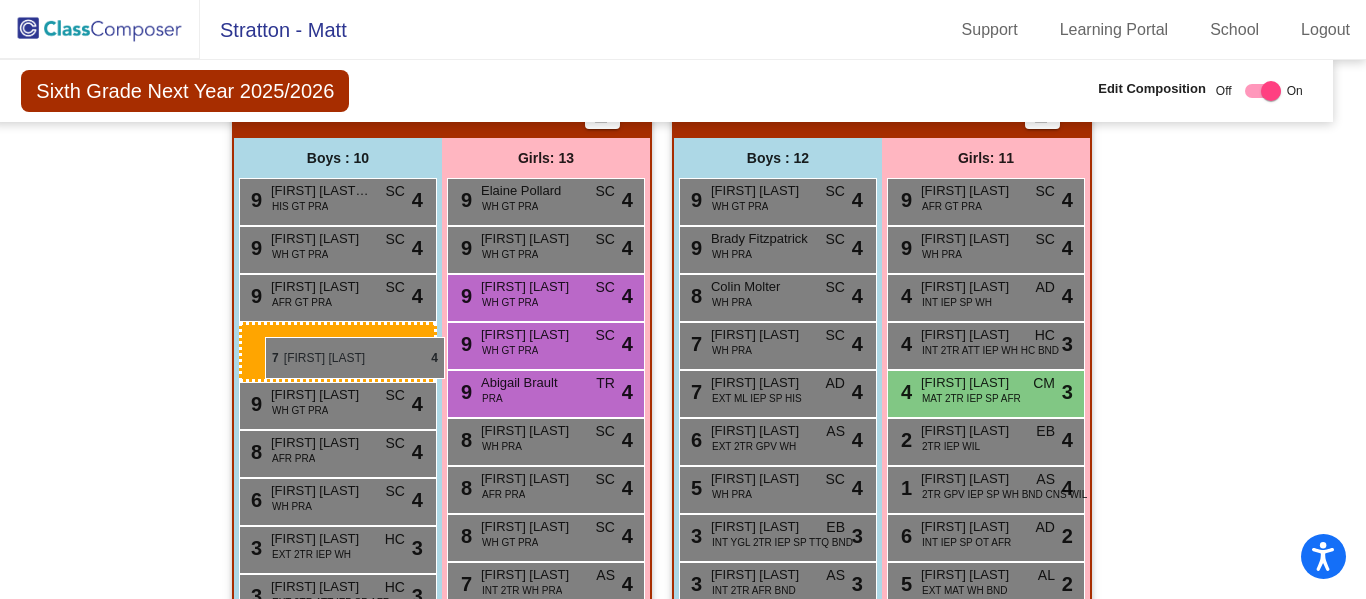 drag, startPoint x: 647, startPoint y: 351, endPoint x: 259, endPoint y: 332, distance: 388.46494 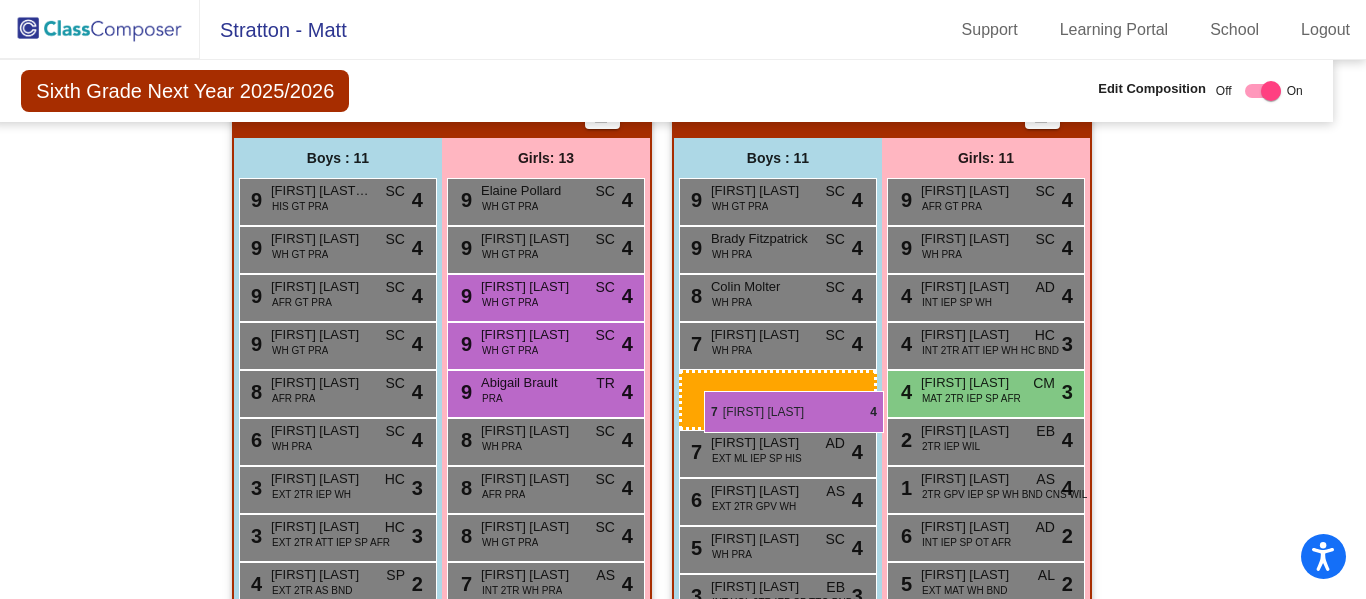 drag, startPoint x: 310, startPoint y: 451, endPoint x: 703, endPoint y: 392, distance: 397.40408 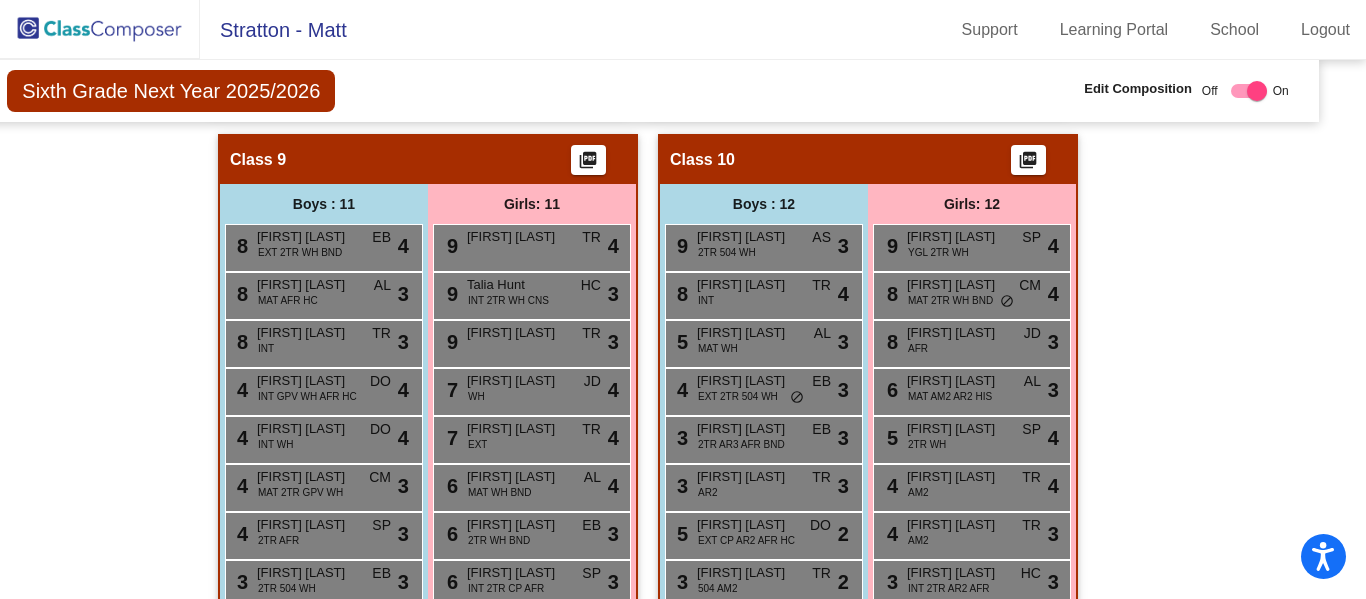 scroll, scrollTop: 3542, scrollLeft: 35, axis: both 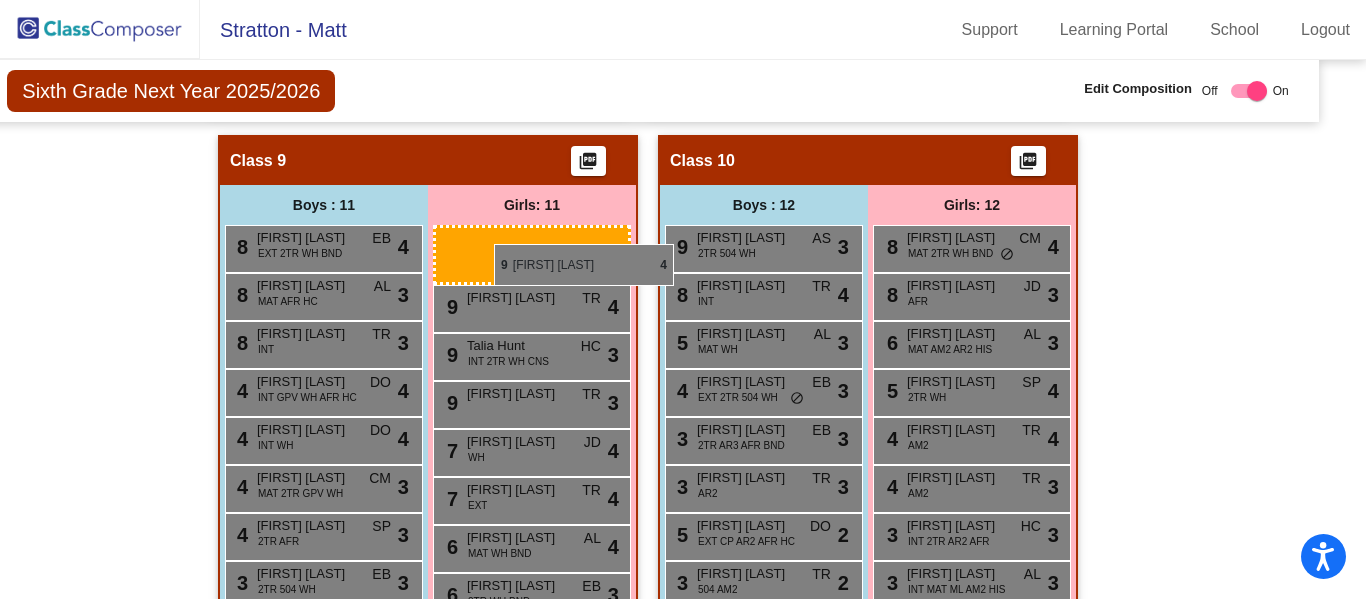 drag, startPoint x: 964, startPoint y: 264, endPoint x: 493, endPoint y: 244, distance: 471.42444 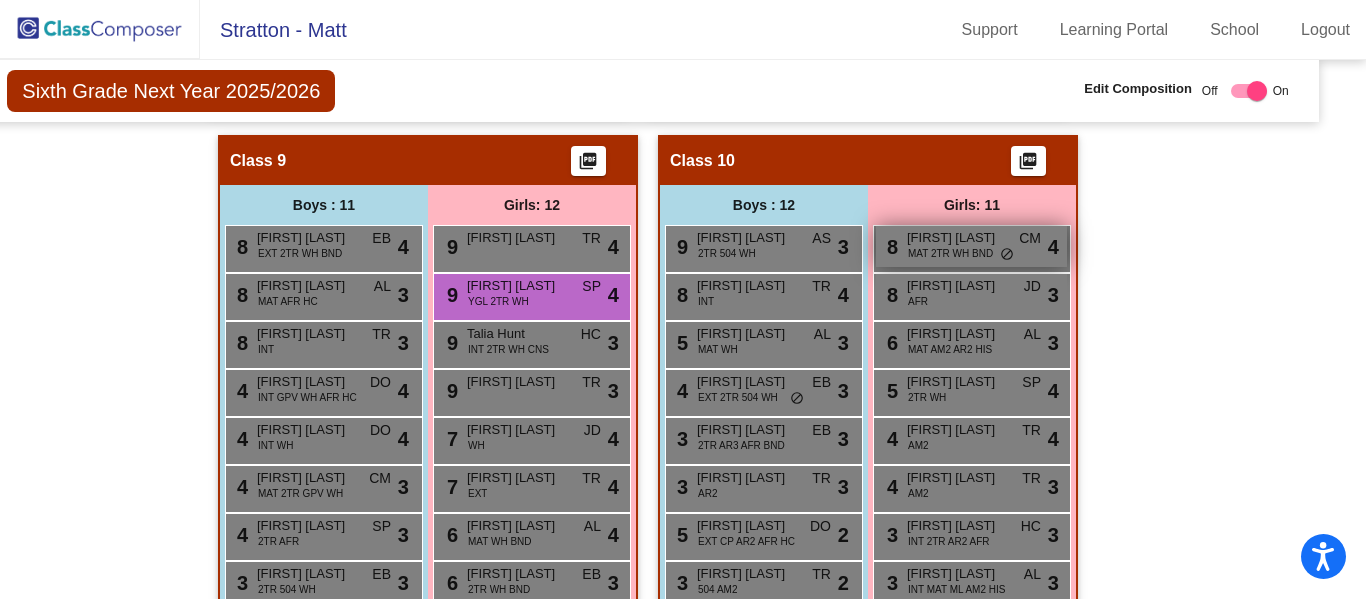 click on "do_not_disturb_alt" at bounding box center [1007, 255] 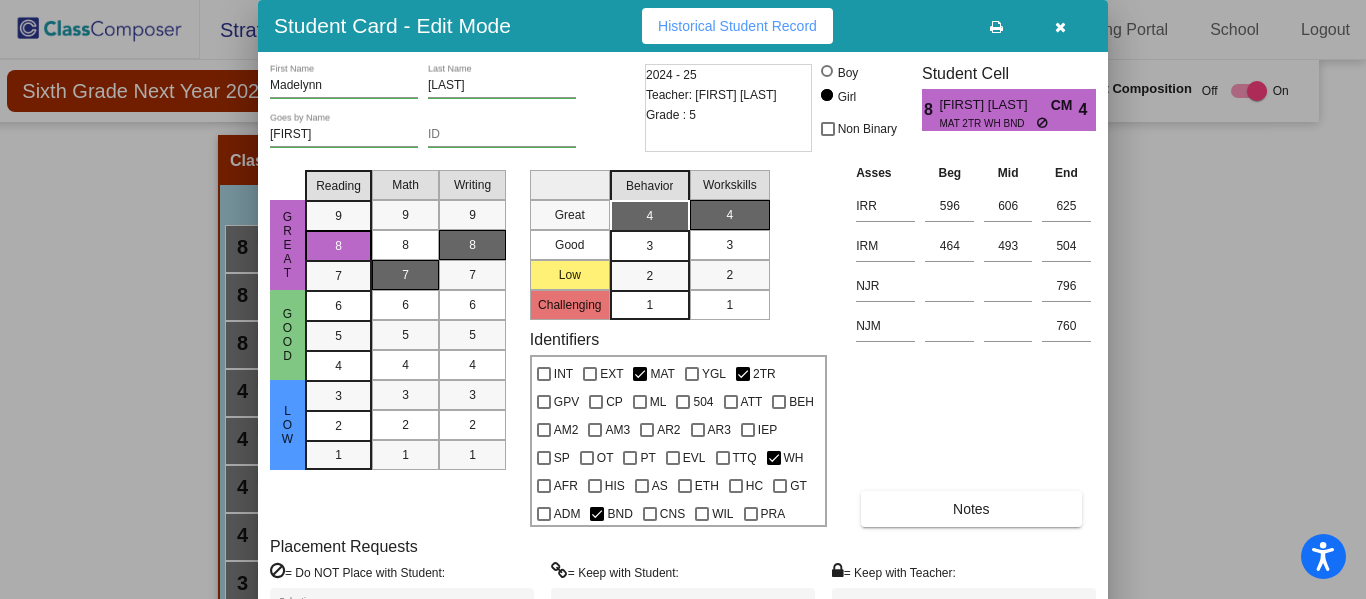 click at bounding box center (1060, 26) 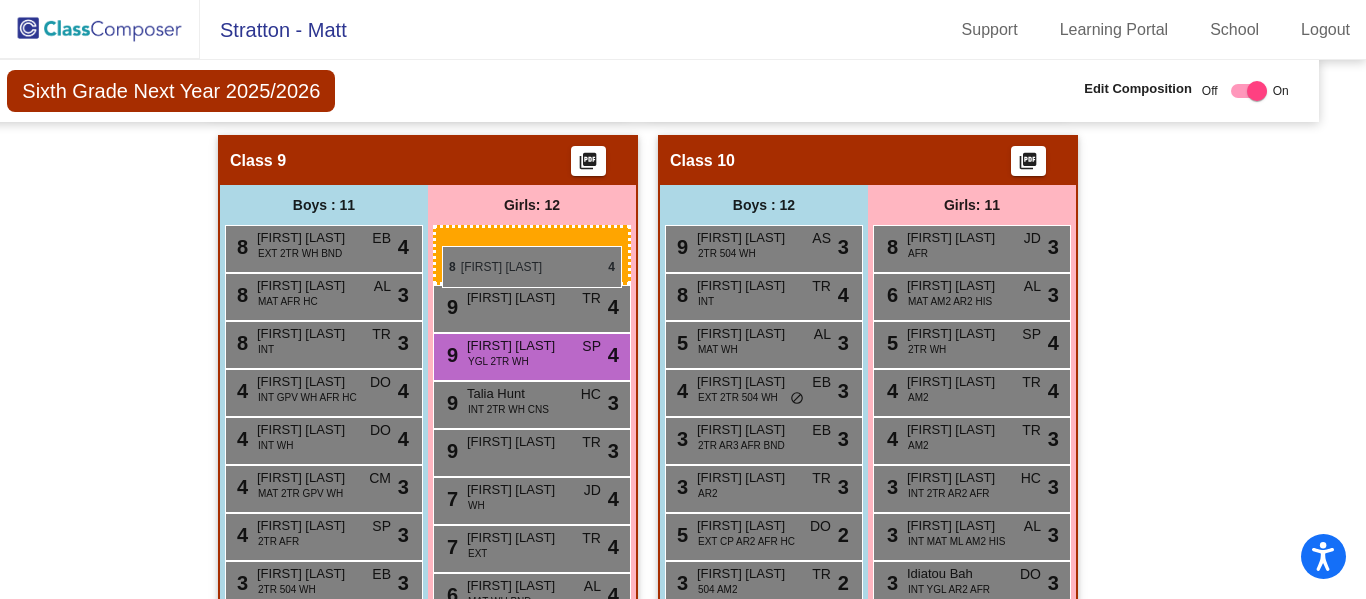 drag, startPoint x: 965, startPoint y: 257, endPoint x: 442, endPoint y: 247, distance: 523.0956 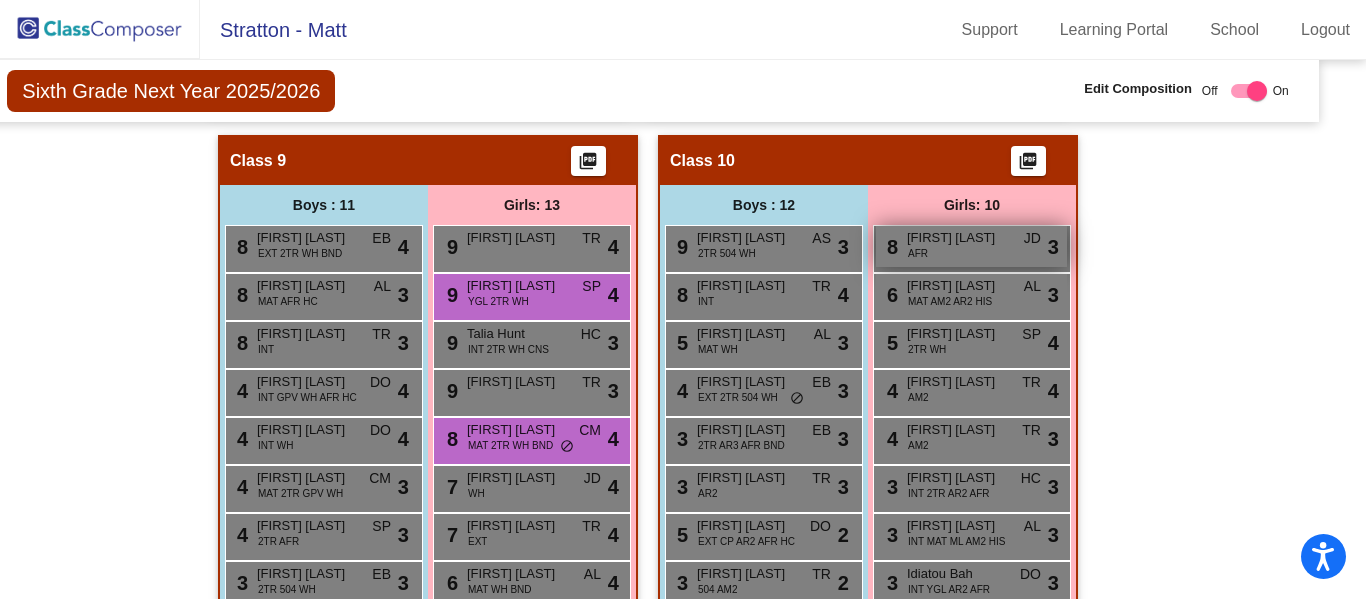 click on "[FIRST] [LAST]" at bounding box center [957, 238] 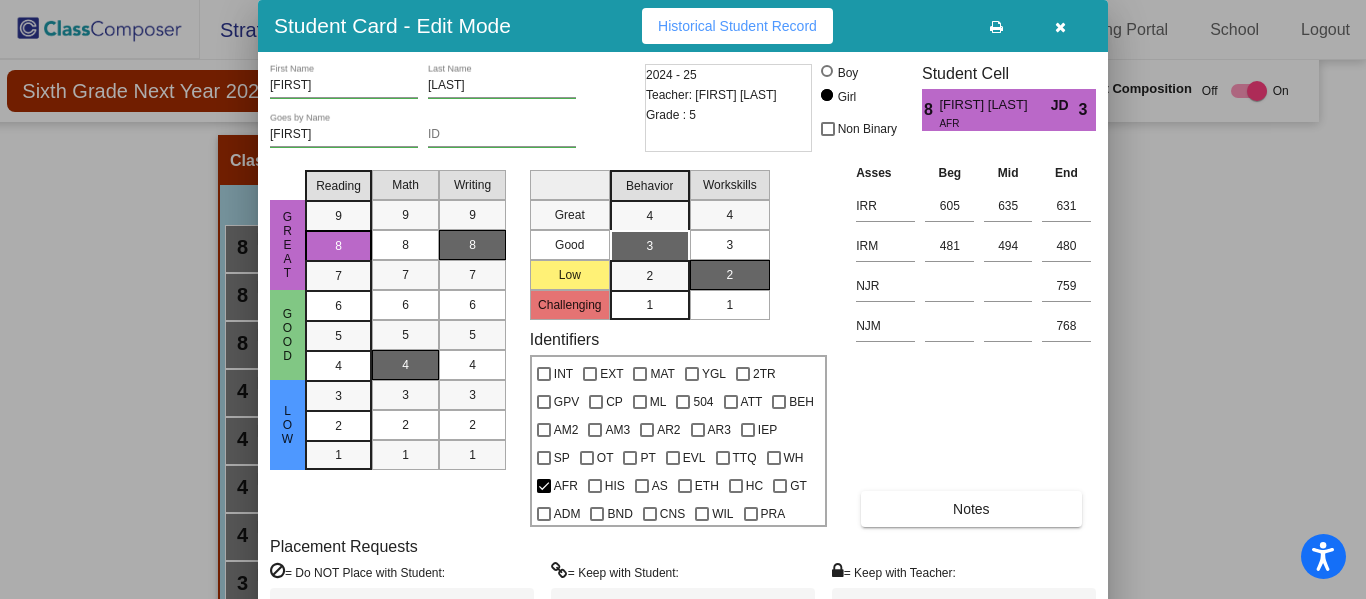 click at bounding box center (1060, 26) 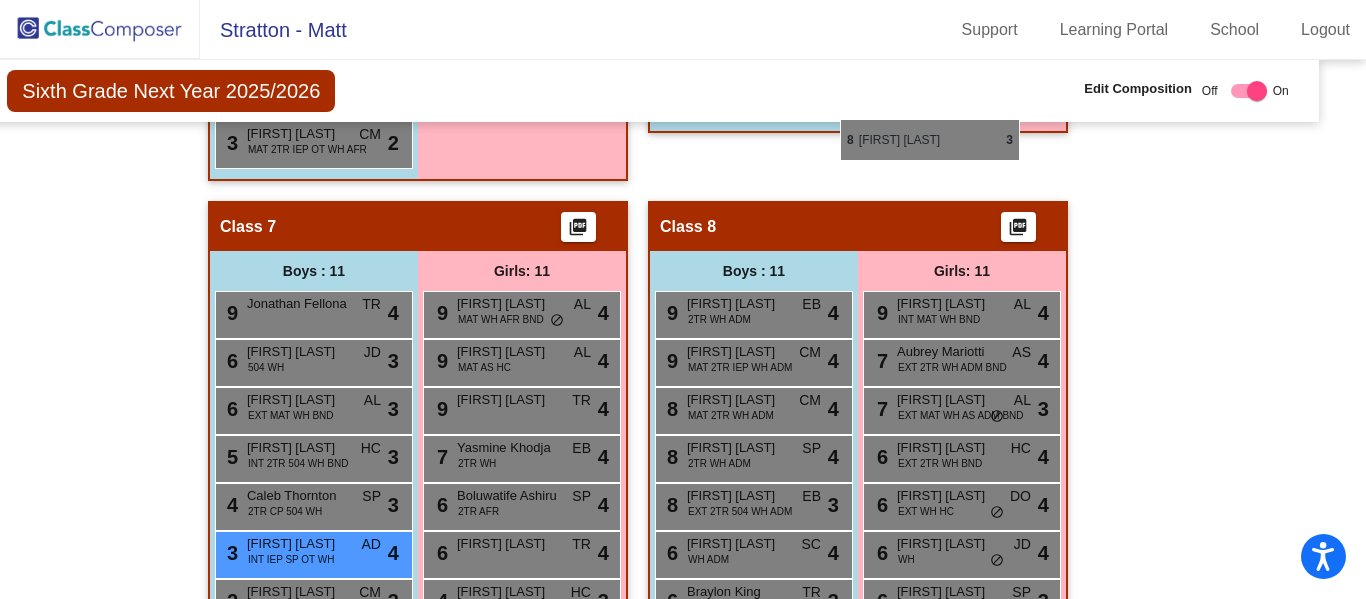 scroll, scrollTop: 2822, scrollLeft: 35, axis: both 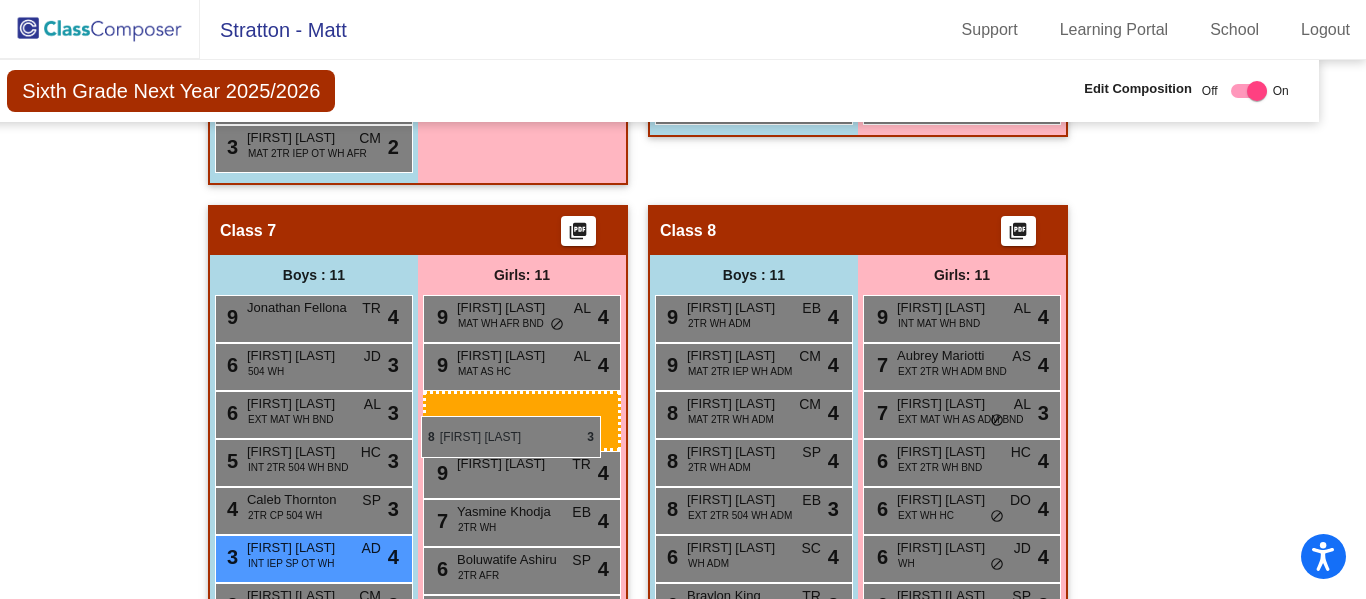 drag, startPoint x: 975, startPoint y: 244, endPoint x: 421, endPoint y: 416, distance: 580.0862 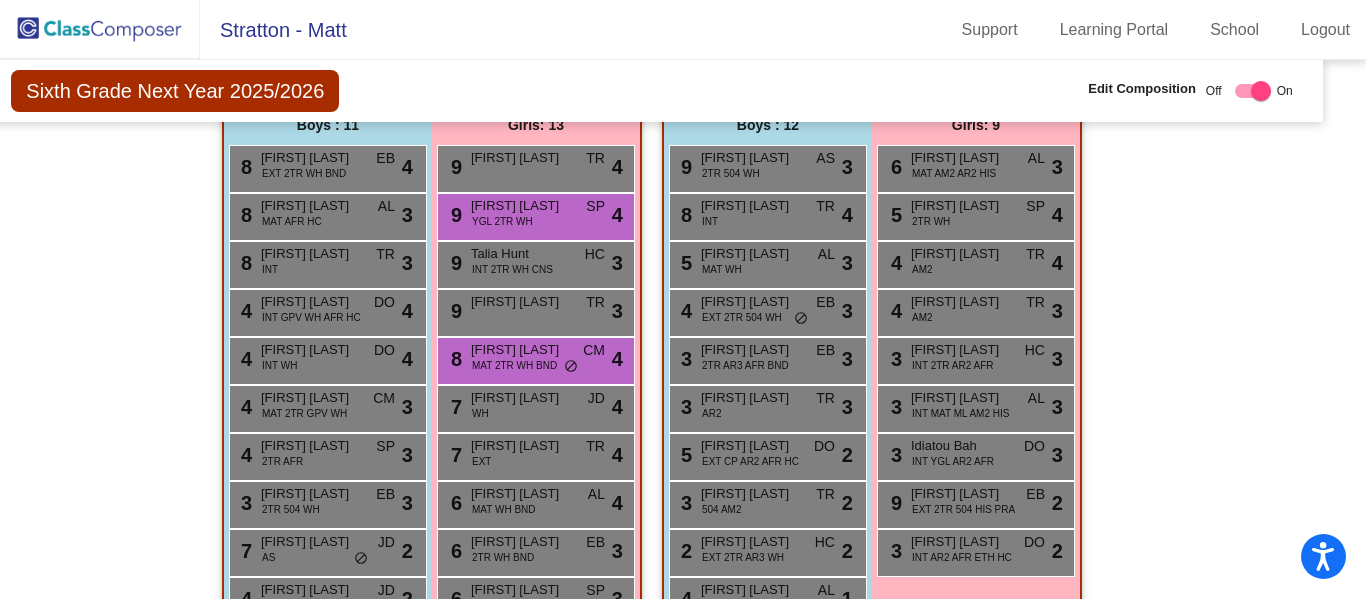 scroll, scrollTop: 3670, scrollLeft: 29, axis: both 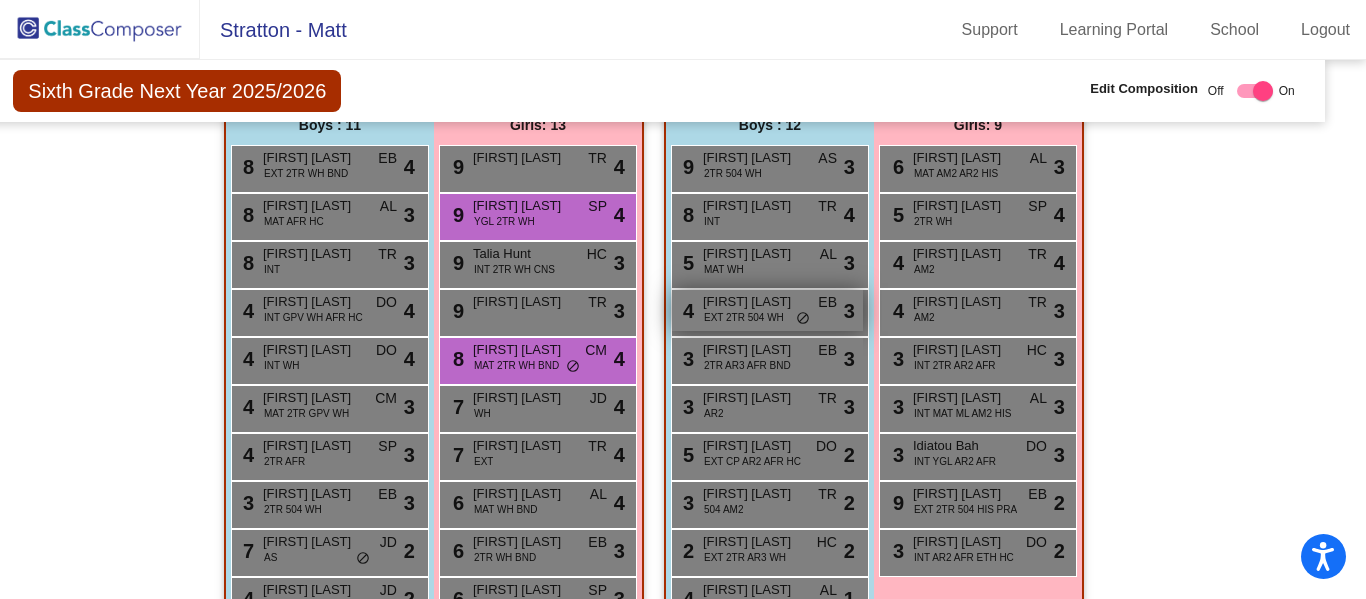 click on "EXT 2TR 504 WH" at bounding box center (744, 317) 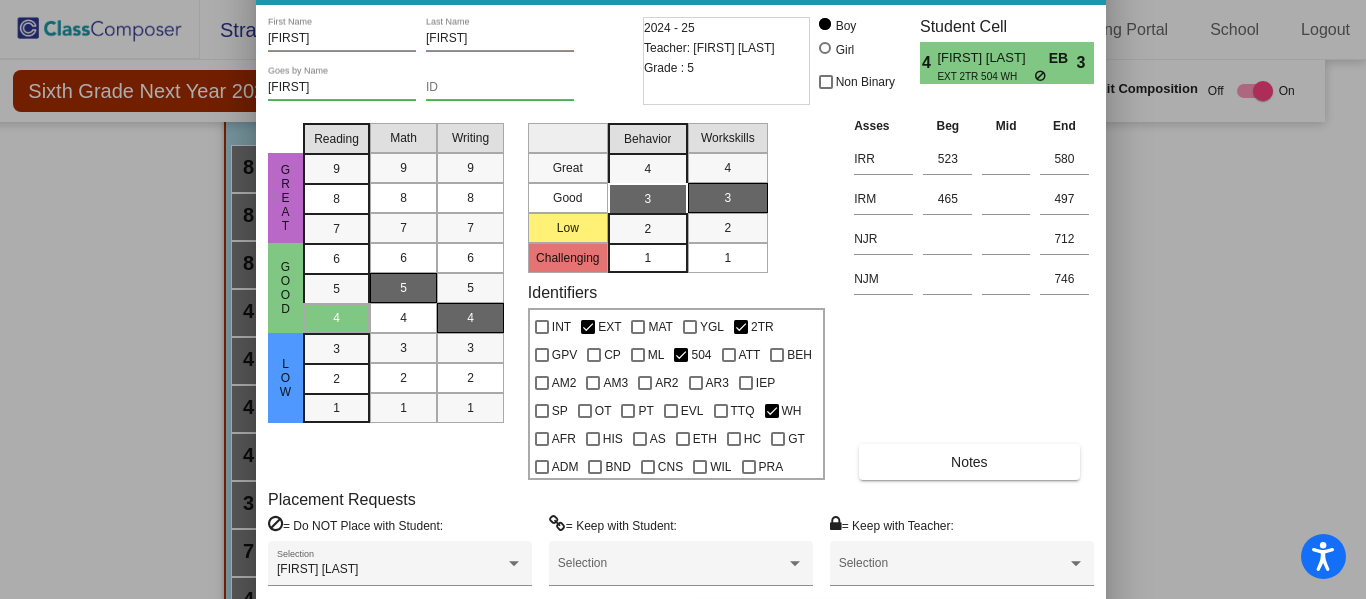 drag, startPoint x: 866, startPoint y: 18, endPoint x: 864, endPoint y: -29, distance: 47.042534 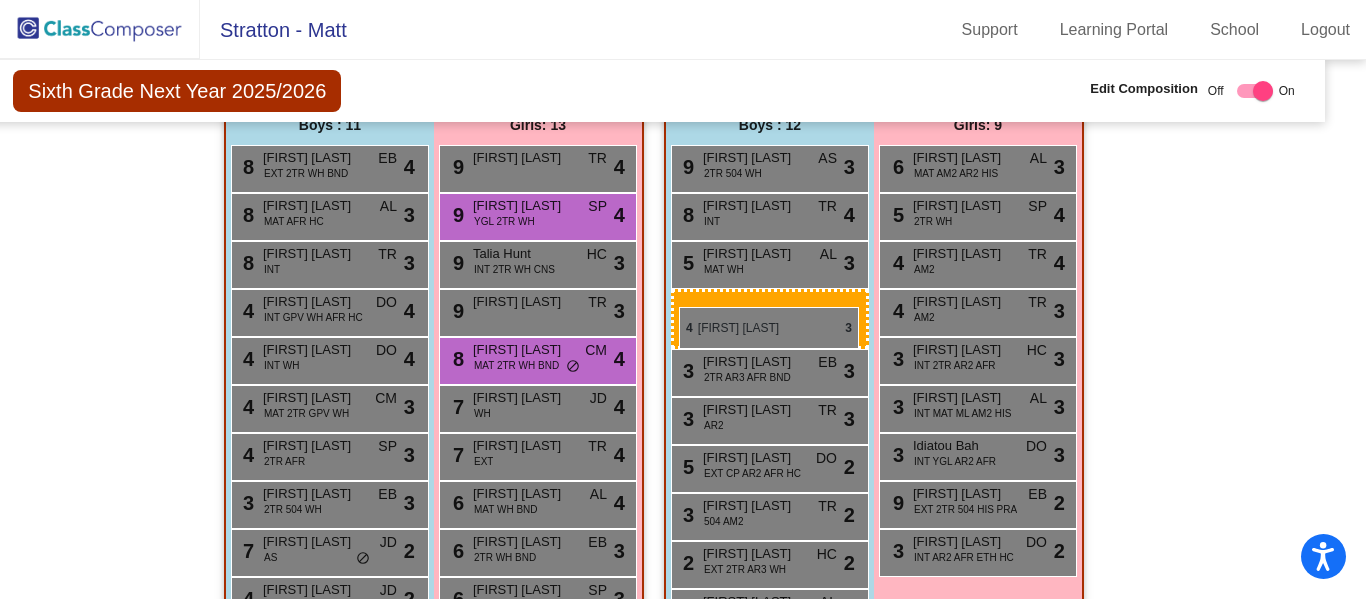 drag, startPoint x: 748, startPoint y: 322, endPoint x: 678, endPoint y: 307, distance: 71.5891 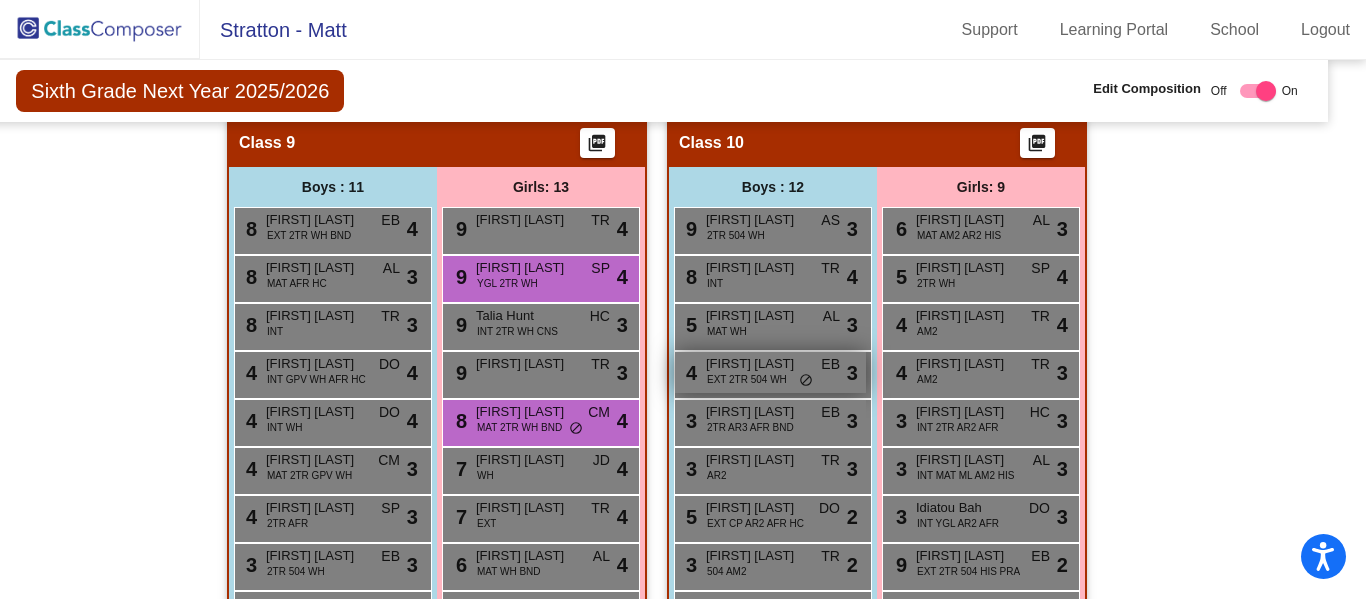 scroll, scrollTop: 3606, scrollLeft: 25, axis: both 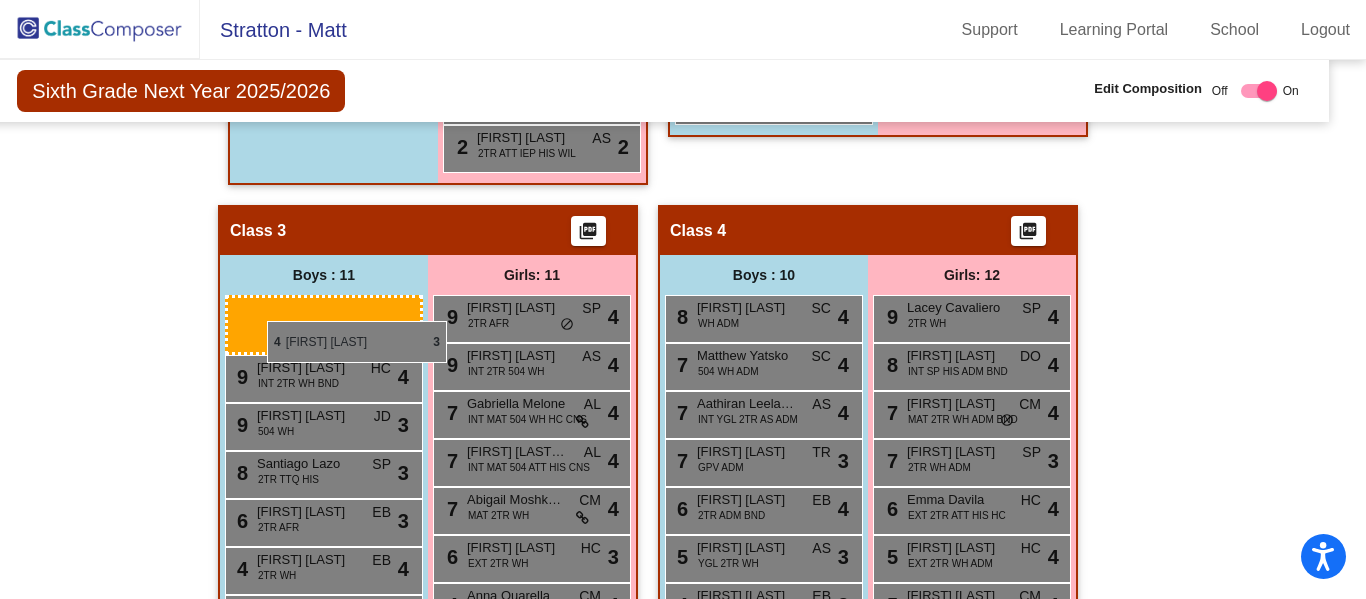 drag, startPoint x: 729, startPoint y: 373, endPoint x: 267, endPoint y: 321, distance: 464.9172 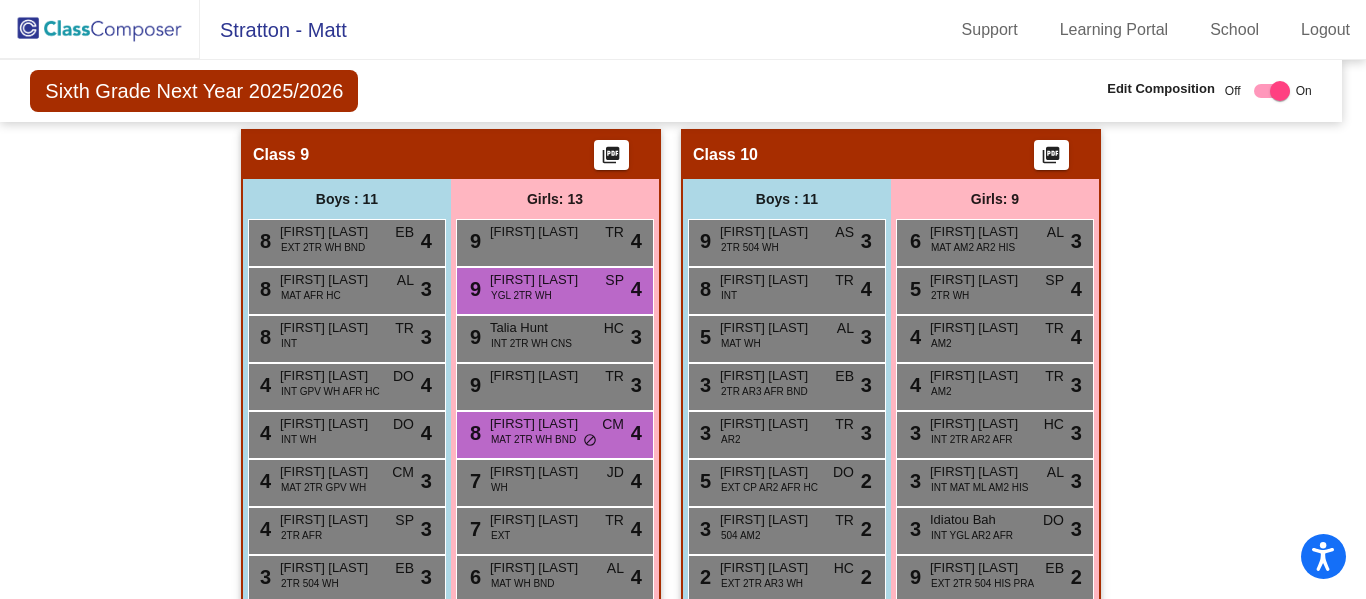 scroll, scrollTop: 0, scrollLeft: 12, axis: horizontal 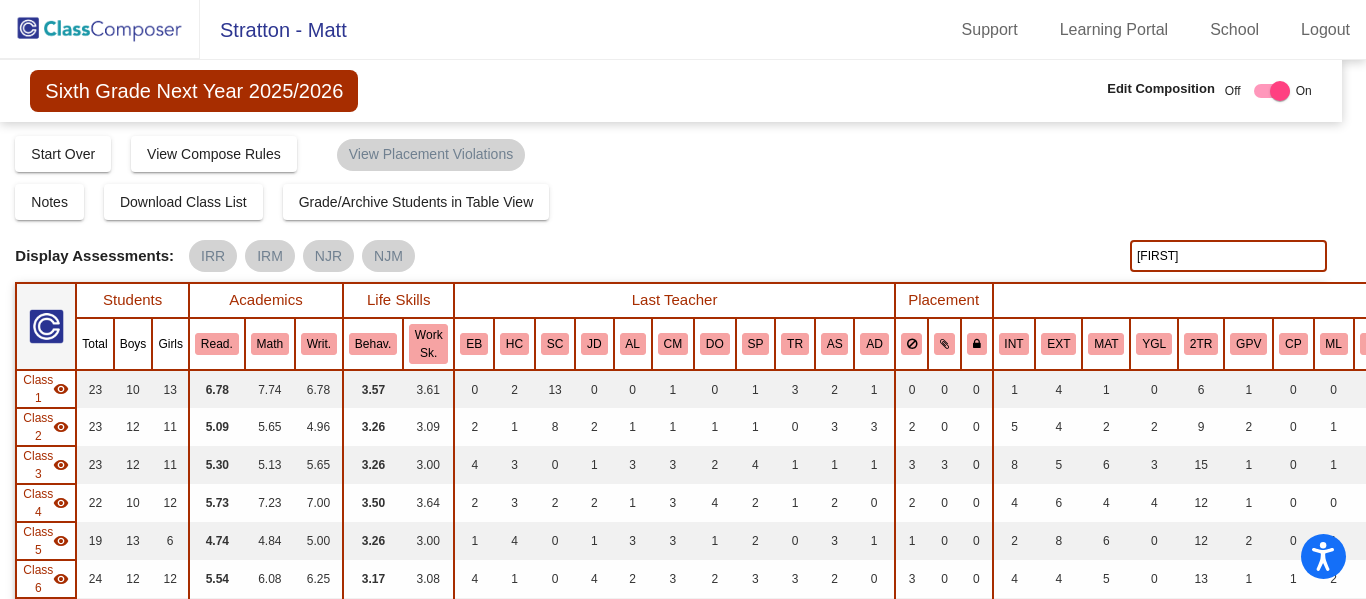 drag, startPoint x: 1195, startPoint y: 248, endPoint x: 1062, endPoint y: 234, distance: 133.73482 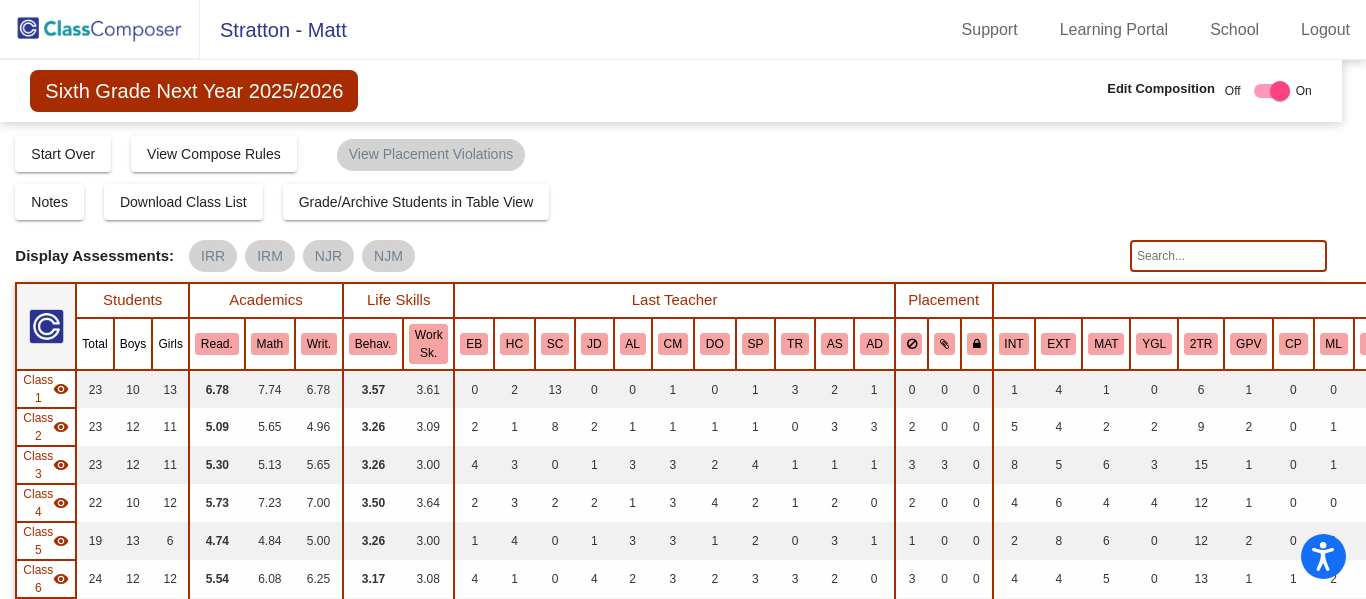 type 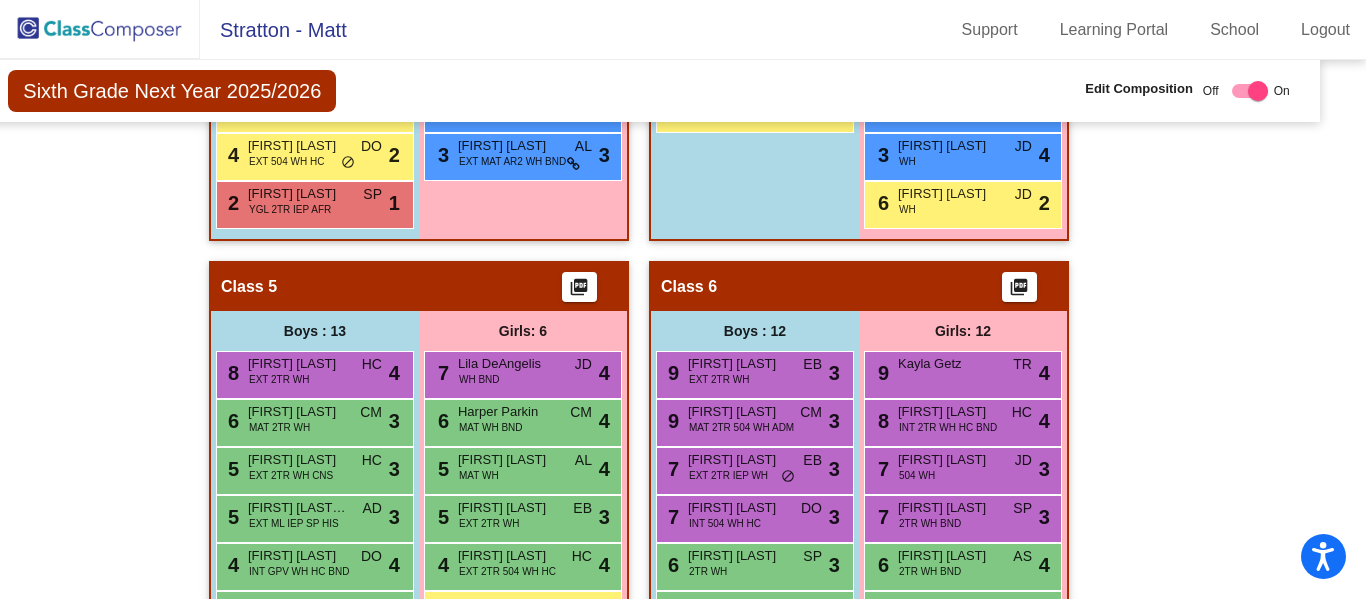 scroll, scrollTop: 2035, scrollLeft: 32, axis: both 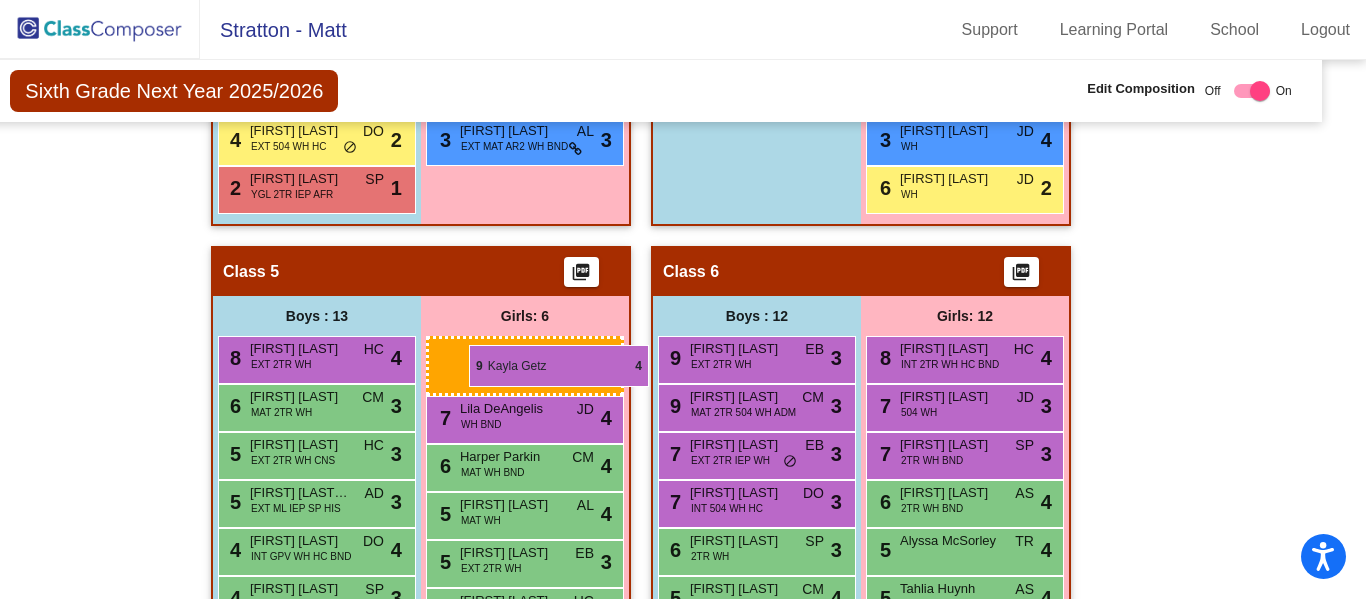 drag, startPoint x: 958, startPoint y: 357, endPoint x: 465, endPoint y: 345, distance: 493.14603 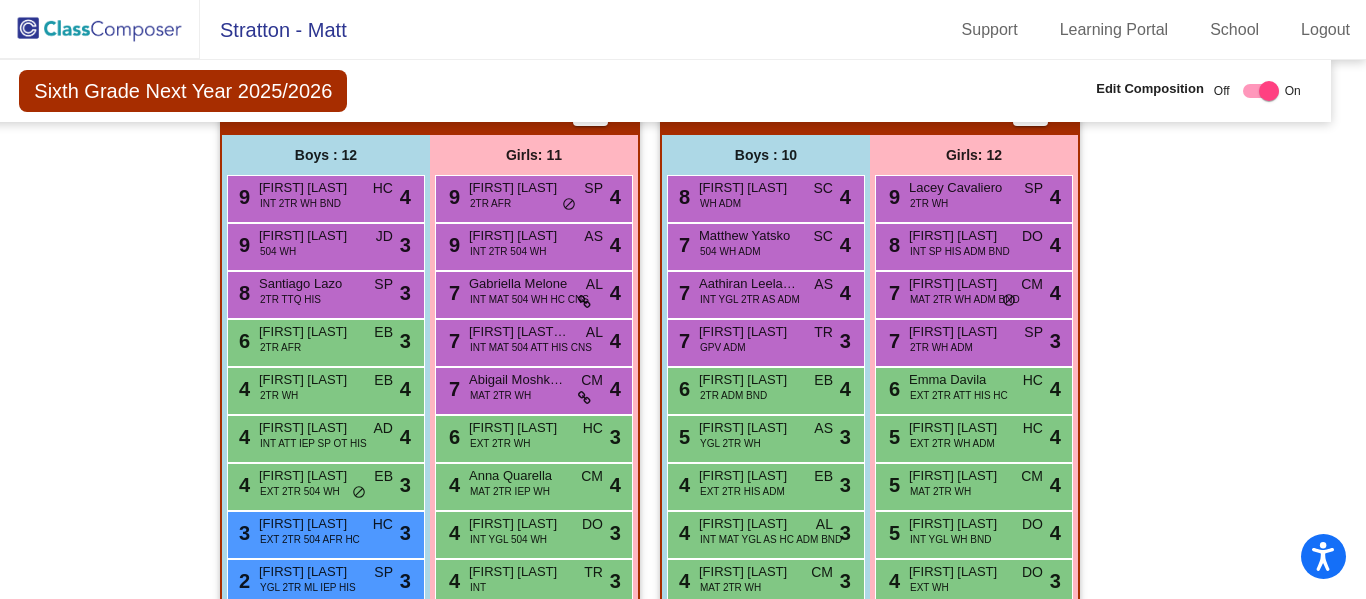 scroll, scrollTop: 1486, scrollLeft: 24, axis: both 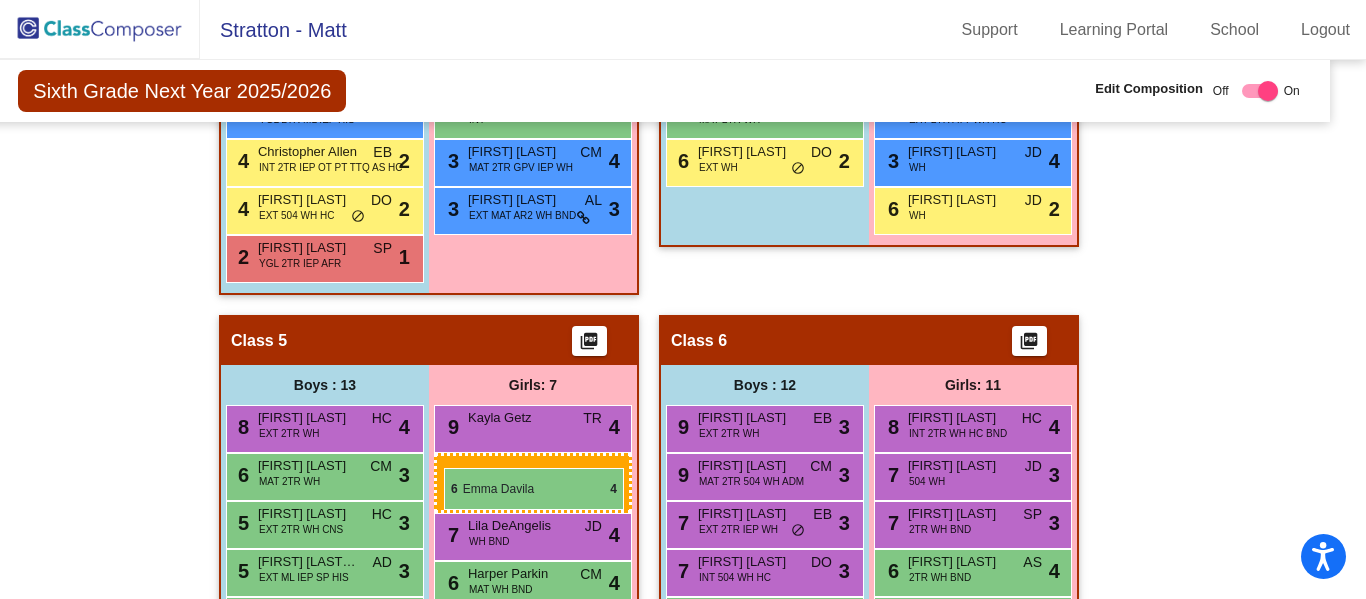 drag, startPoint x: 929, startPoint y: 415, endPoint x: 444, endPoint y: 470, distance: 488.10858 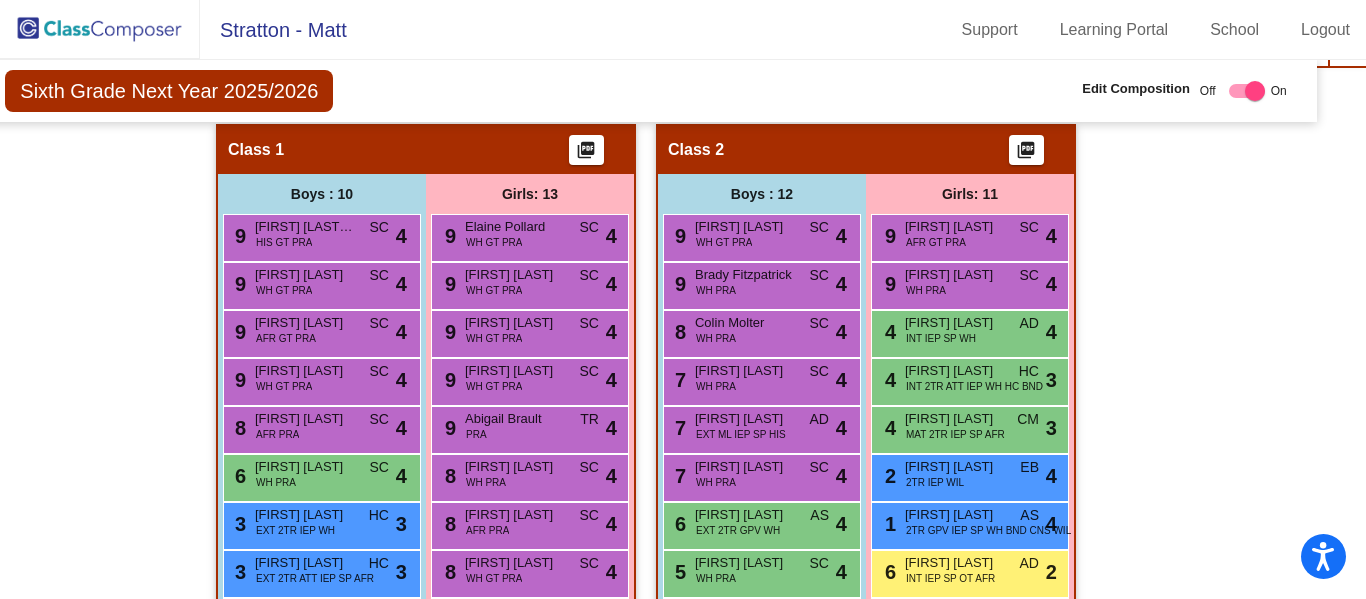 scroll, scrollTop: 706, scrollLeft: 38, axis: both 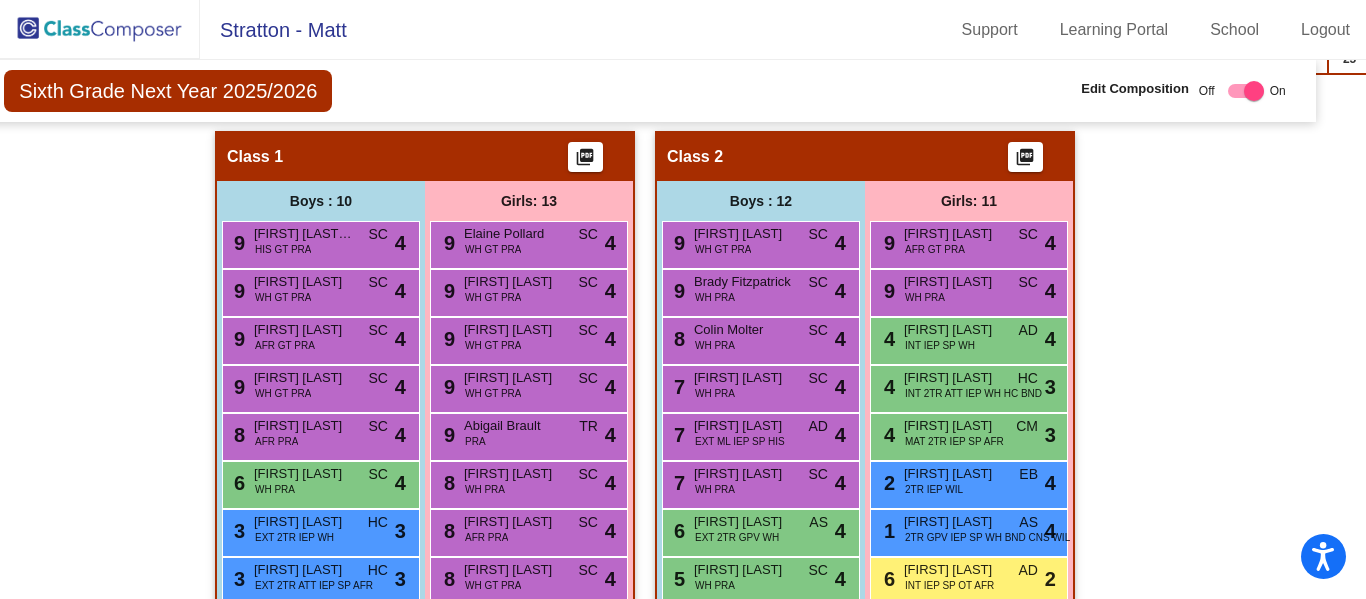 click on "8" at bounding box center (447, 483) 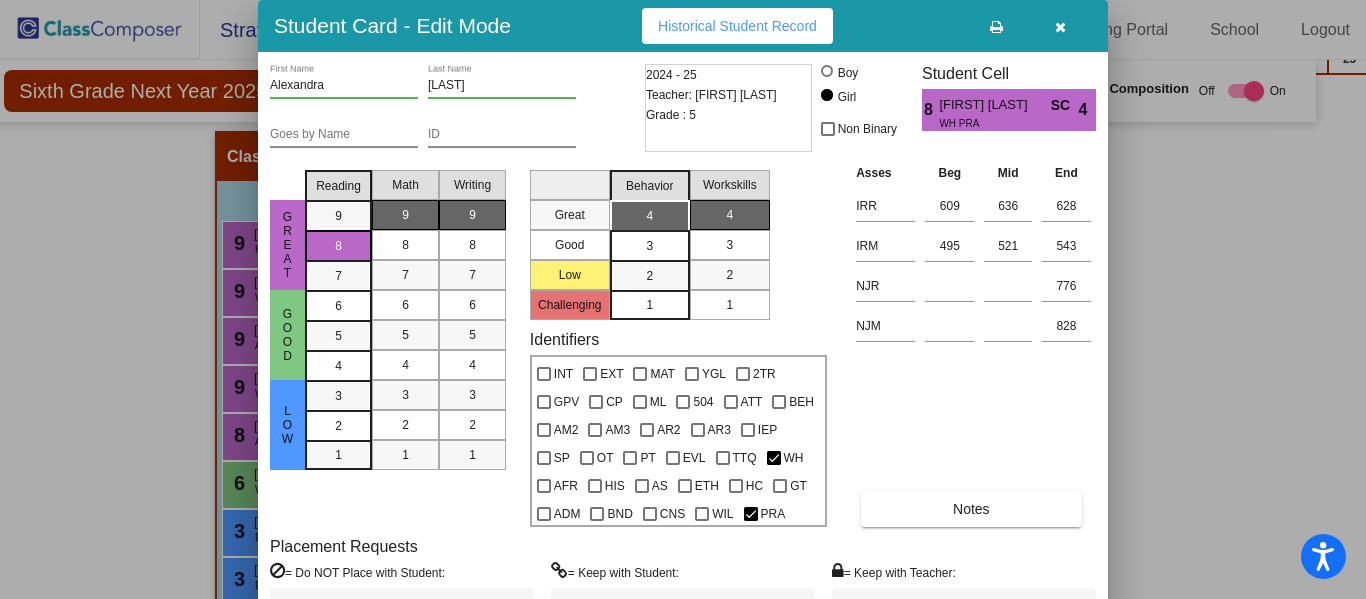 click at bounding box center [683, 299] 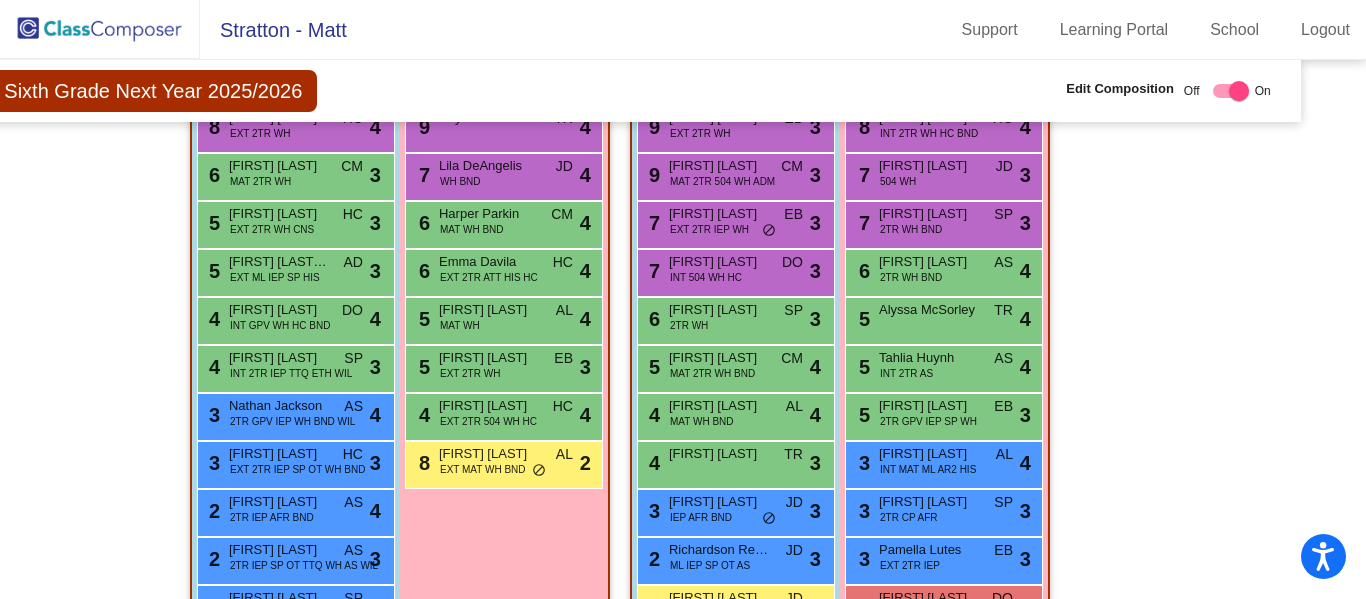 scroll, scrollTop: 2260, scrollLeft: 51, axis: both 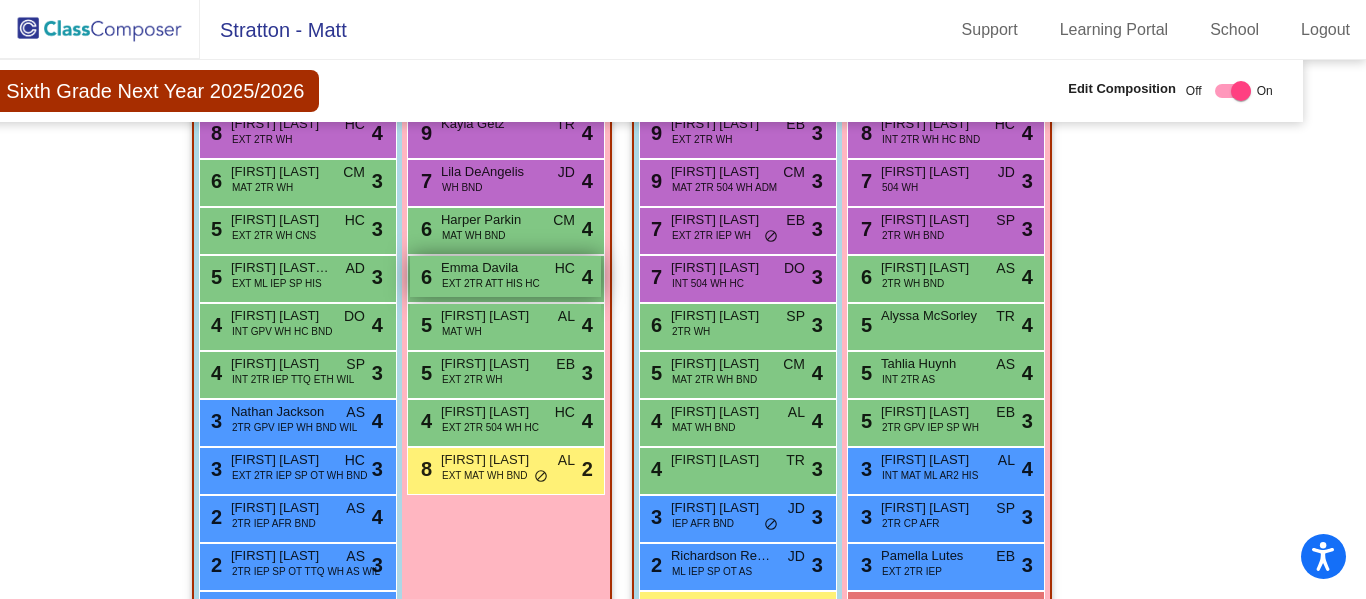 click on "EXT 2TR ATT HIS HC" at bounding box center [491, 283] 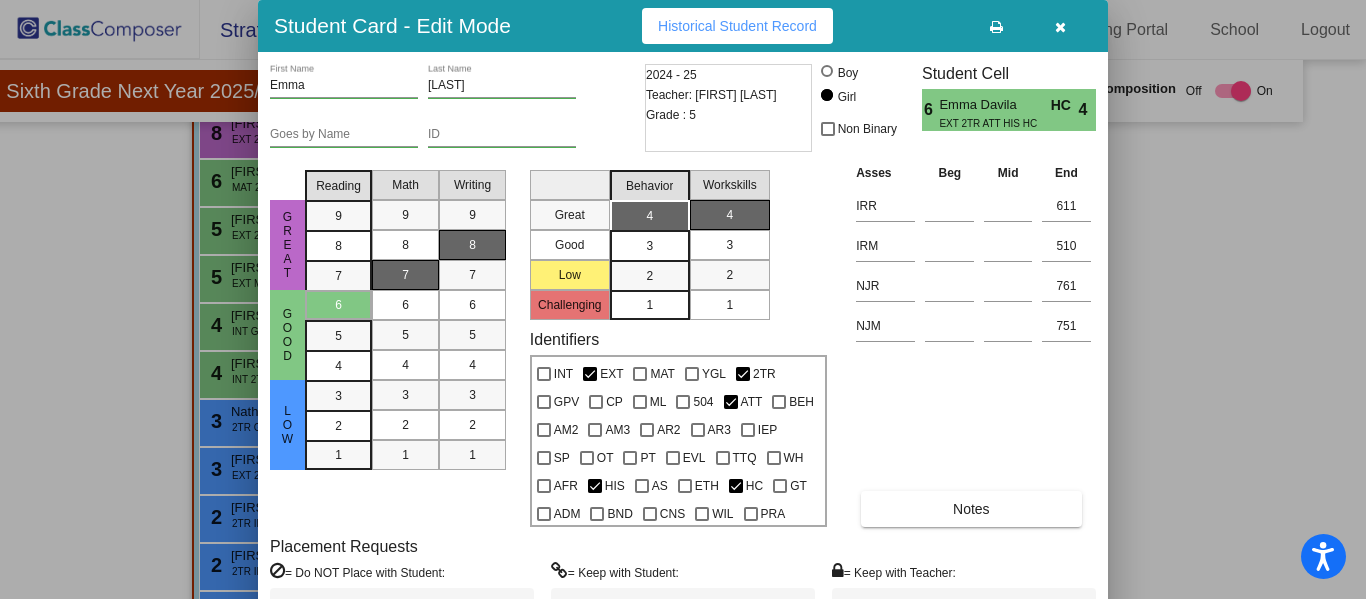 click at bounding box center [1060, 27] 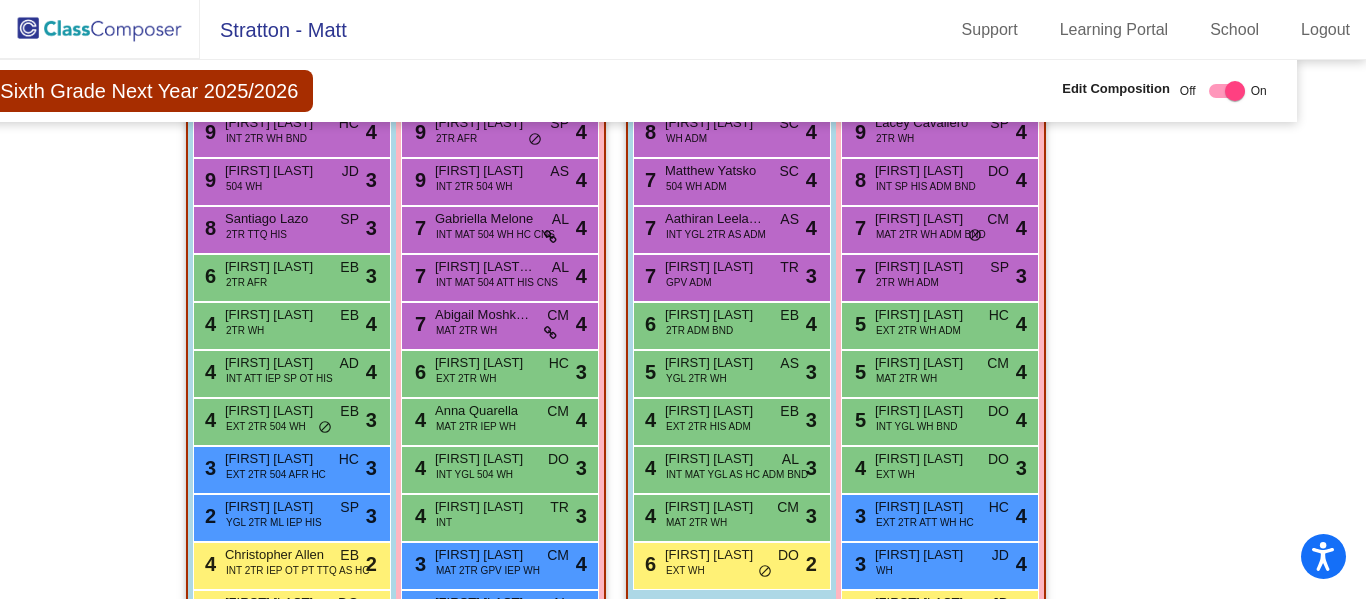 scroll, scrollTop: 1562, scrollLeft: 57, axis: both 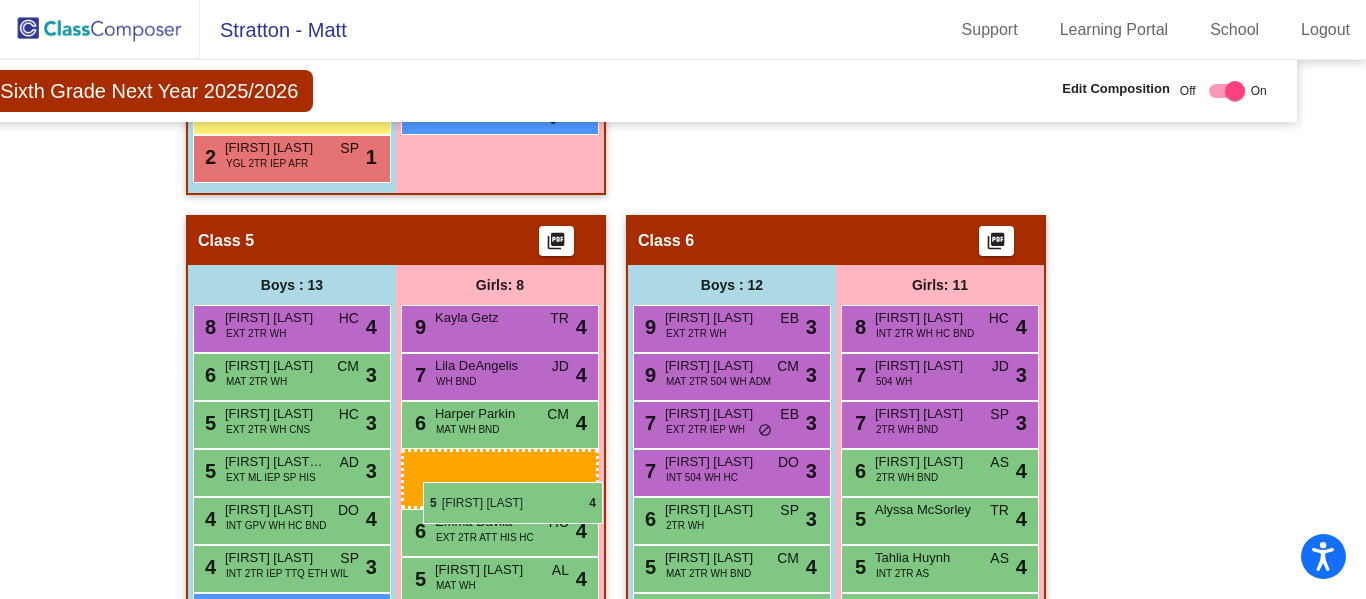 drag, startPoint x: 914, startPoint y: 385, endPoint x: 423, endPoint y: 483, distance: 500.68454 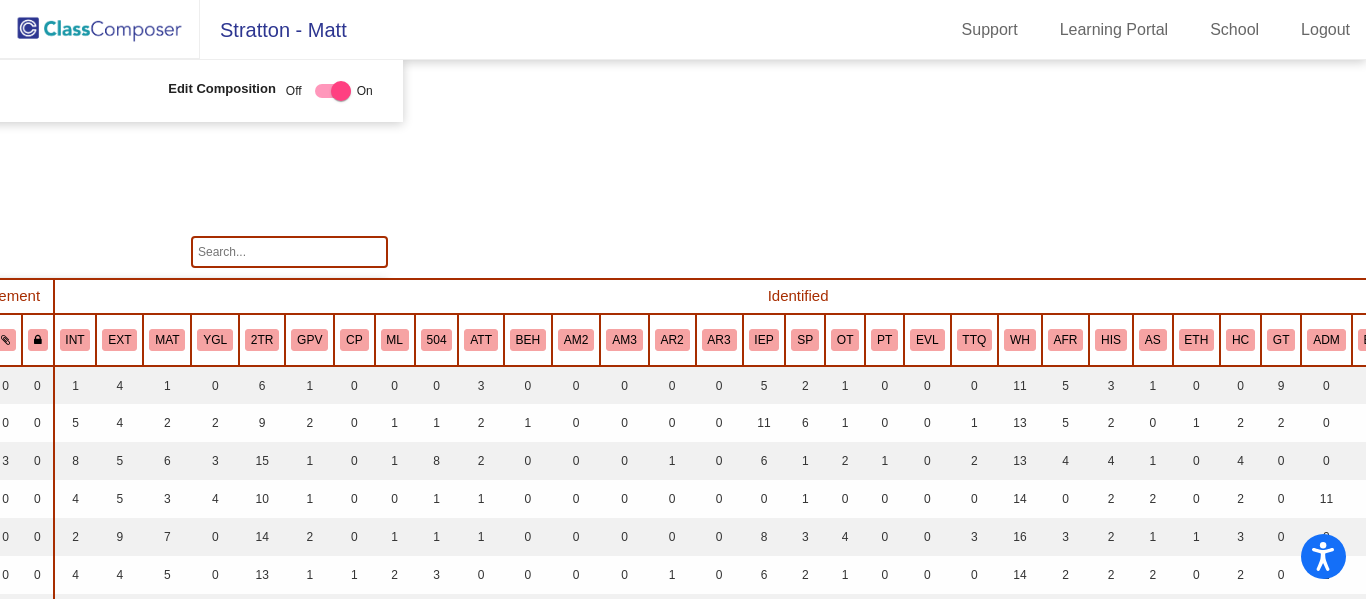 scroll, scrollTop: 6, scrollLeft: 951, axis: both 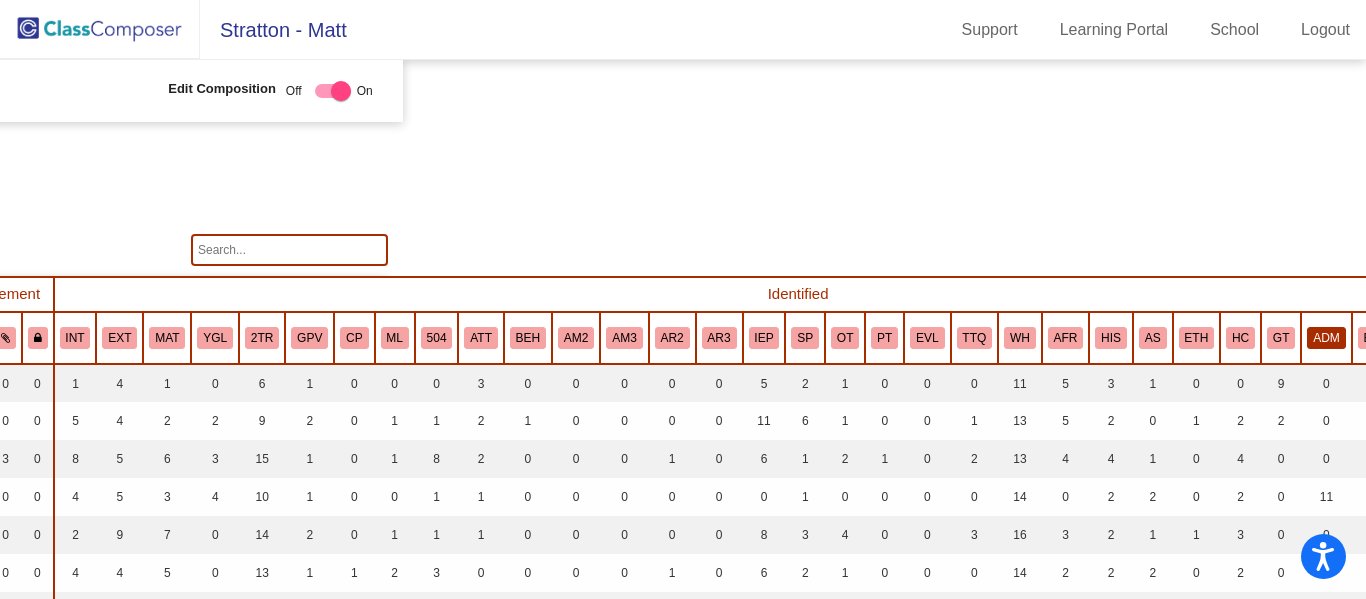 click on "ADM" 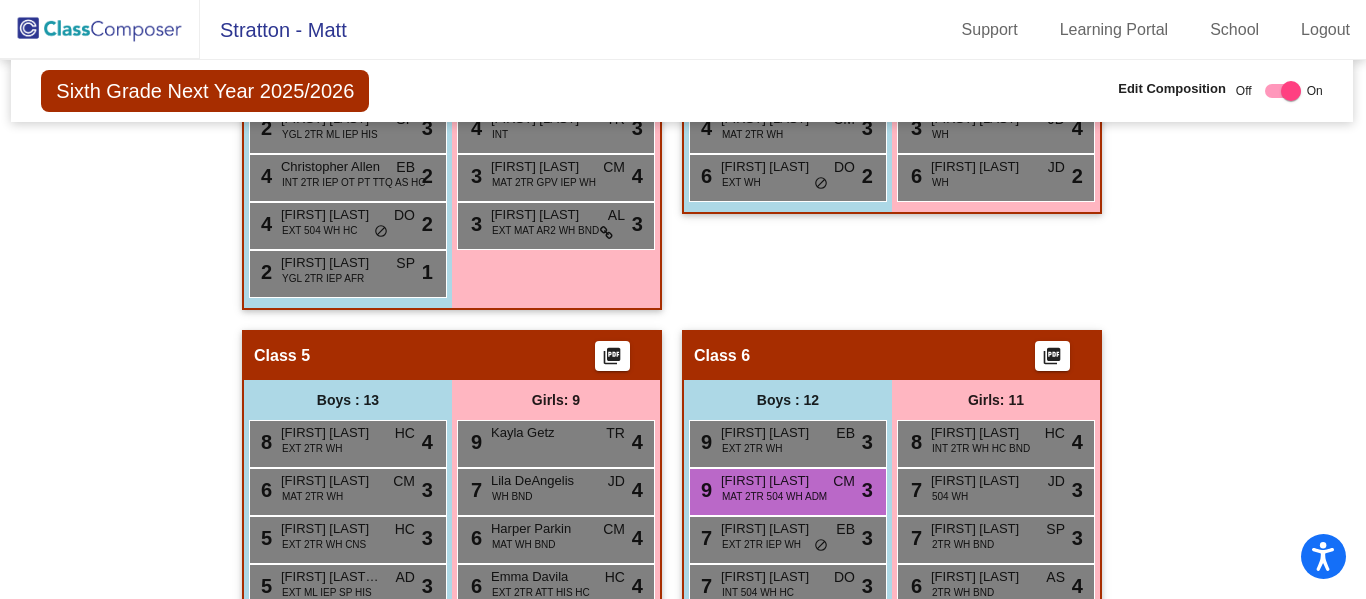 scroll, scrollTop: 0, scrollLeft: 1, axis: horizontal 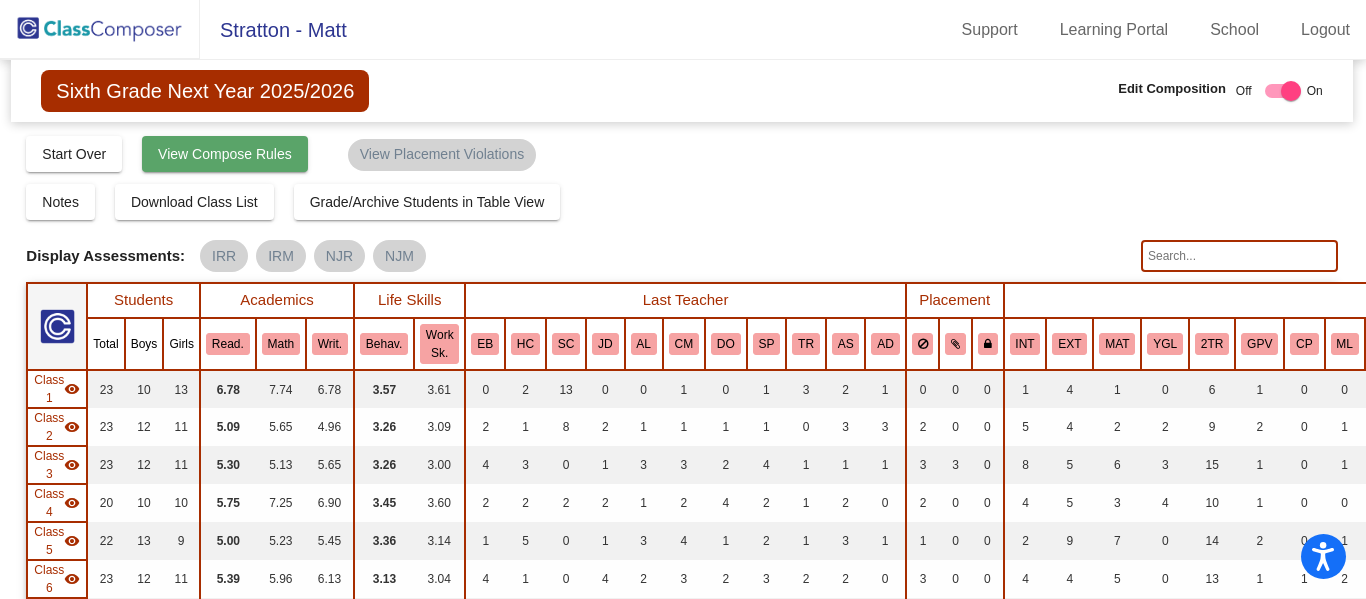 click on "View Compose Rules" 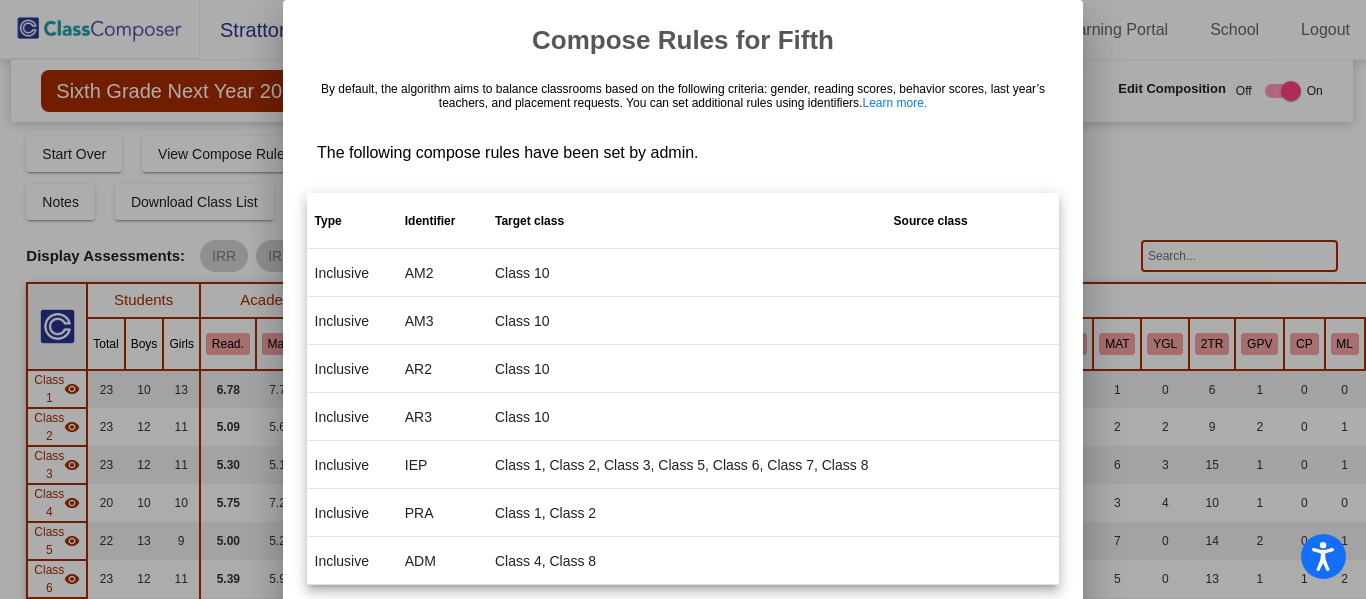 click at bounding box center [683, 299] 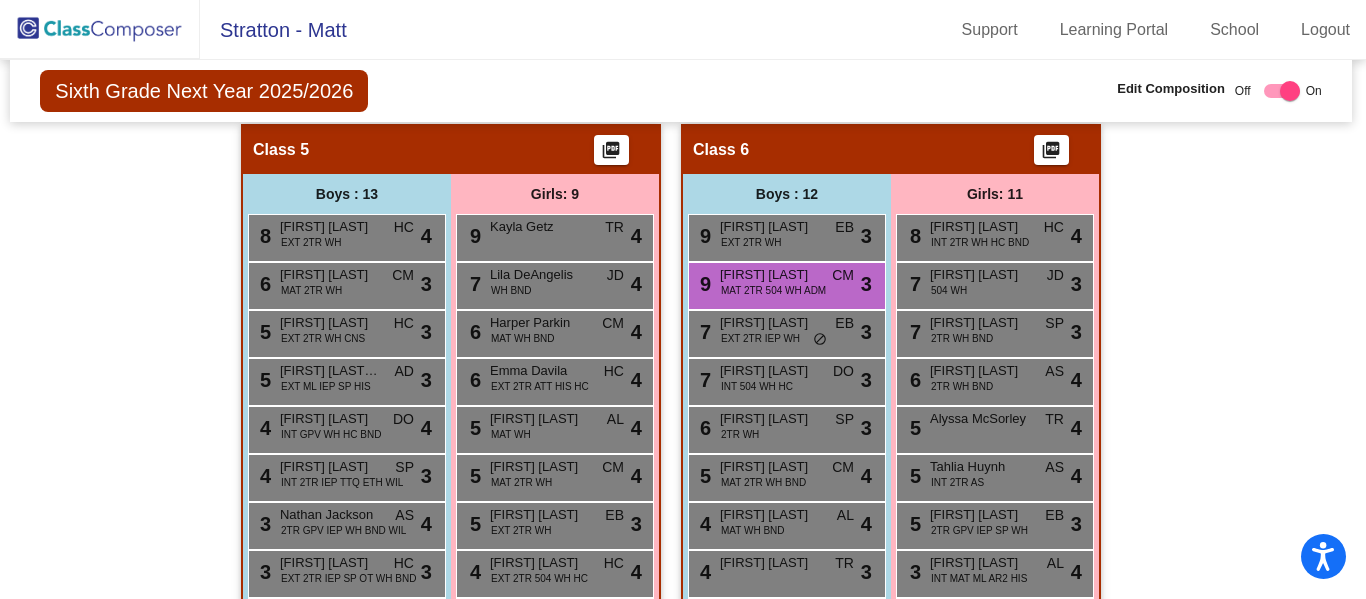scroll, scrollTop: 2160, scrollLeft: 2, axis: both 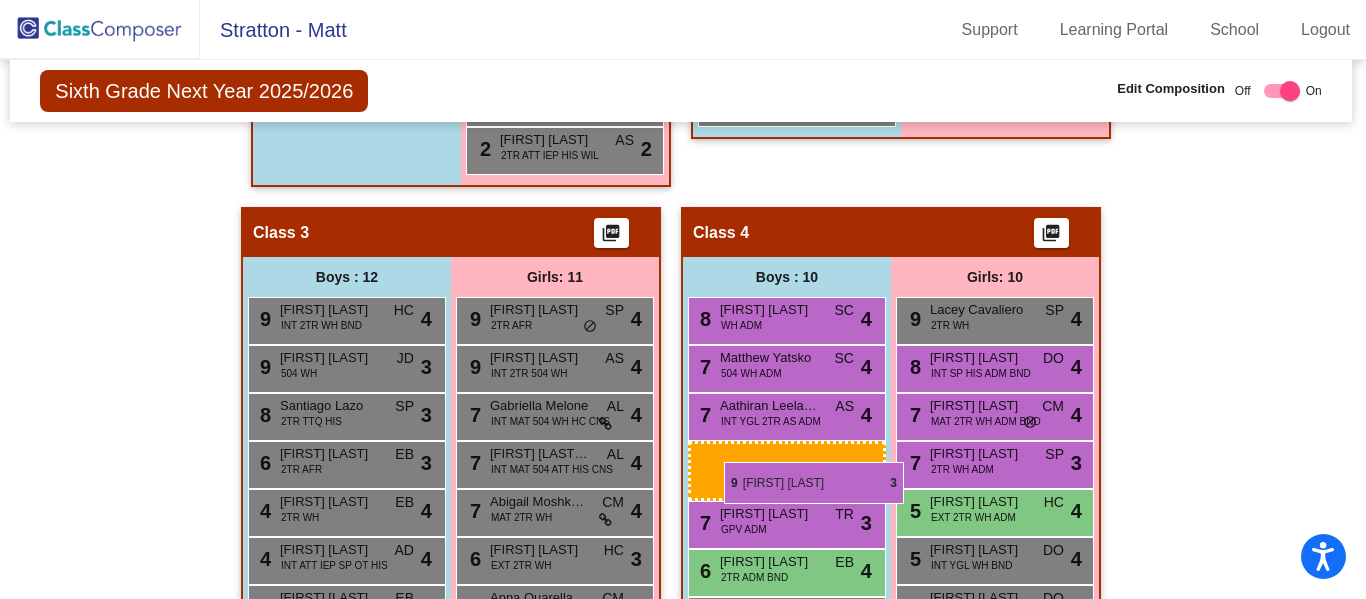 drag, startPoint x: 786, startPoint y: 274, endPoint x: 724, endPoint y: 462, distance: 197.9596 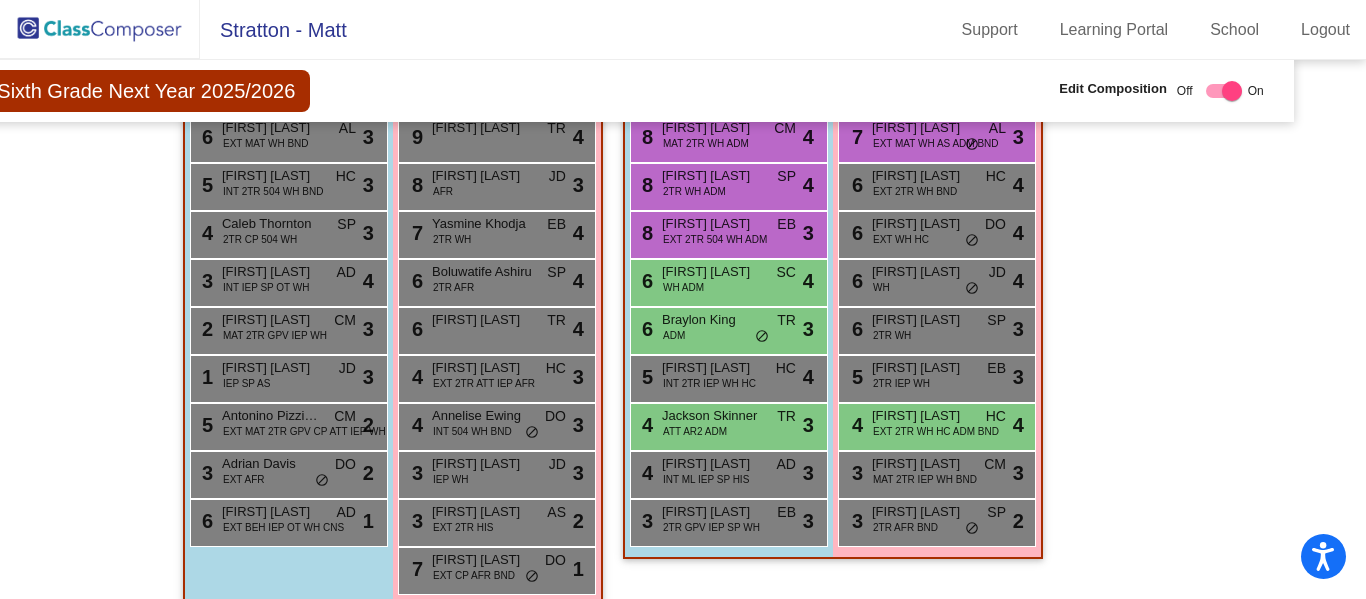 scroll, scrollTop: 0, scrollLeft: 60, axis: horizontal 